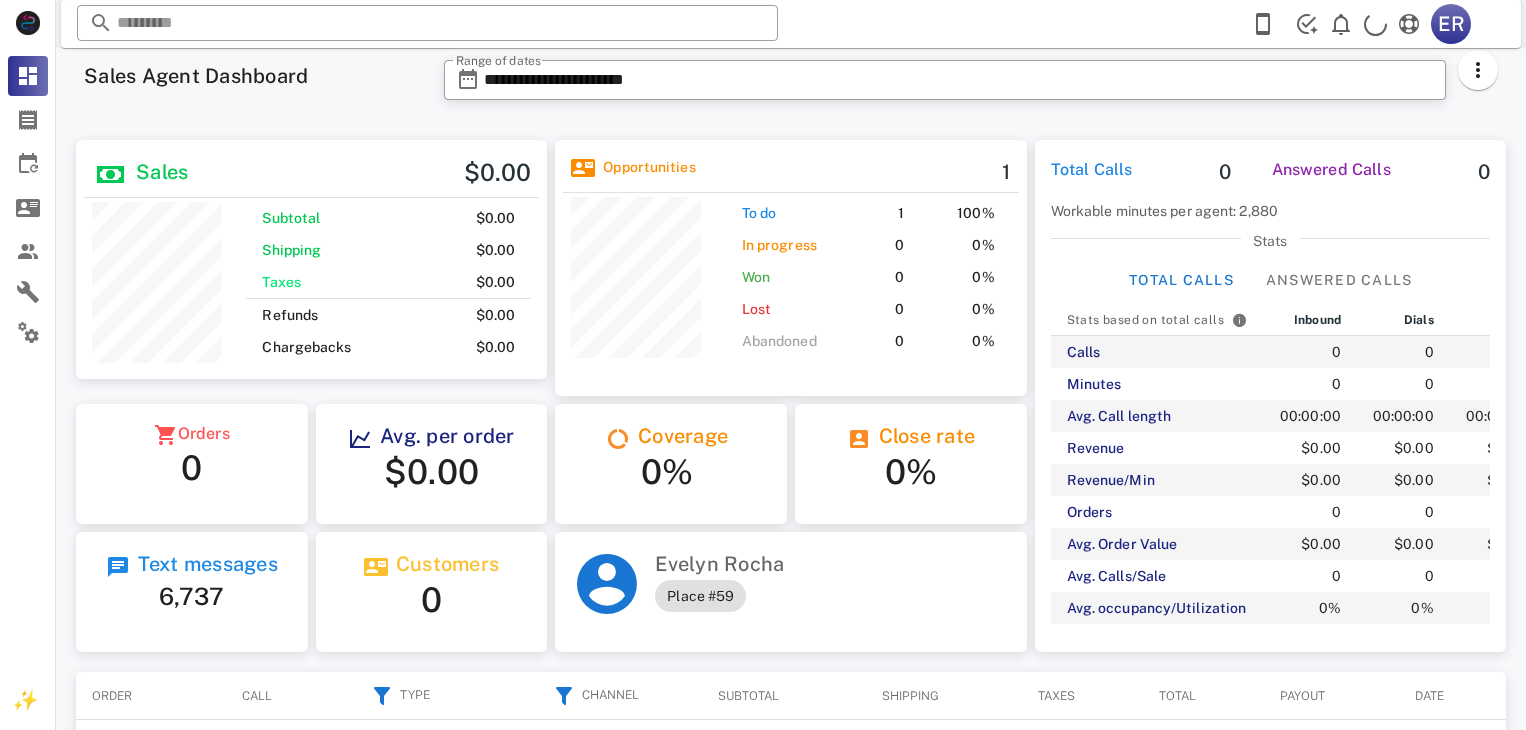 scroll, scrollTop: 0, scrollLeft: 0, axis: both 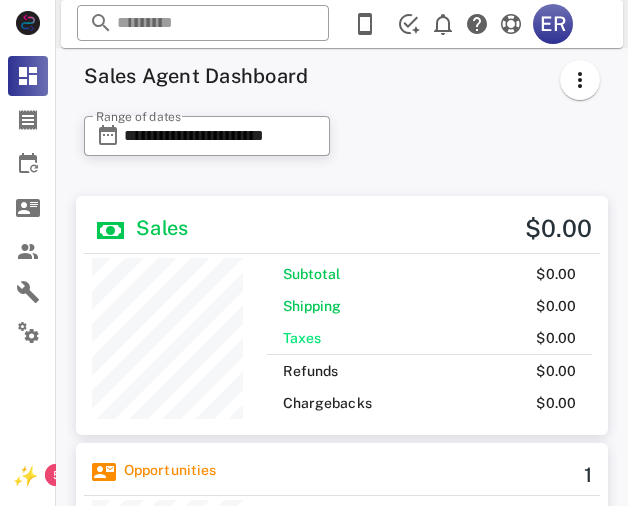 click on "**********" at bounding box center [342, 114] 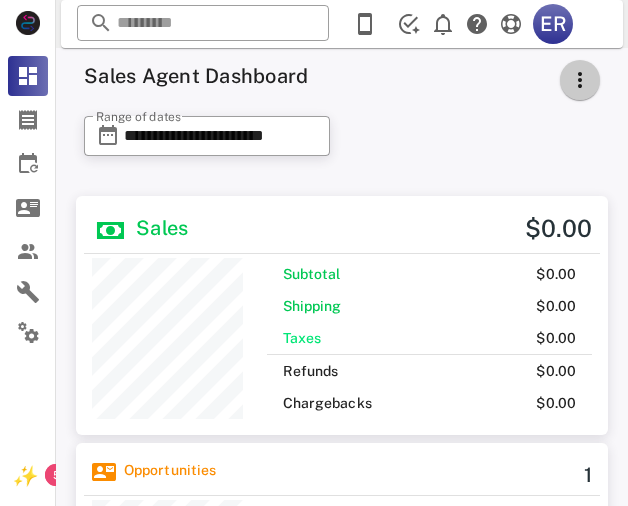 click at bounding box center [580, 80] 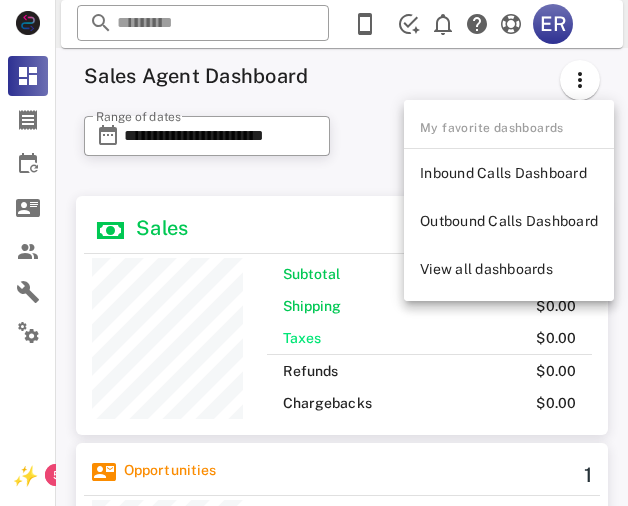 click at bounding box center (544, 76) 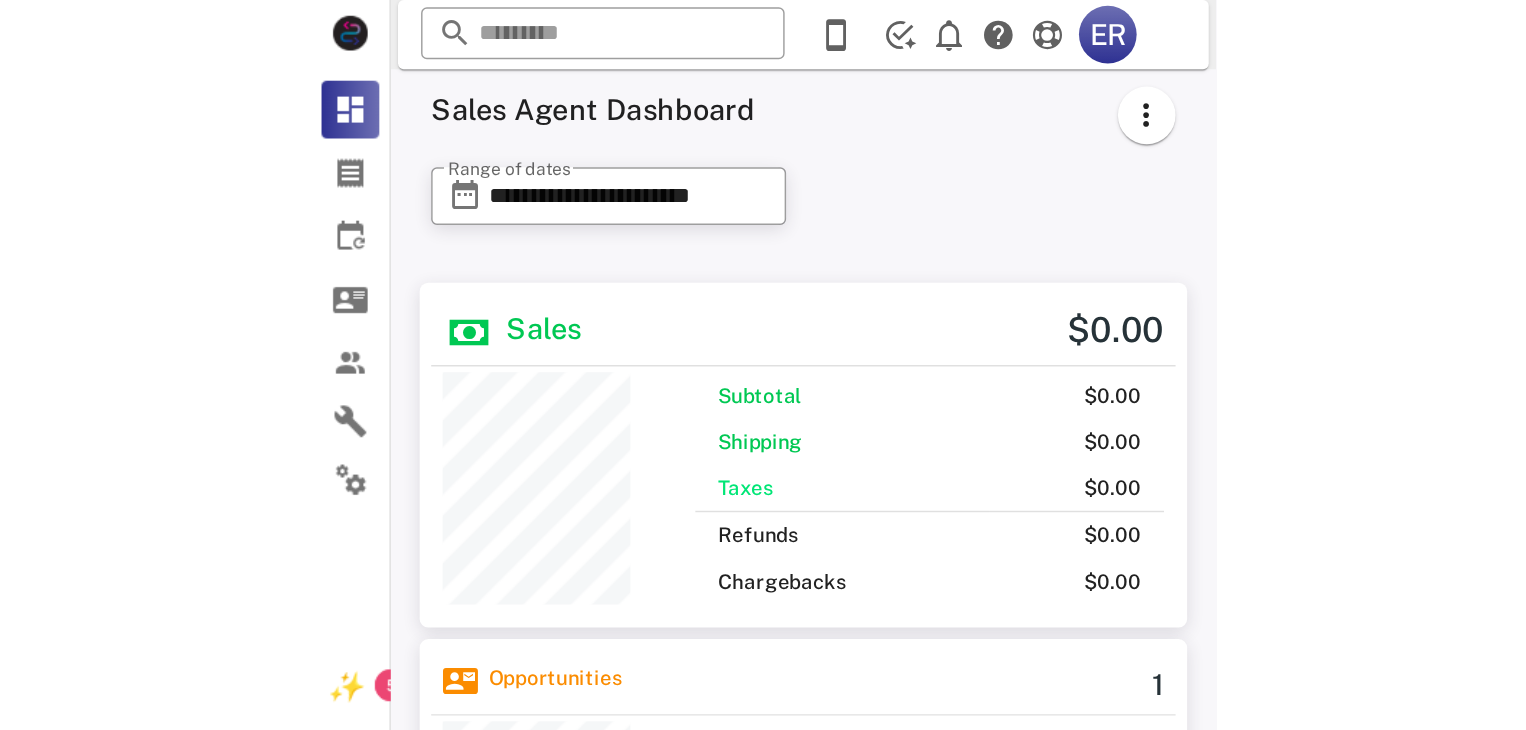 scroll, scrollTop: 239, scrollLeft: 471, axis: both 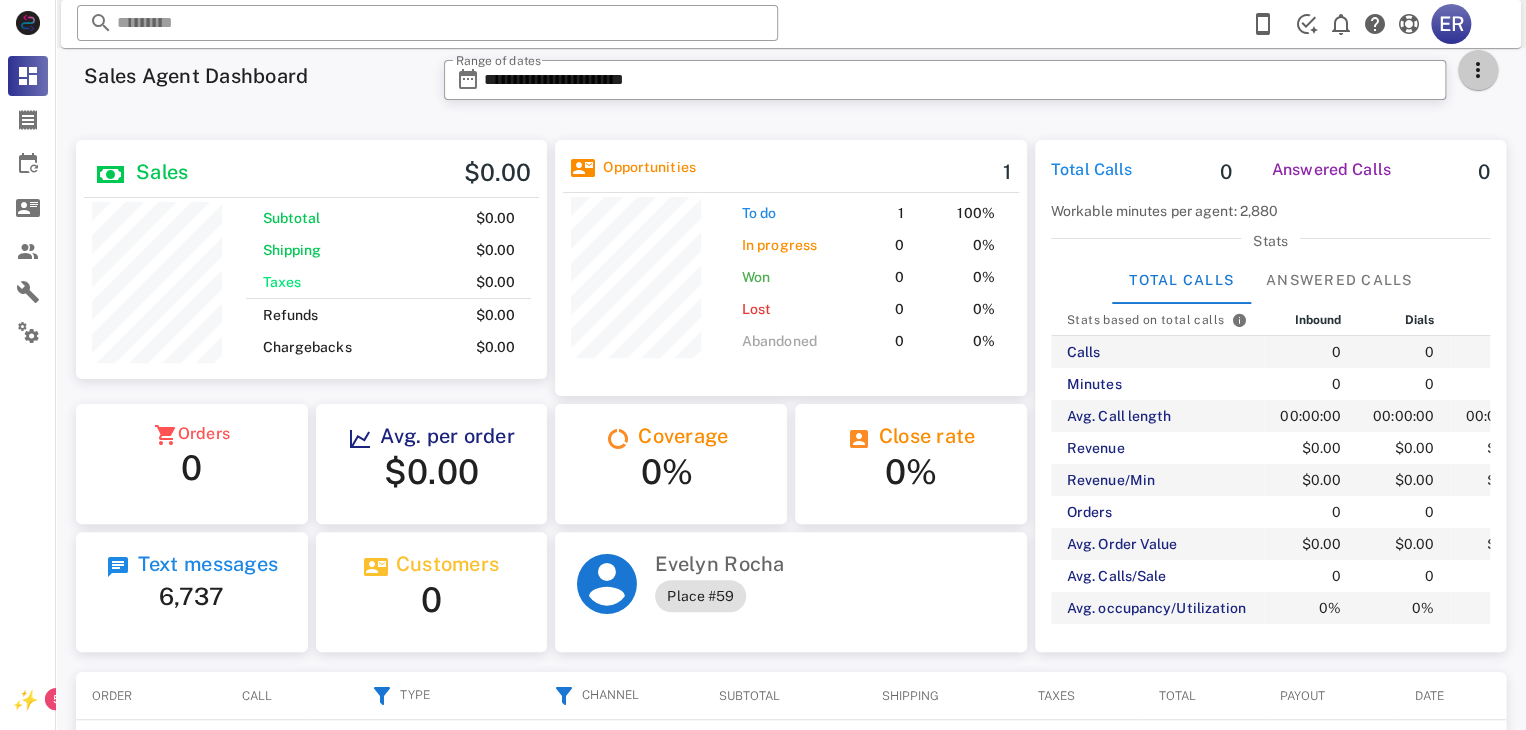 click at bounding box center (1478, 70) 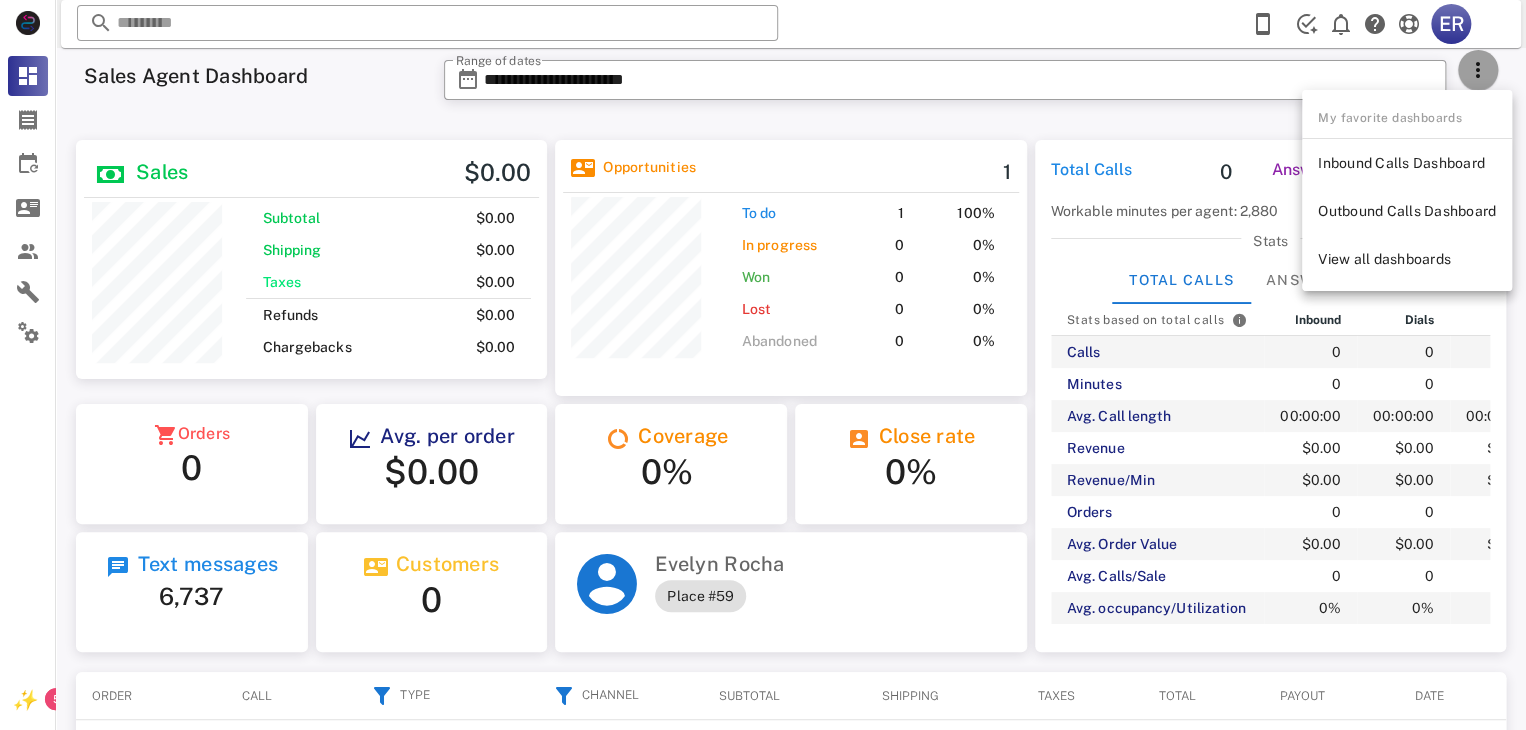 click at bounding box center (1478, 70) 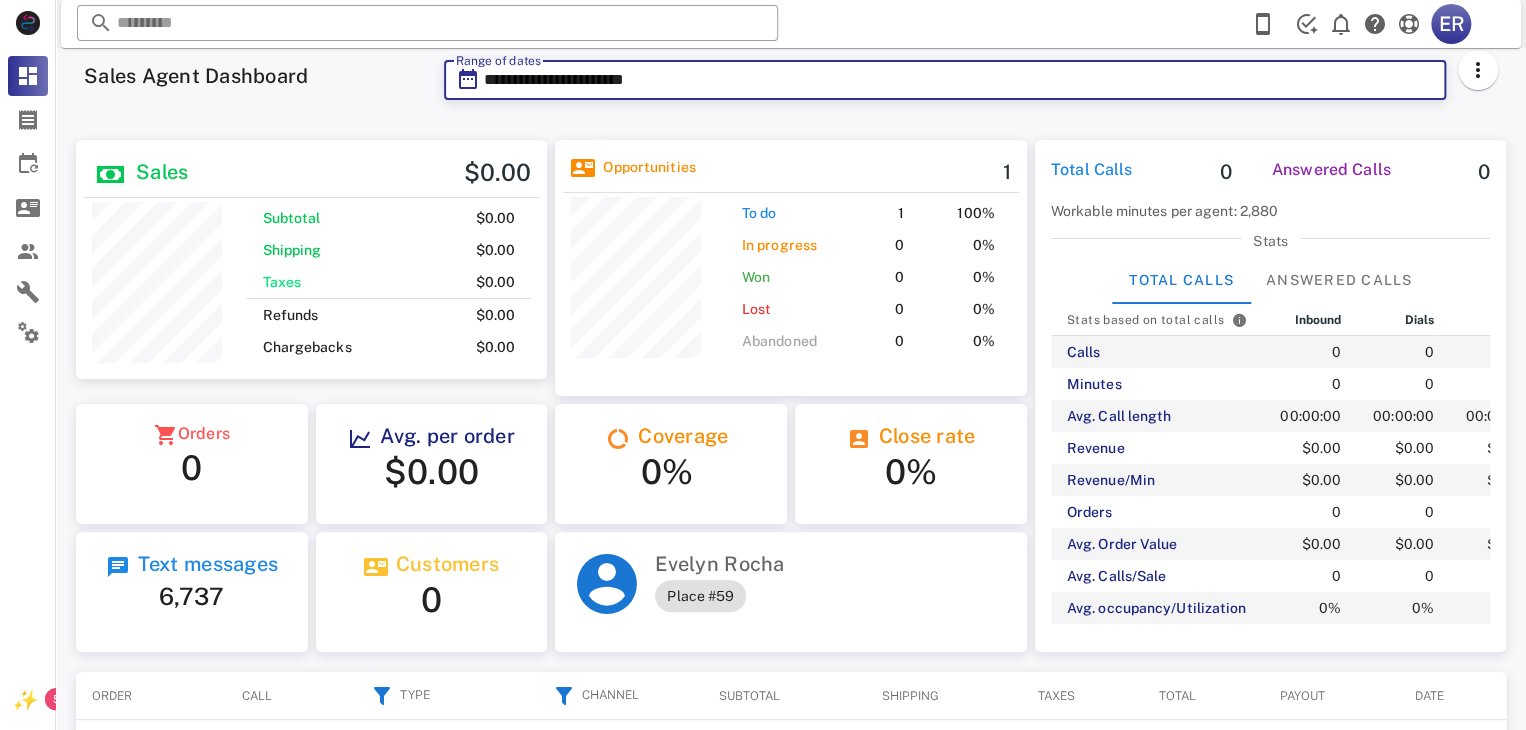 click on "**********" at bounding box center (959, 80) 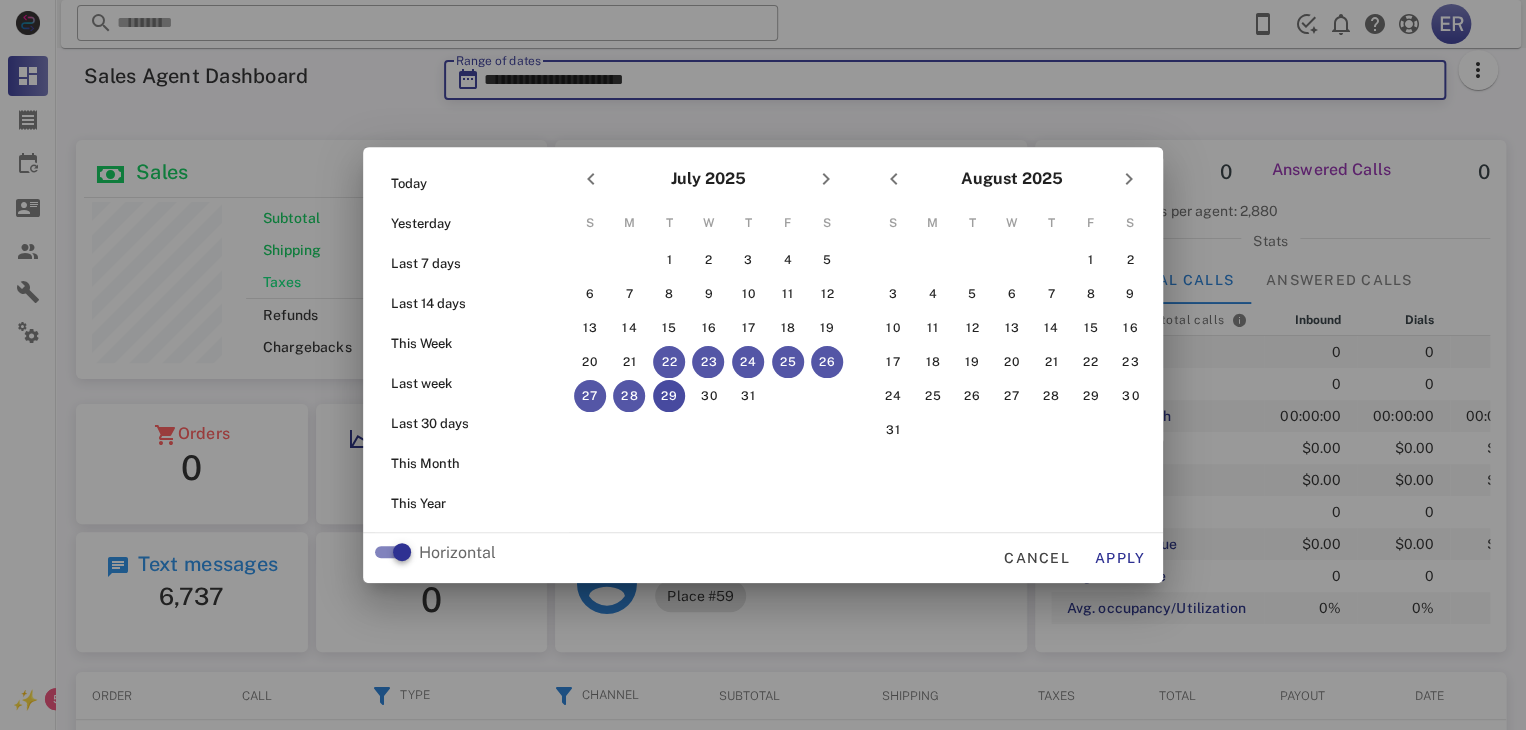 click at bounding box center [763, 365] 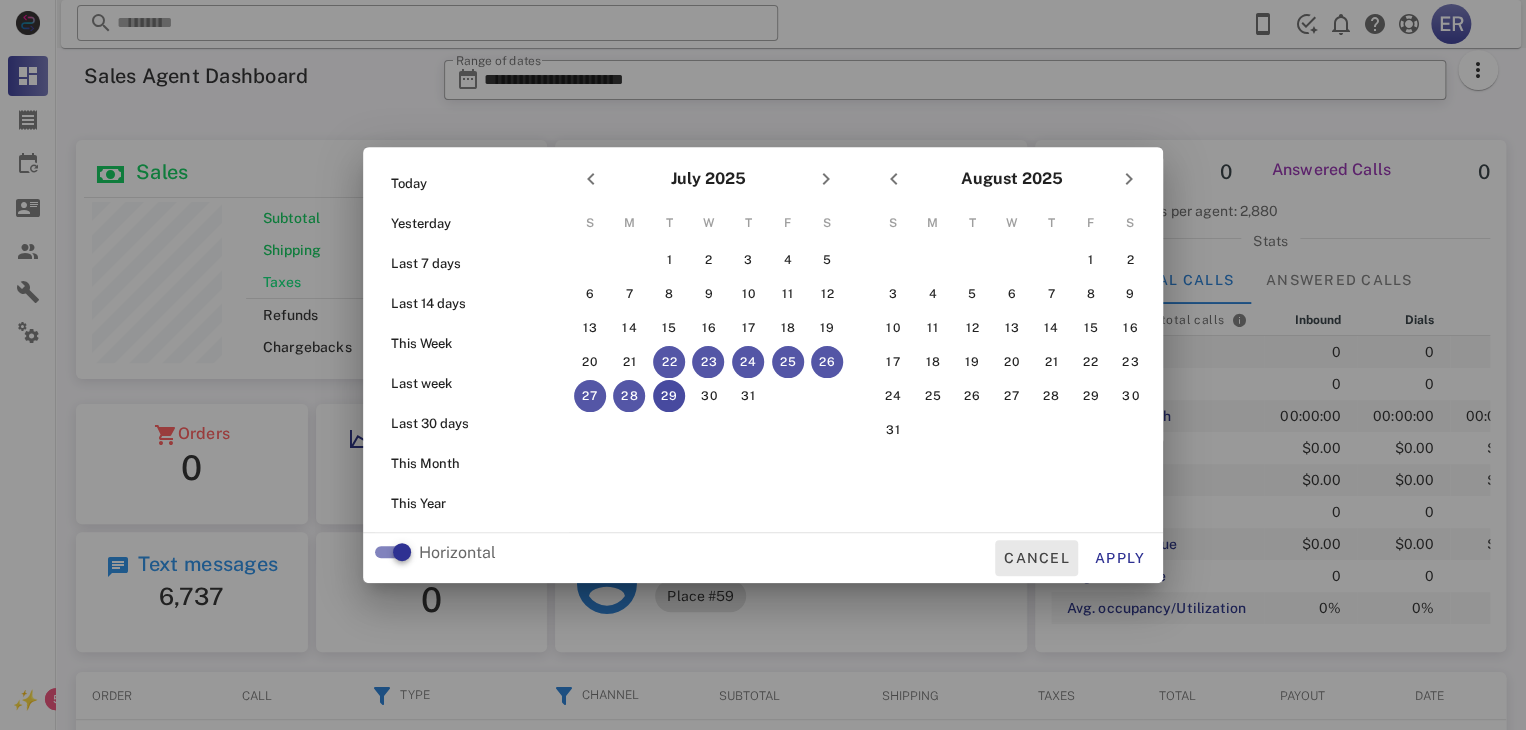 click on "Cancel" at bounding box center [1036, 558] 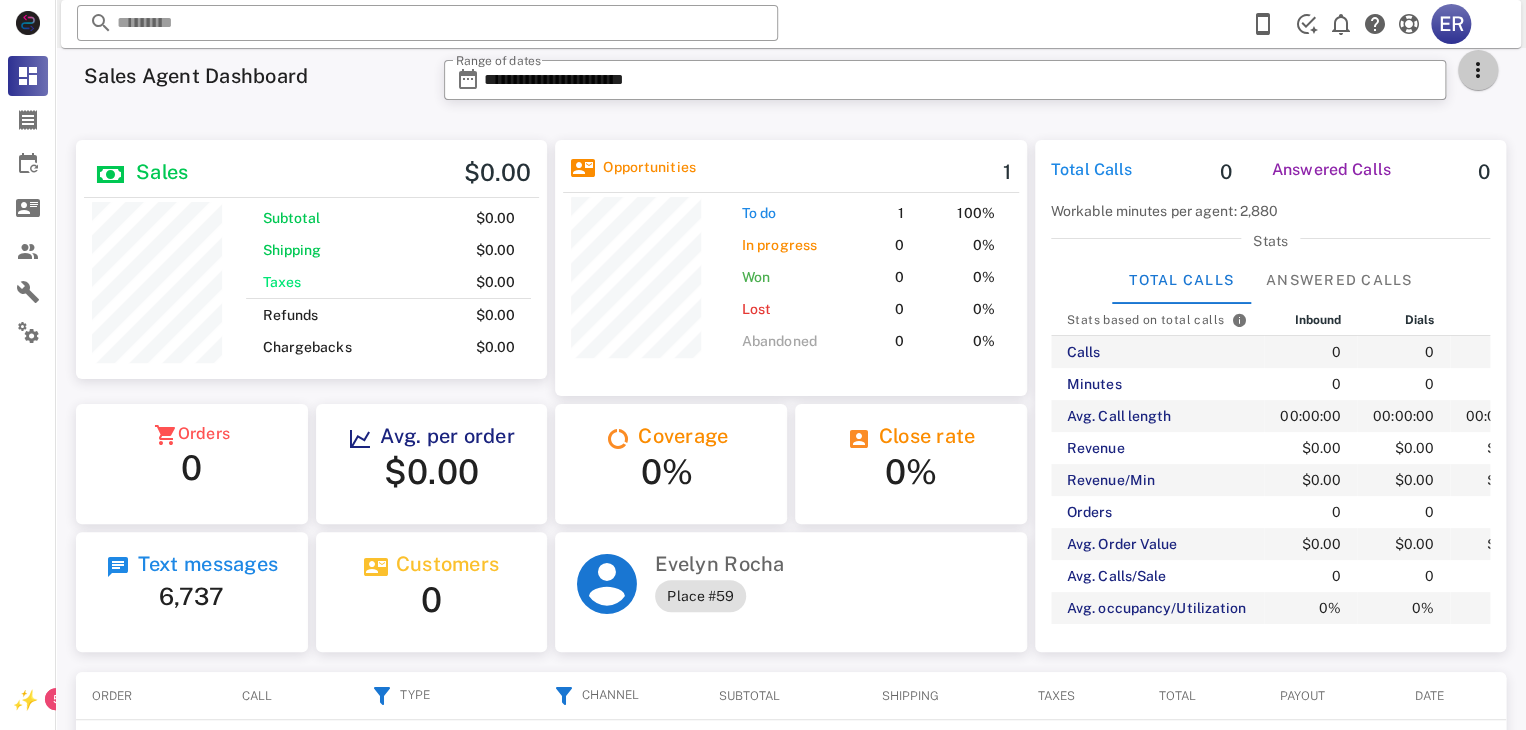 click at bounding box center (1478, 70) 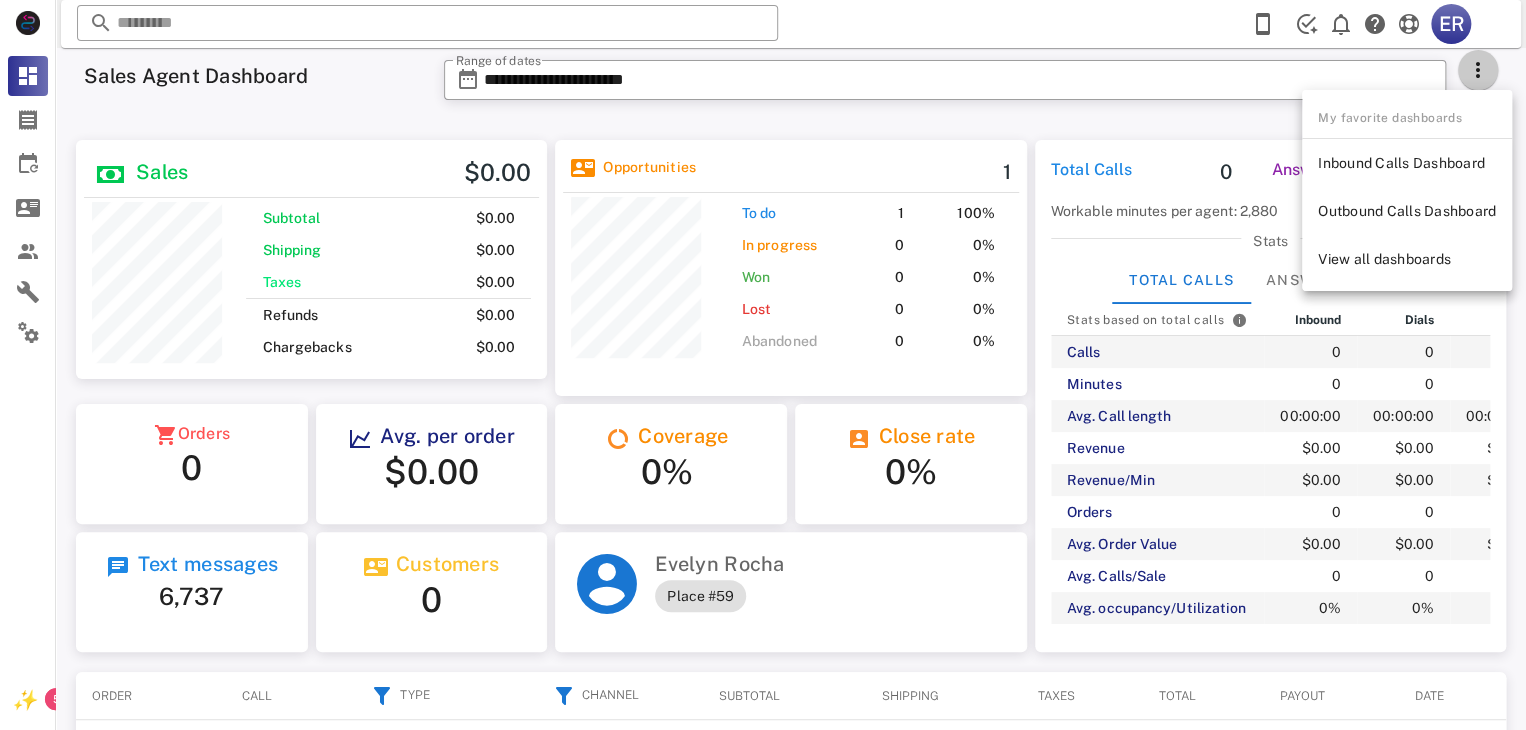 click at bounding box center [1478, 70] 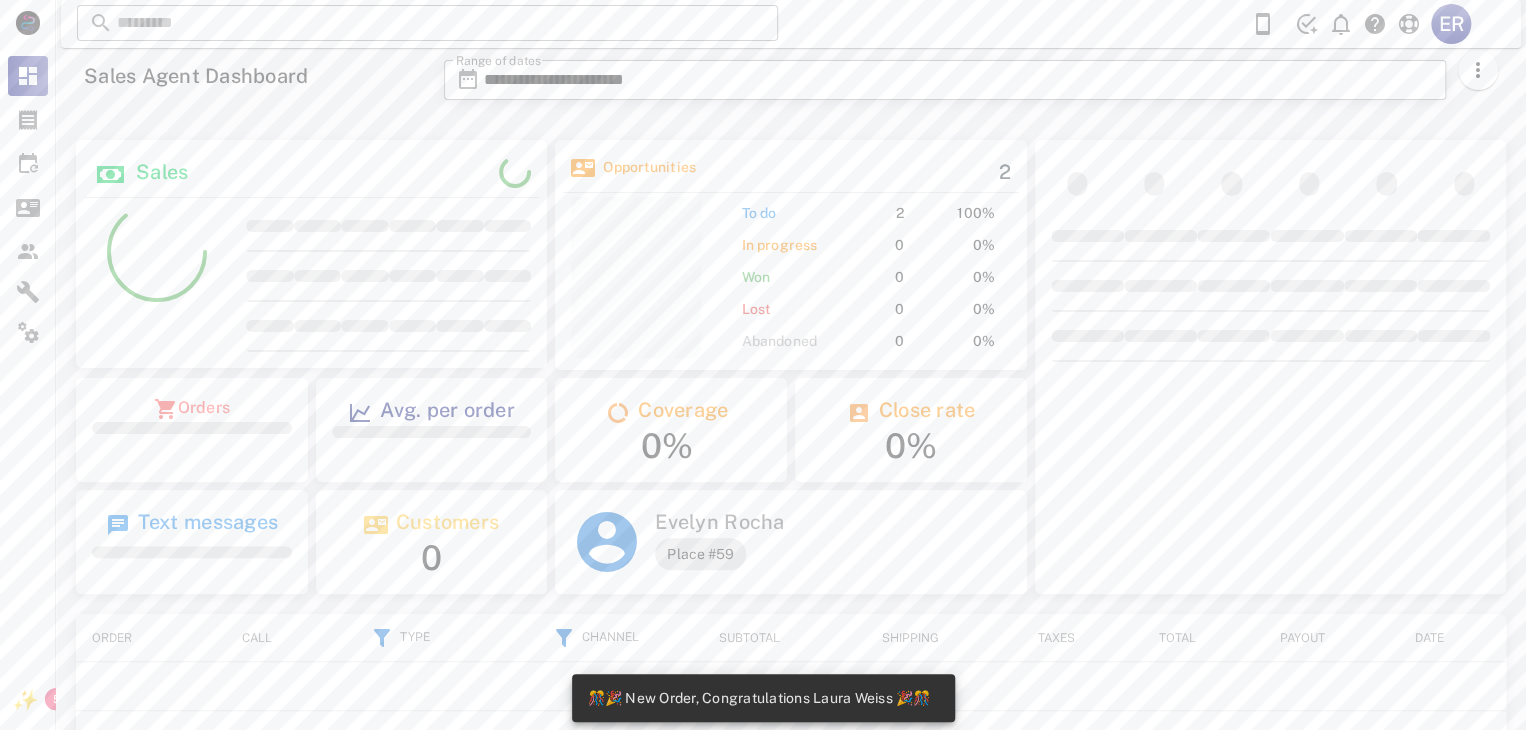 scroll, scrollTop: 999770, scrollLeft: 999528, axis: both 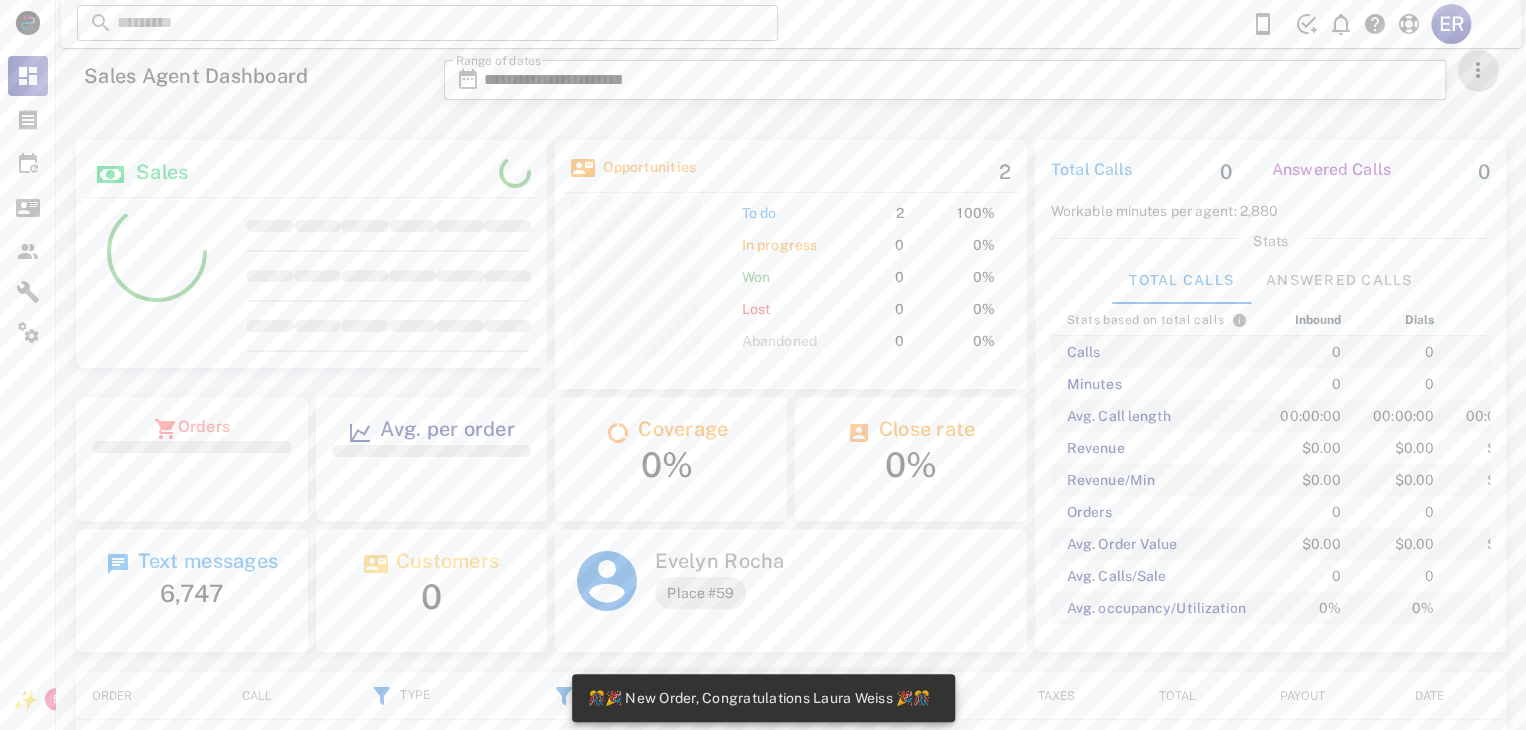 click at bounding box center [1478, 70] 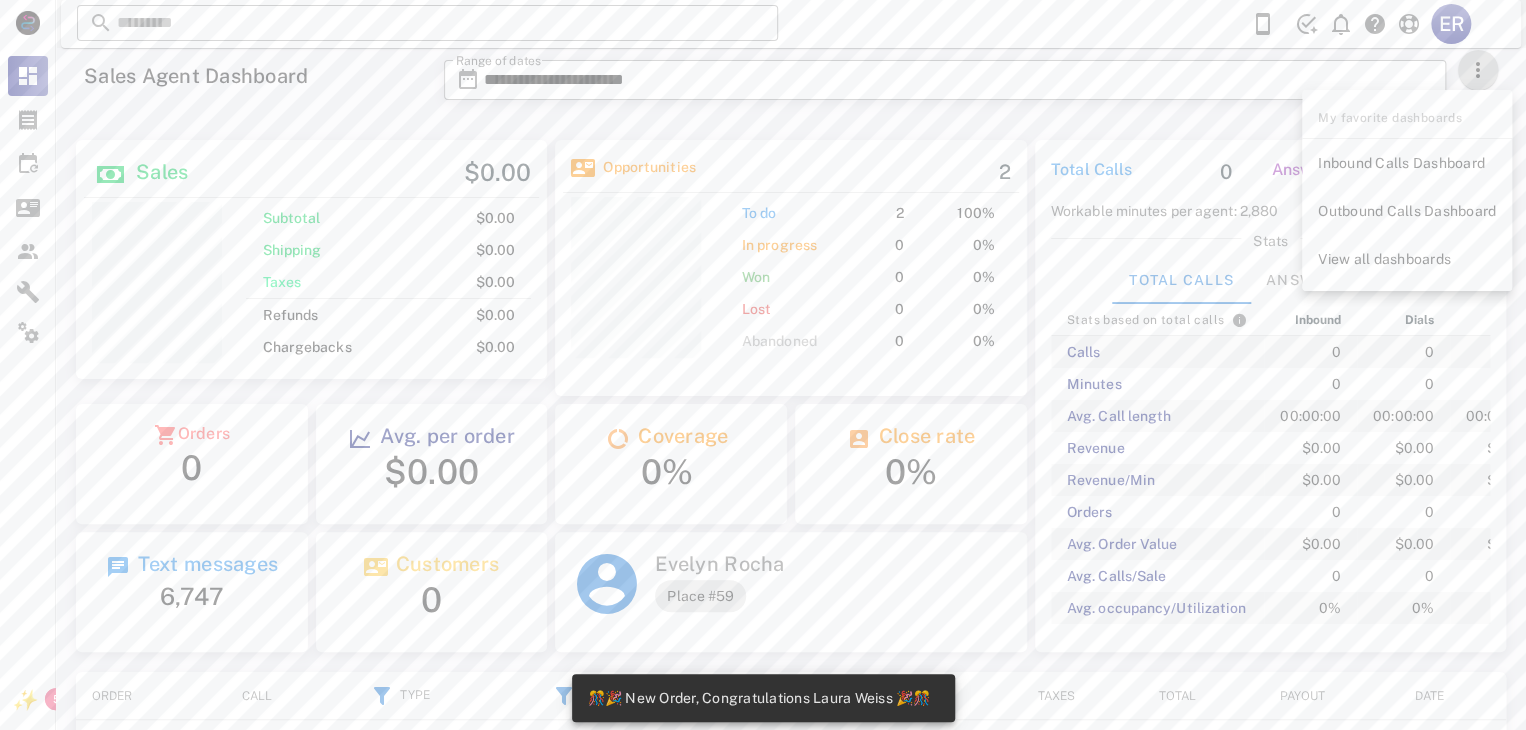 scroll, scrollTop: 999737, scrollLeft: 999528, axis: both 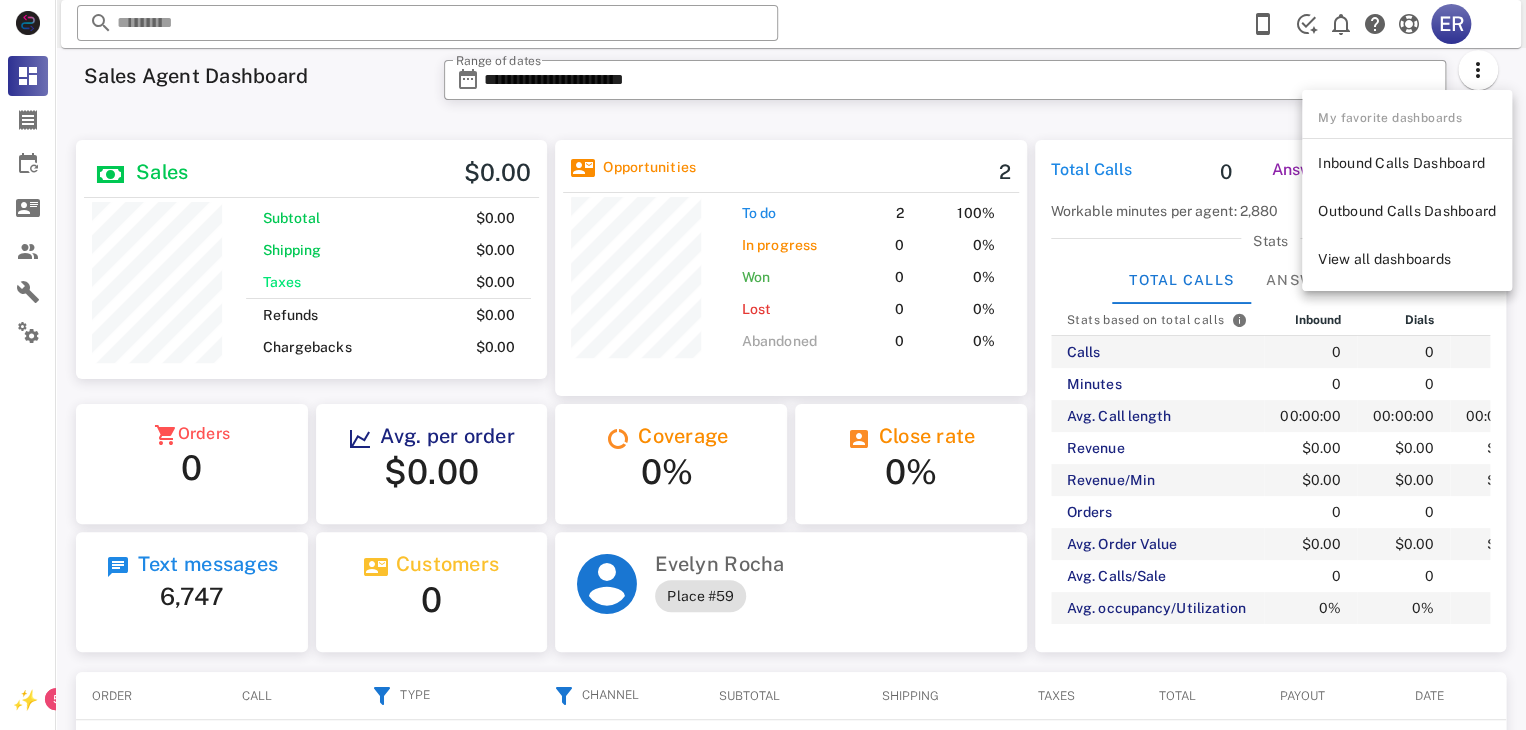 click on "Total Calls   0   Answered Calls   0   Workable minutes per agent: 2,880  Stats  Total Calls   Answered Calls   Stats based on total calls  Inbound Dials Total  Calls   0   0   0   Minutes   0   0   0   Avg. Call length   00:00:00   00:00:00   00:00:00   Revenue   $0.00   $0.00   $0.00   Revenue/Min   $0.00   $0.00   $0.00   Orders   0   0   0   Avg. Order Value   $0.00   $0.00   $0.00   Avg. Calls/Sale   0   0   0   Avg. occupancy/Utilization   0%   0%   0%" at bounding box center [1270, 396] 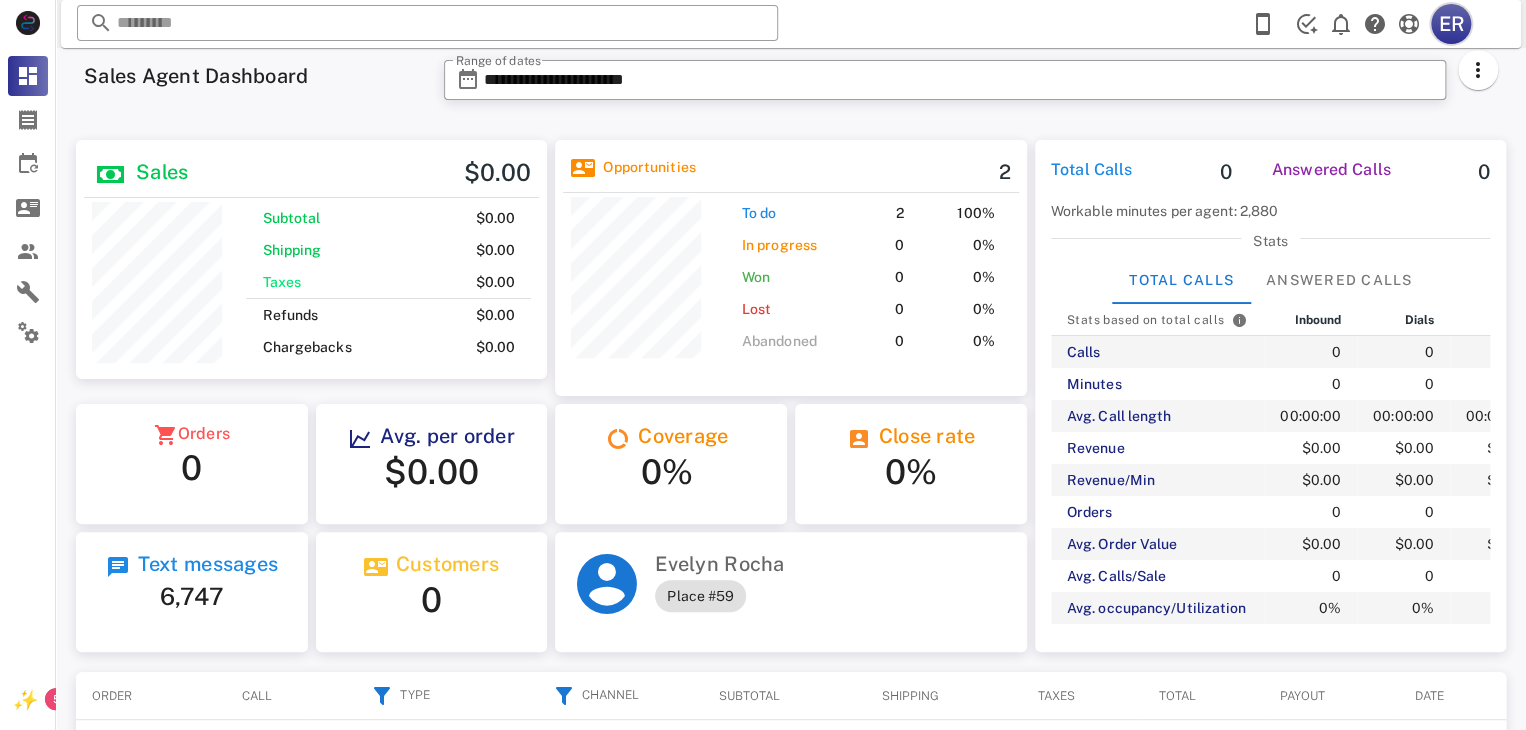 click on "ER" at bounding box center (1451, 24) 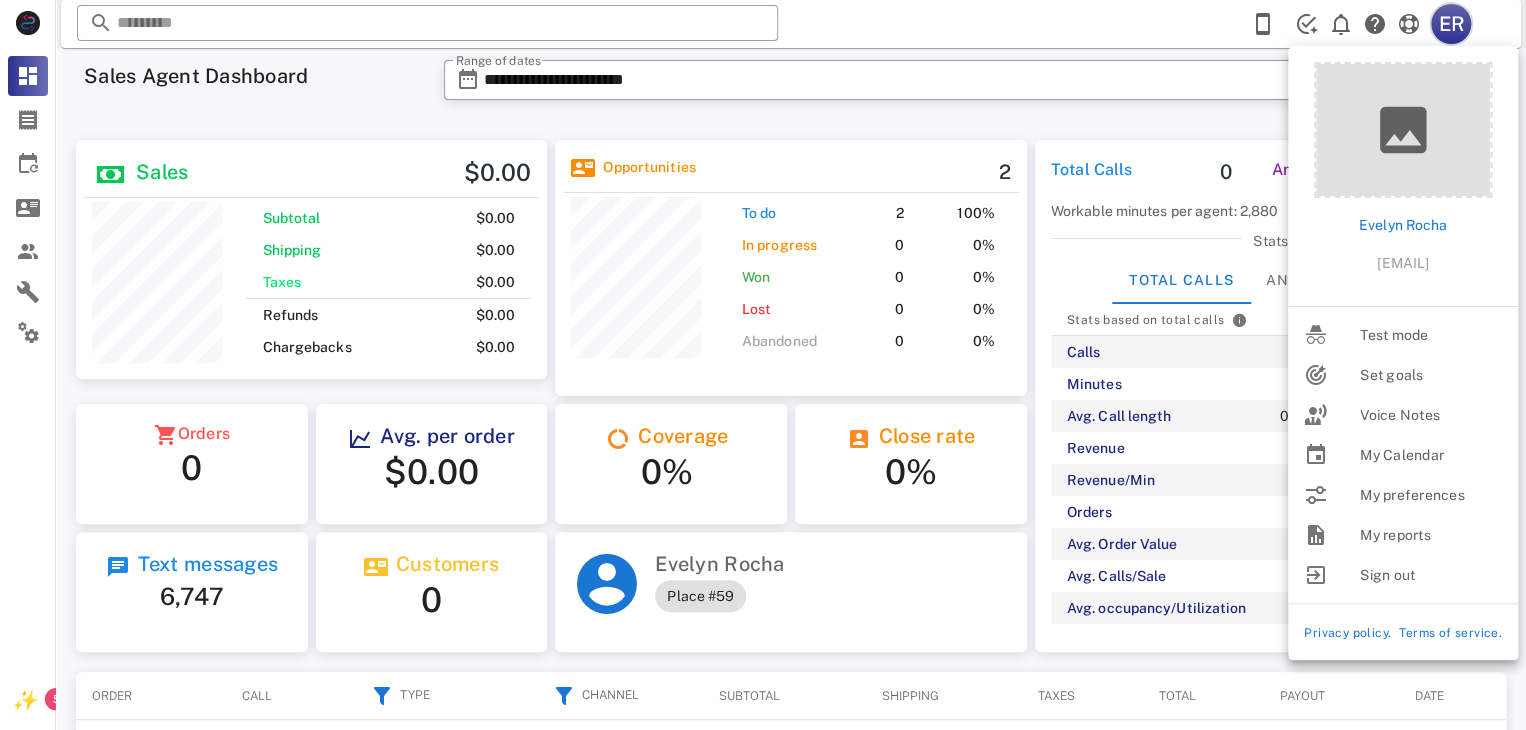 click on "ER" at bounding box center [1451, 24] 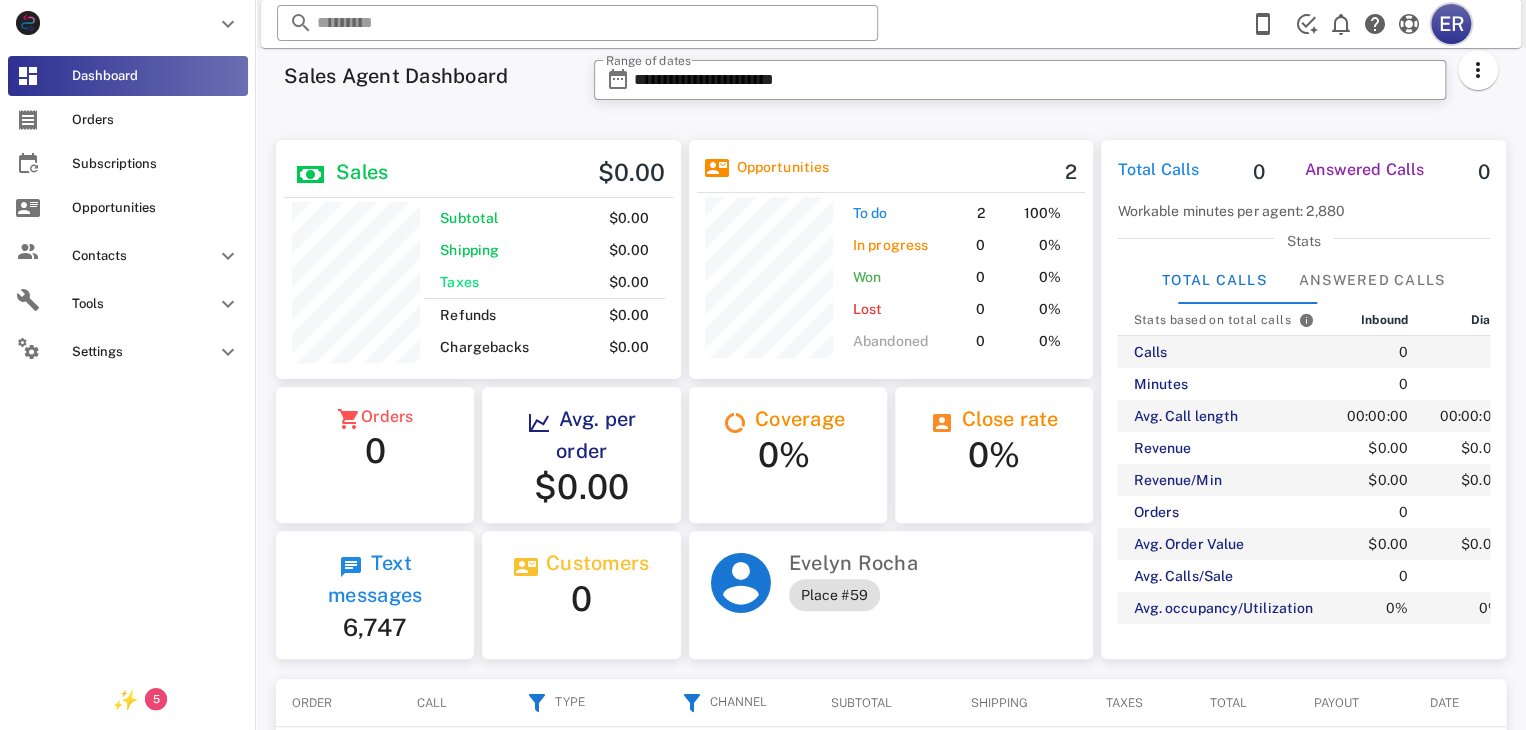 scroll, scrollTop: 239, scrollLeft: 404, axis: both 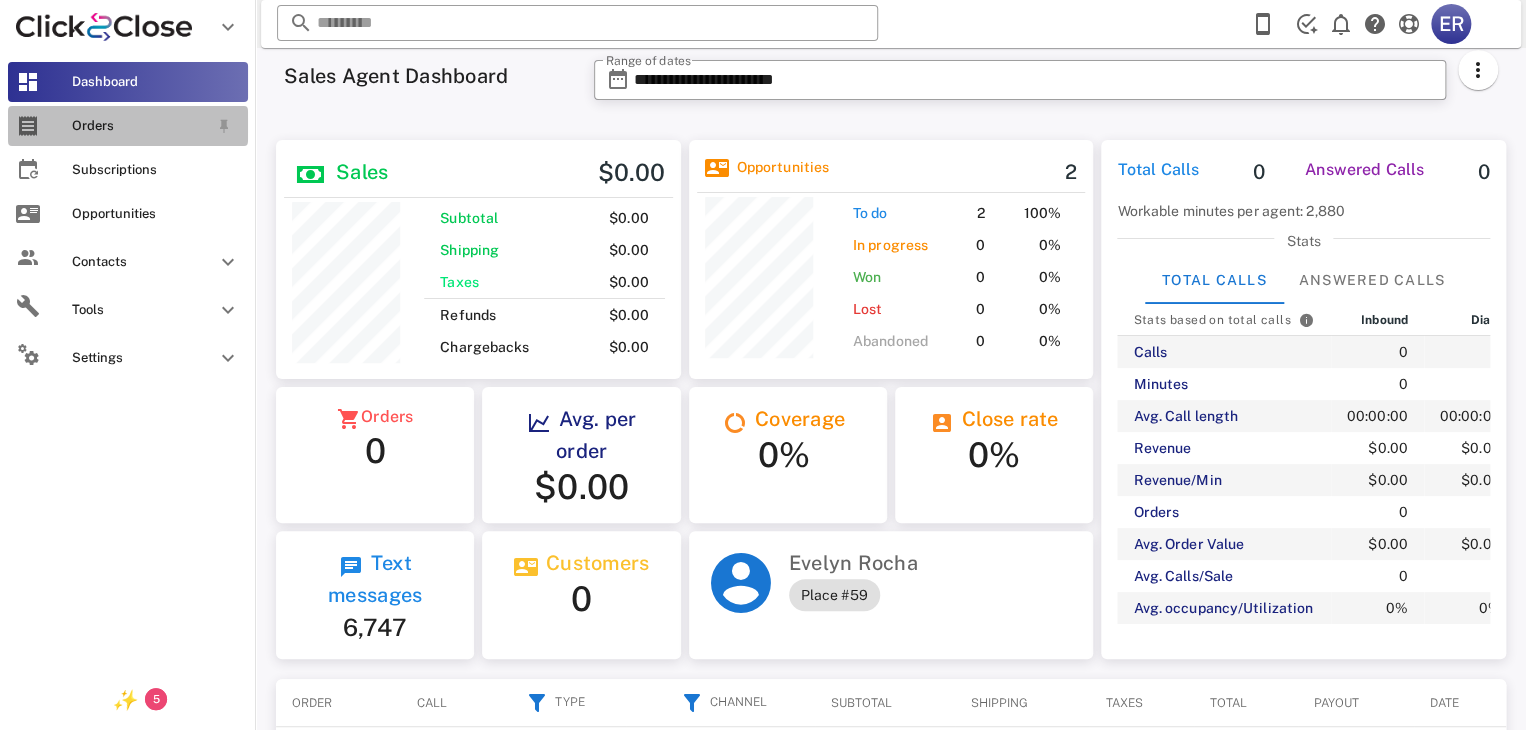 click at bounding box center (28, 126) 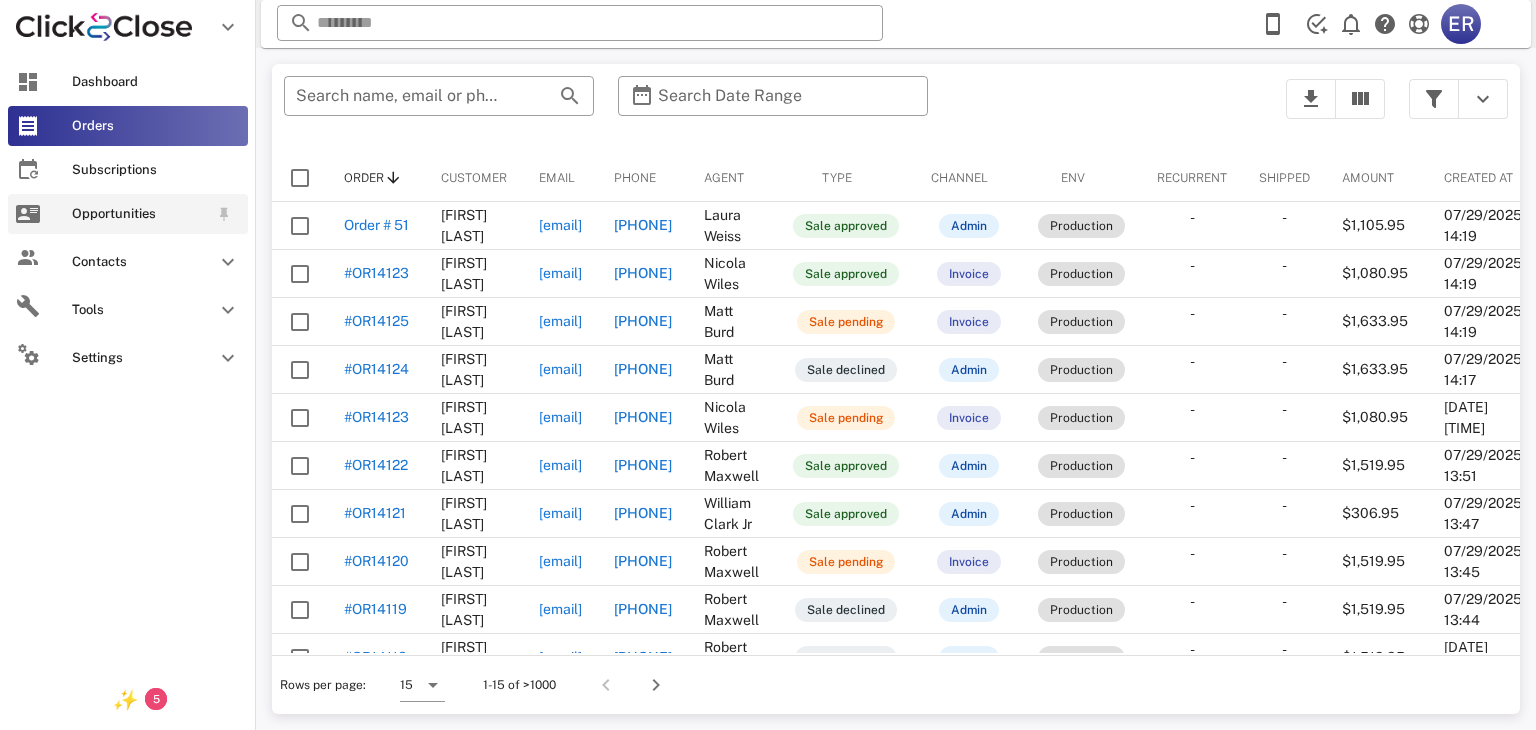 click on "Opportunities" at bounding box center (128, 214) 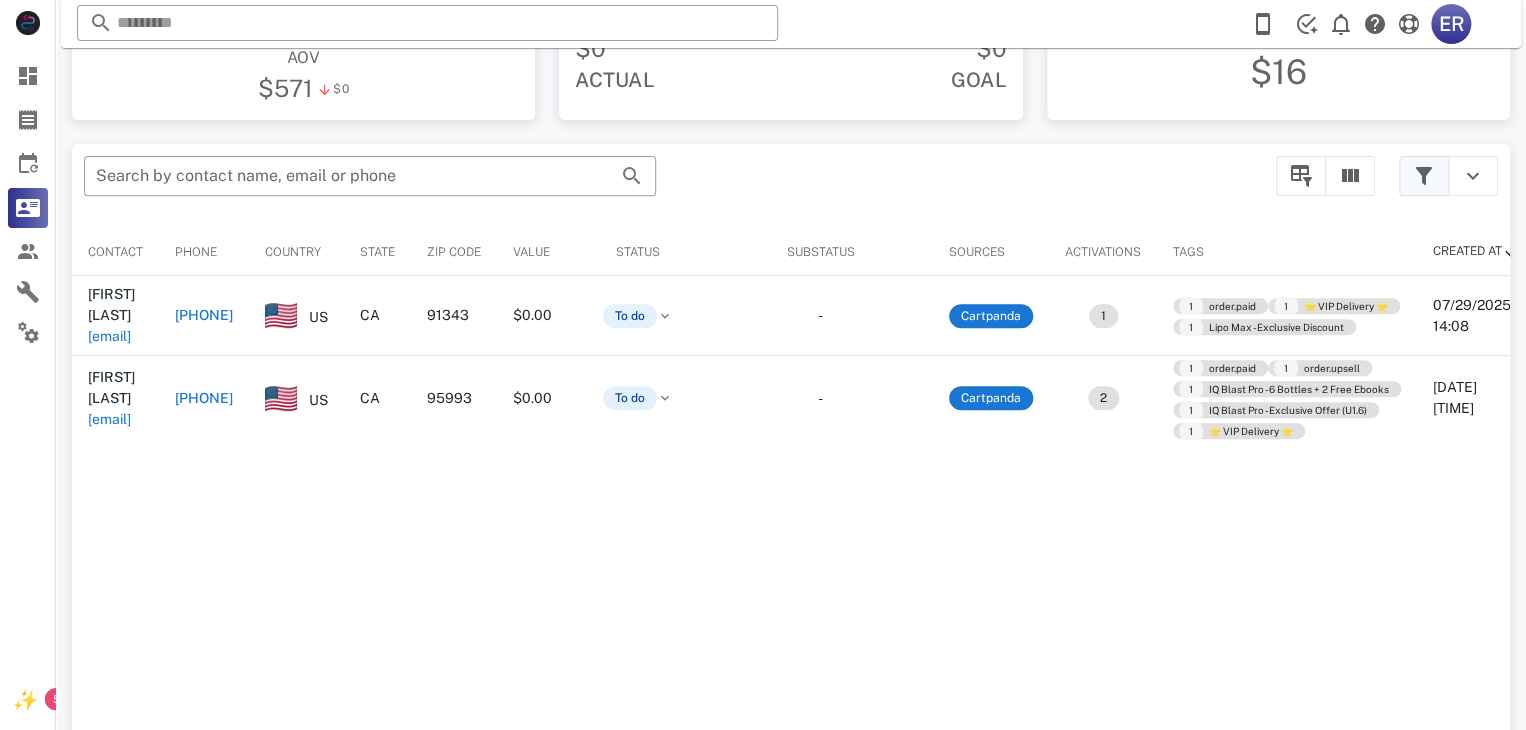 click at bounding box center (1424, 176) 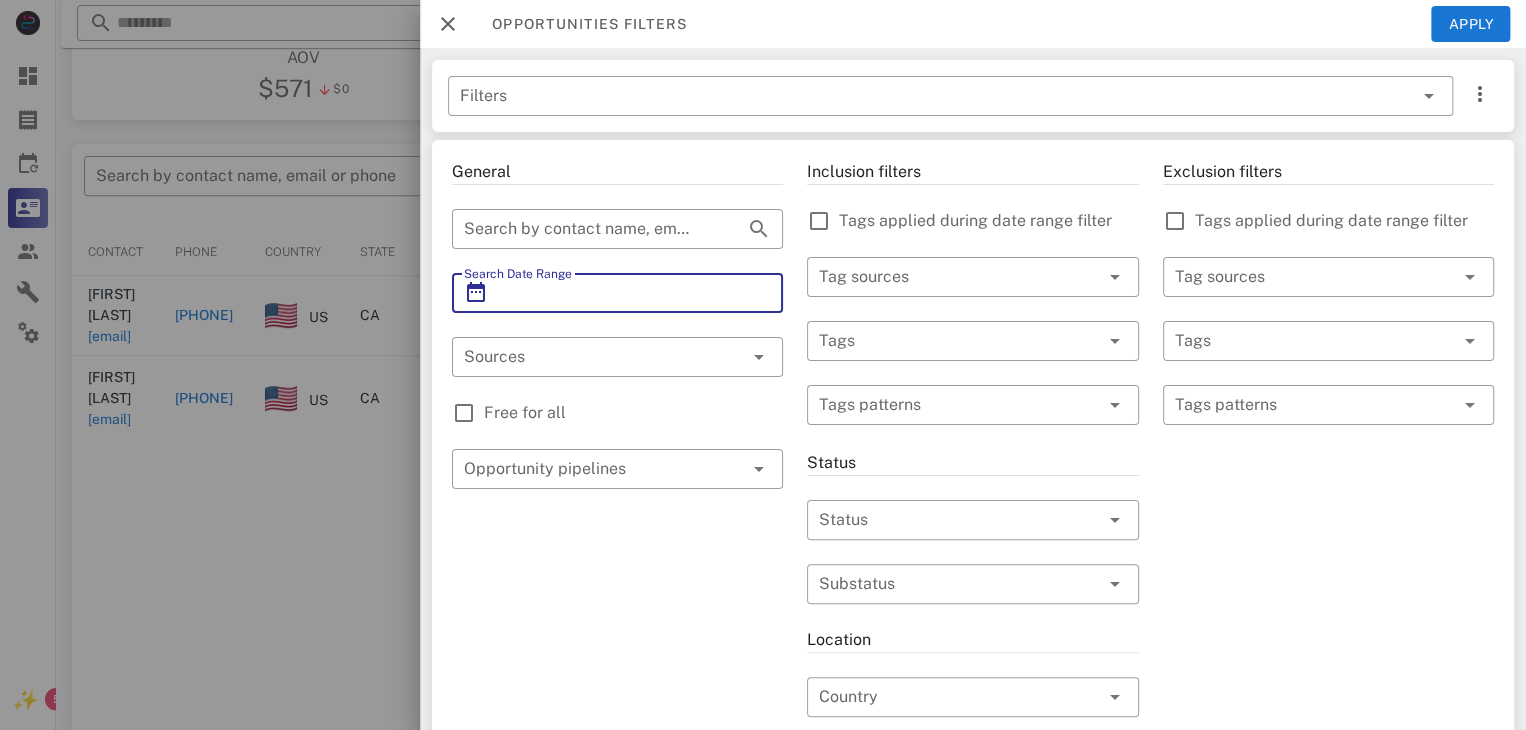click on "Search Date Range" at bounding box center [617, 293] 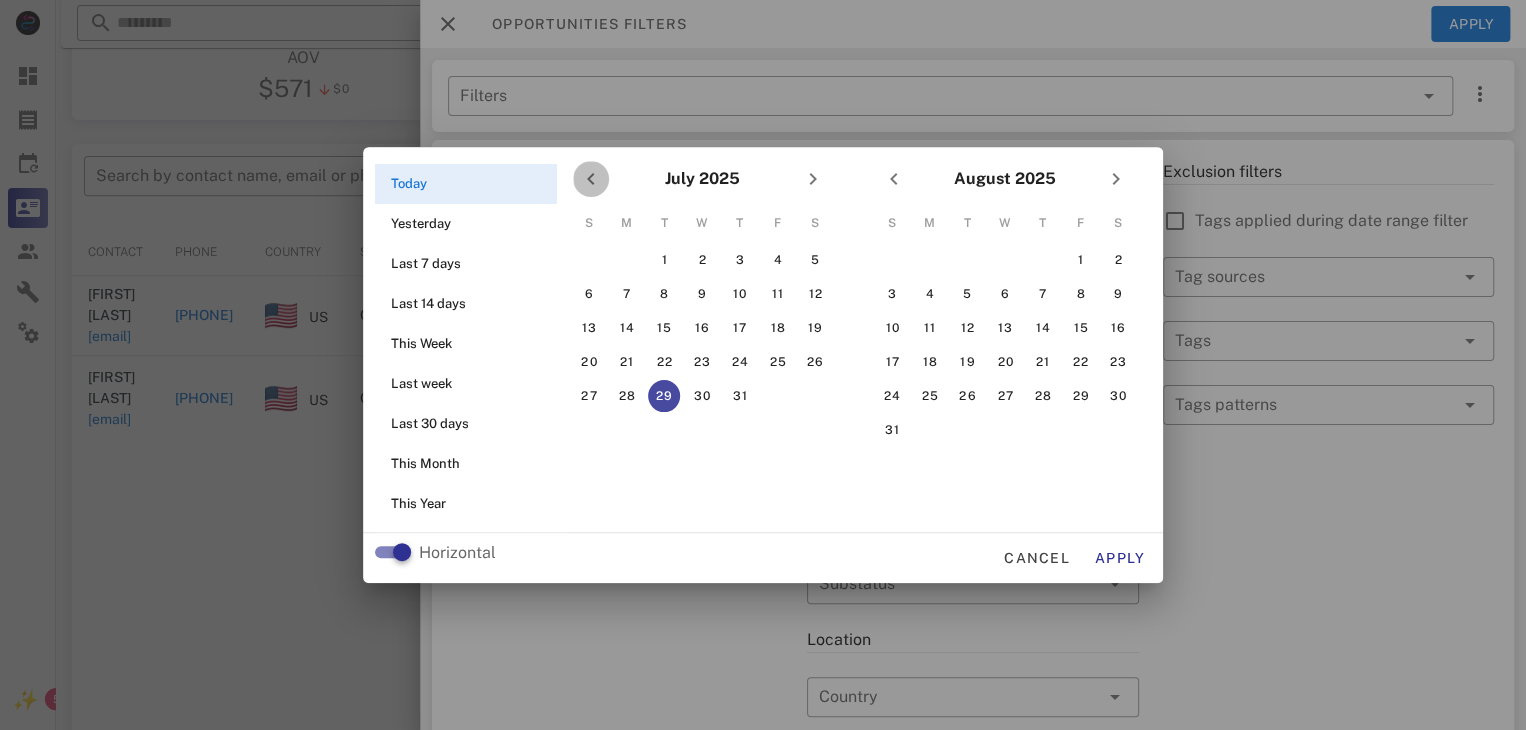 click at bounding box center (591, 179) 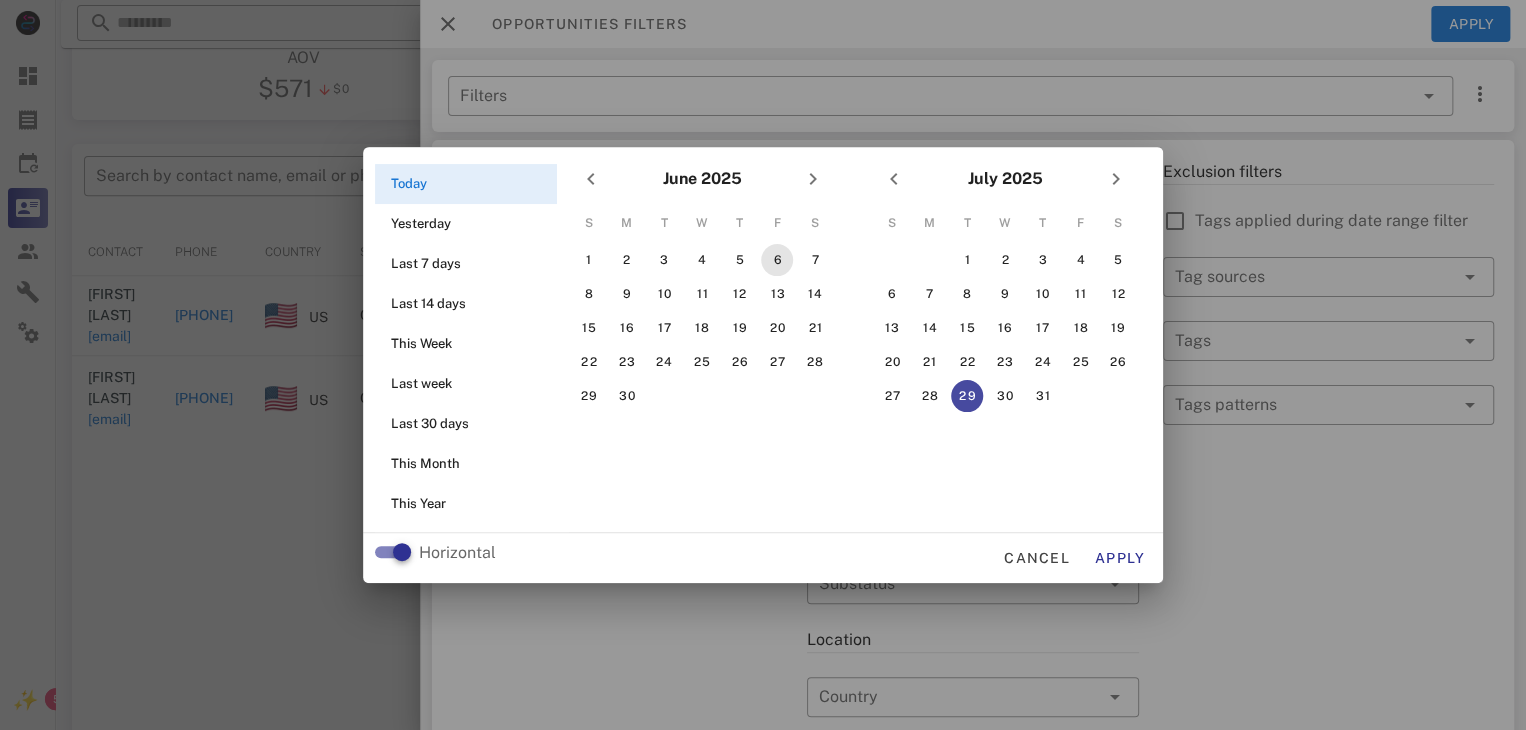 click on "6" at bounding box center (777, 260) 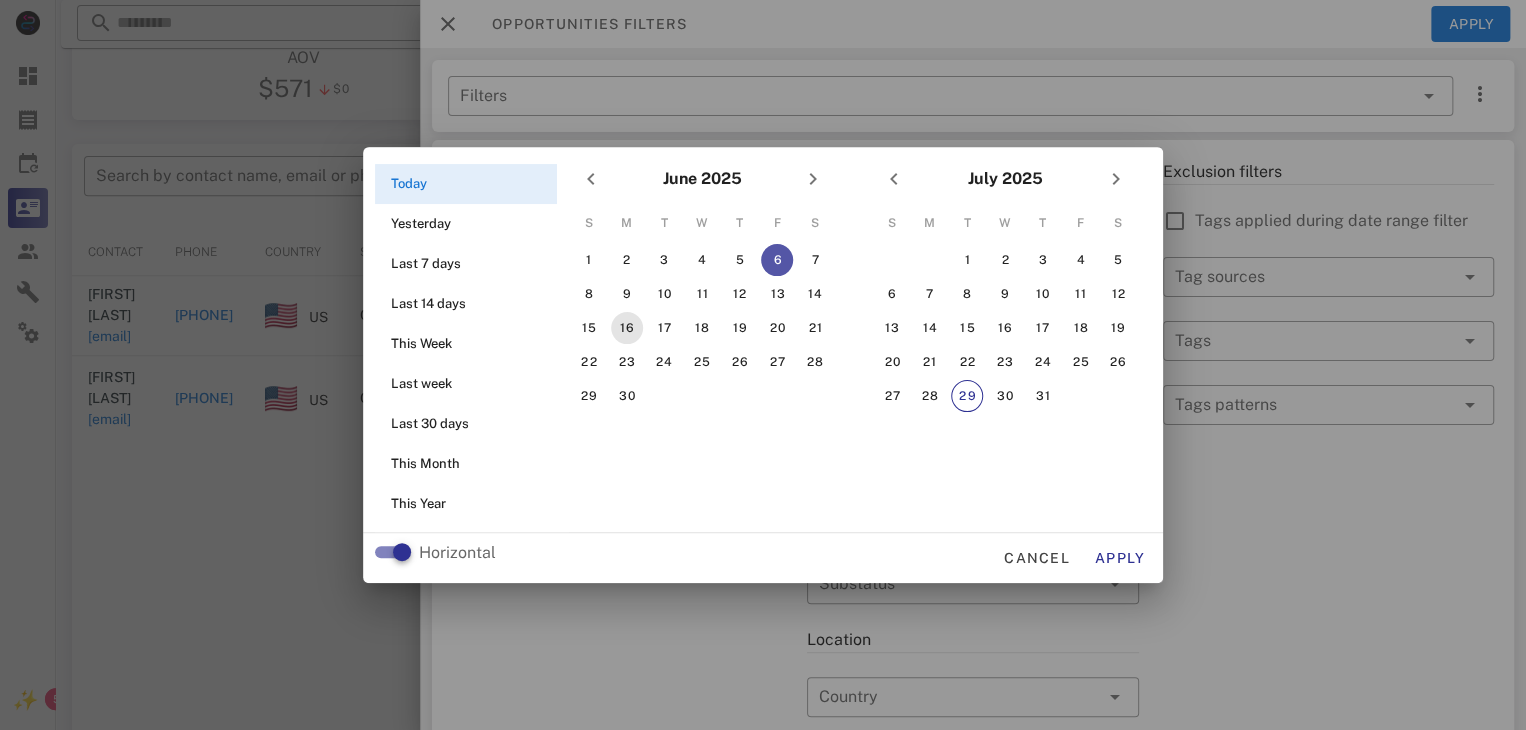 click on "16" at bounding box center [627, 328] 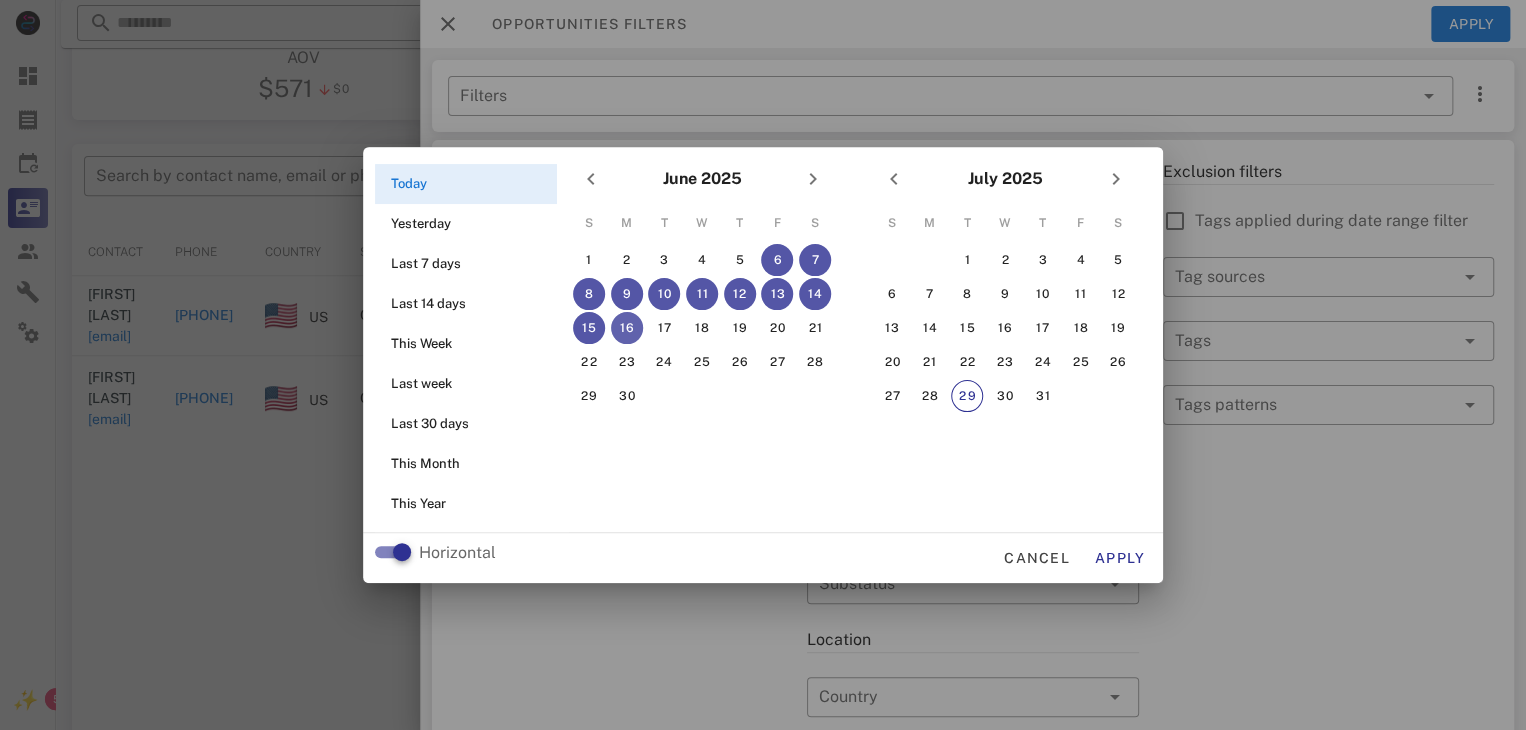 click on "16" at bounding box center (627, 328) 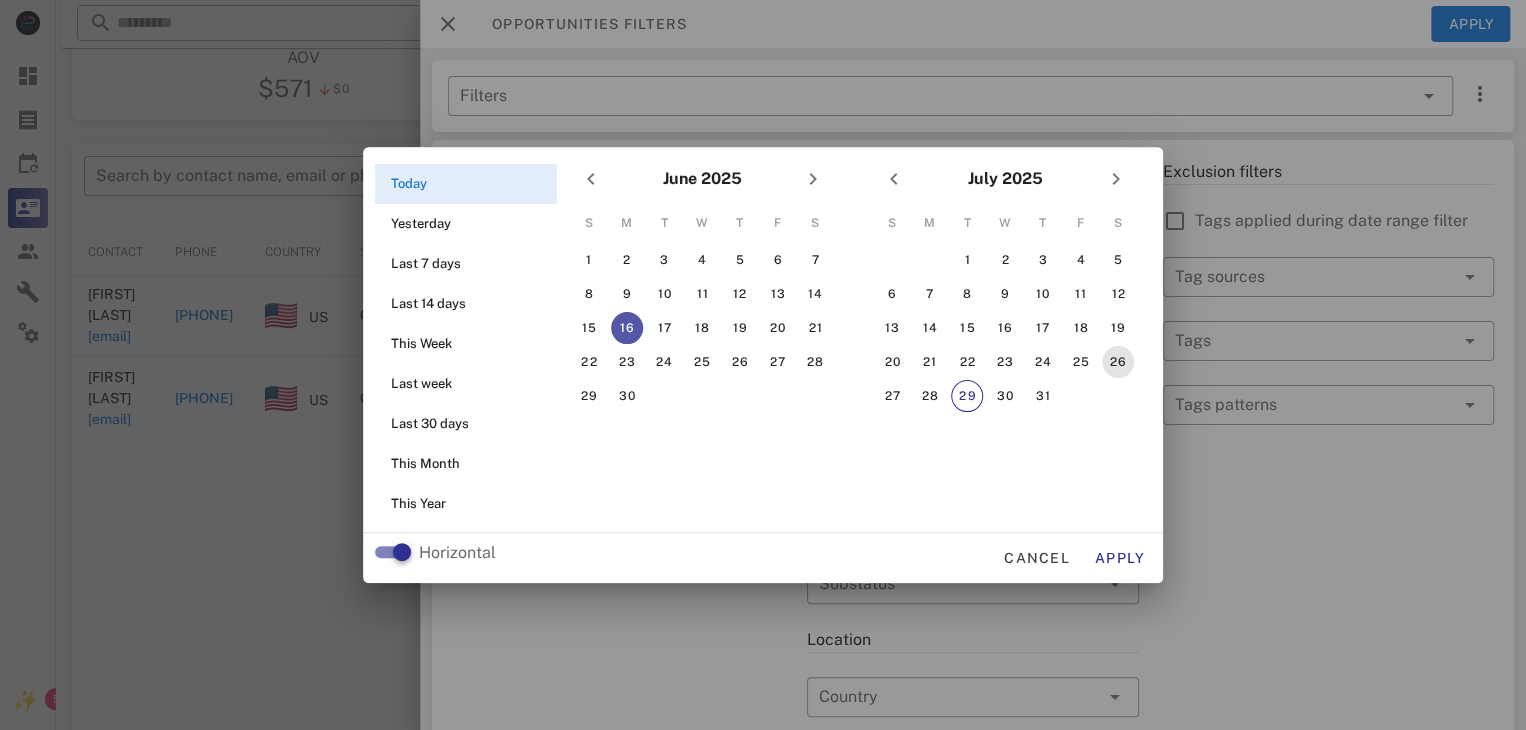 click on "26" at bounding box center (1118, 362) 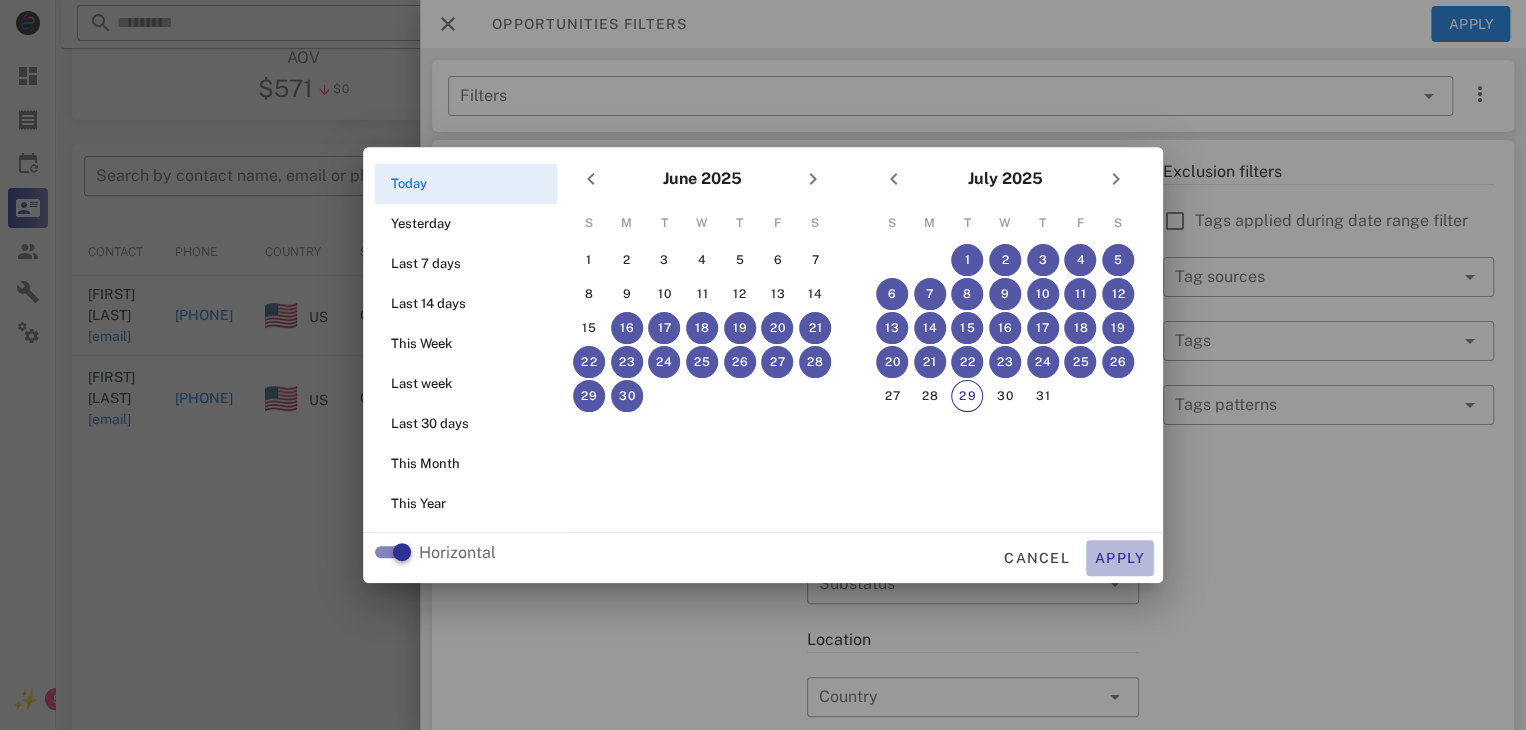 click on "Apply" at bounding box center (1120, 558) 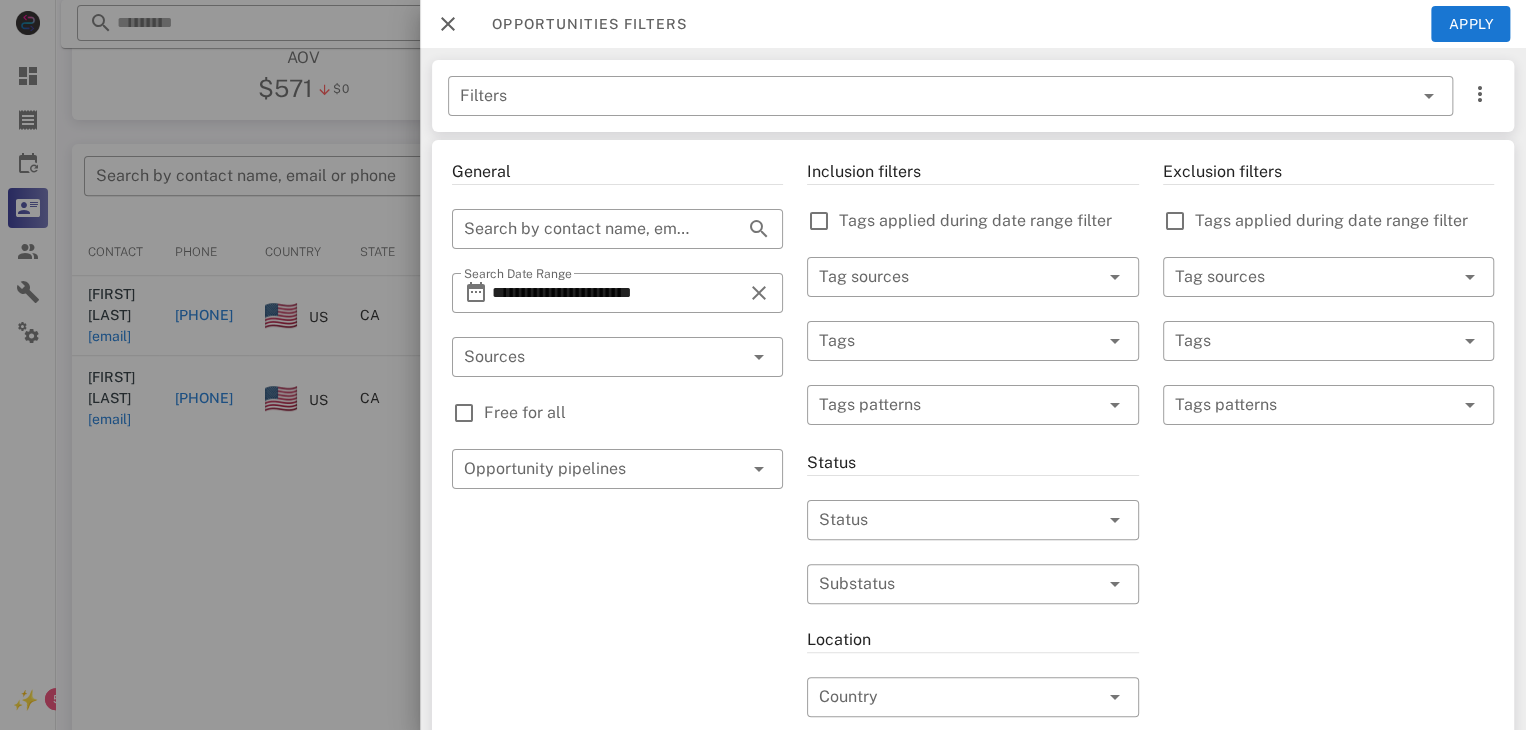 click on "Free for all" at bounding box center (633, 413) 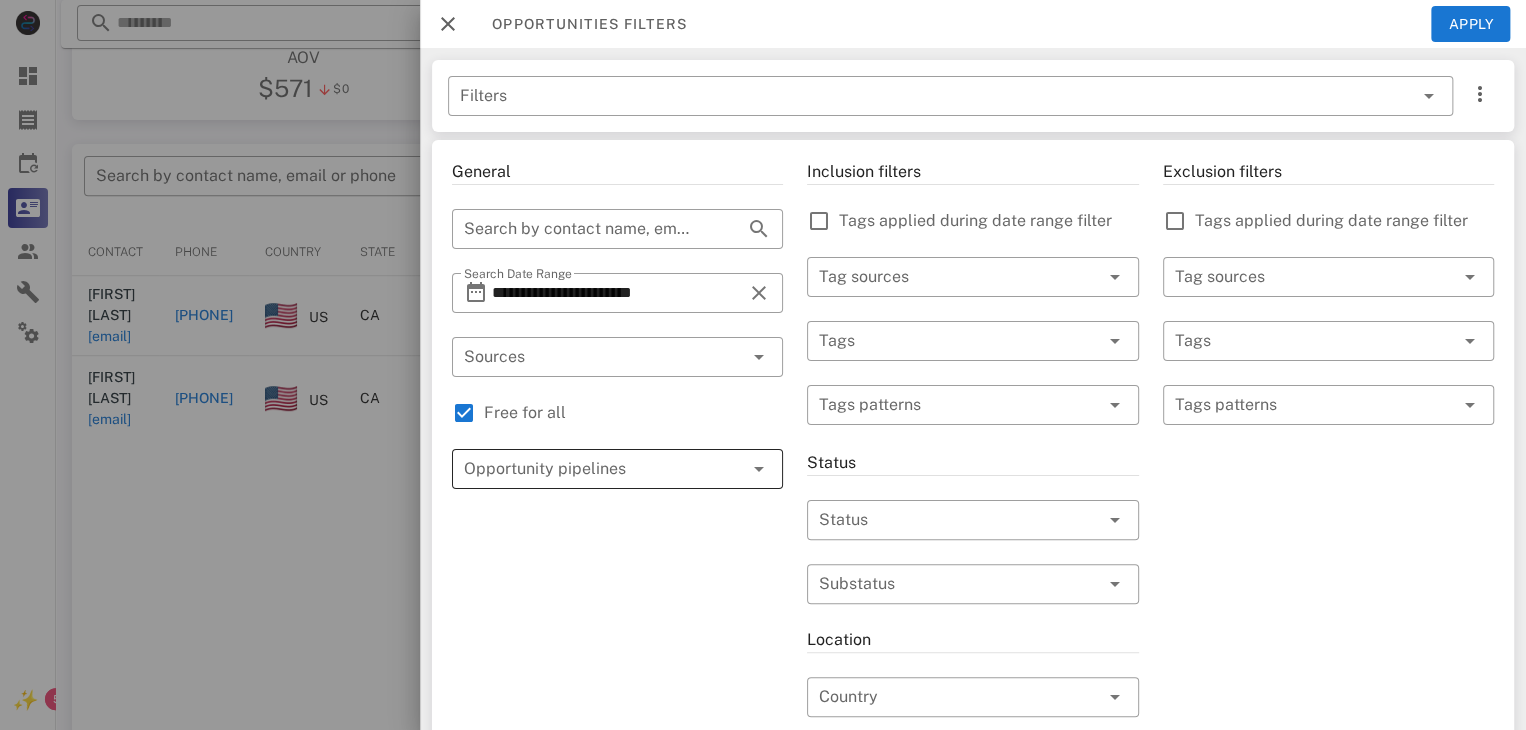 click at bounding box center [589, 469] 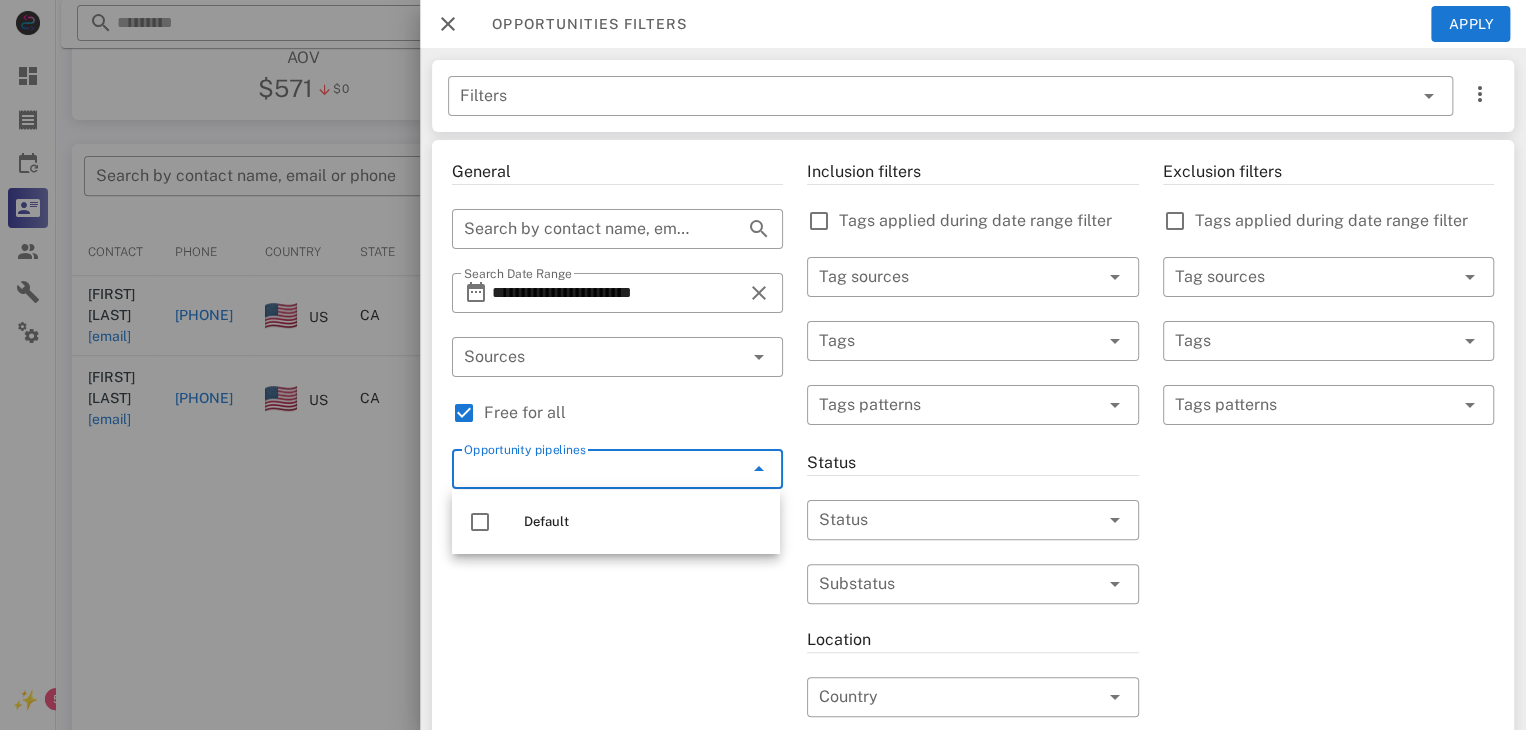 click on "Opportunity pipelines" at bounding box center (589, 469) 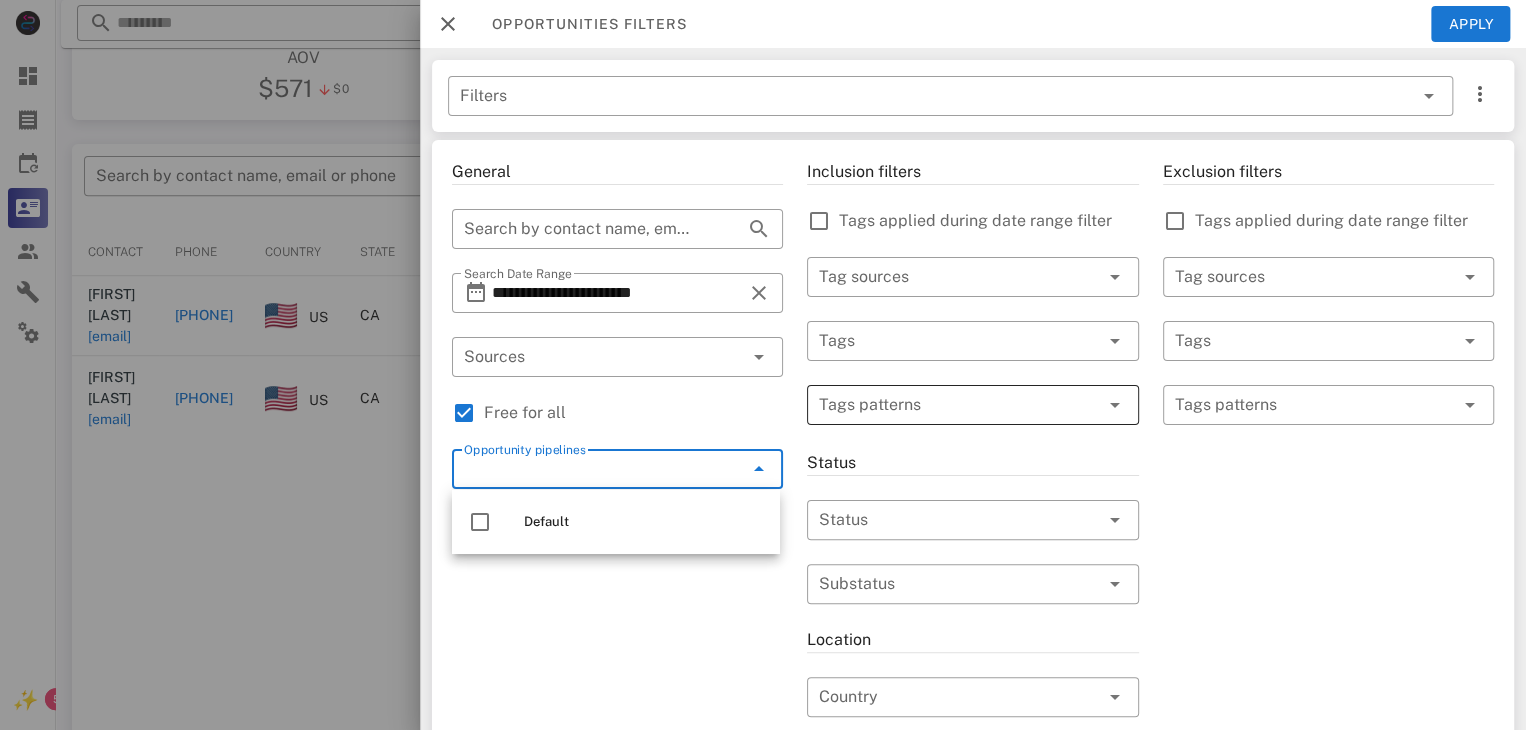 click at bounding box center [958, 405] 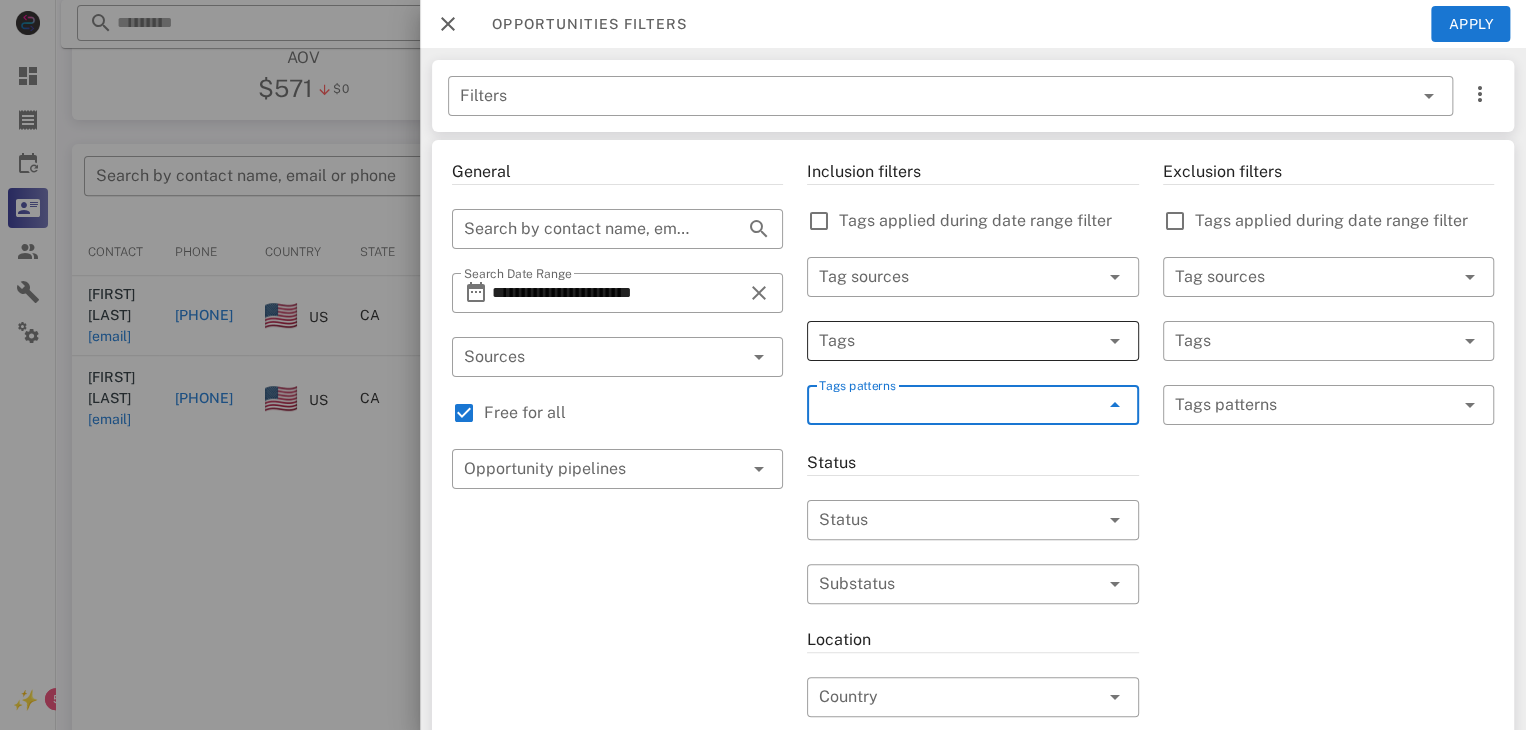 click at bounding box center (944, 341) 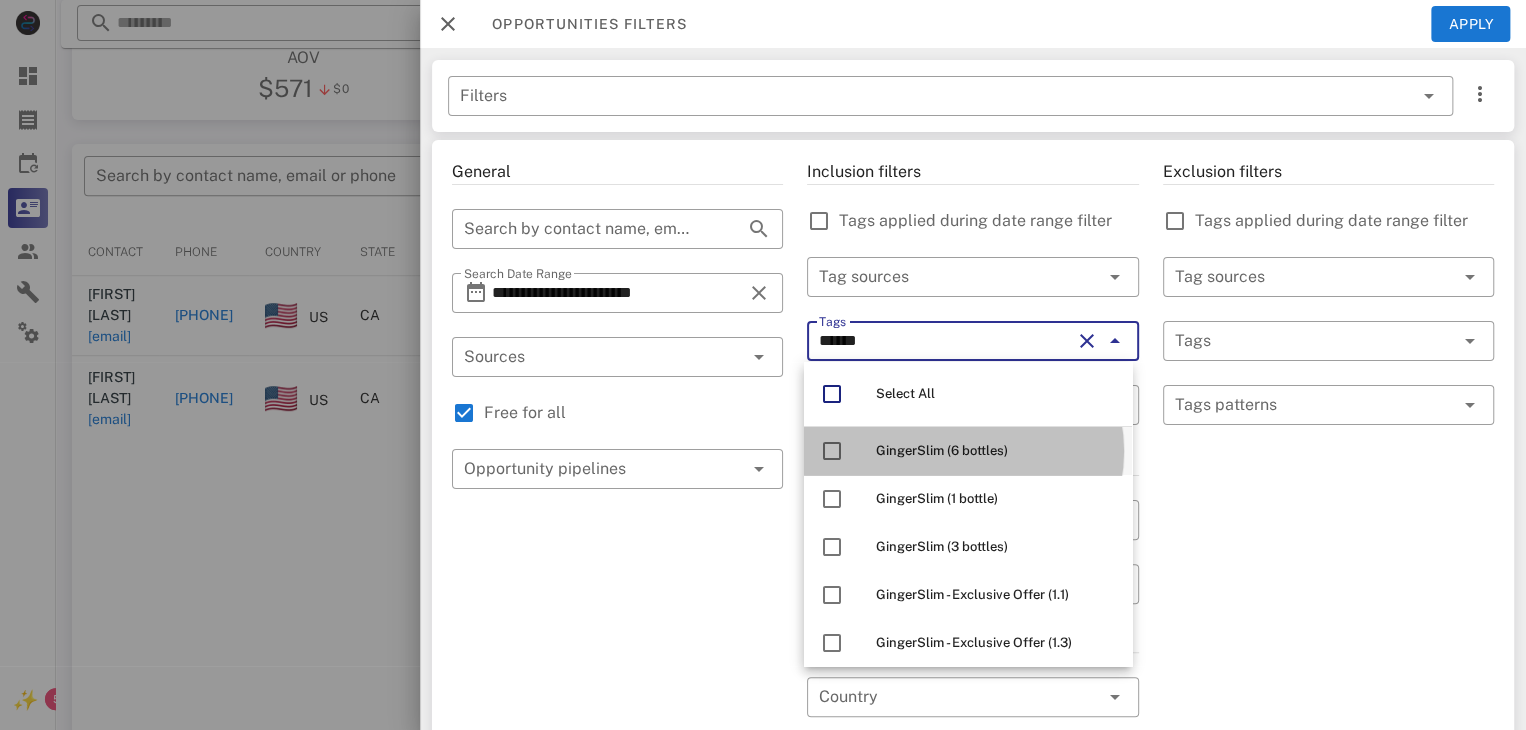 click on "GingerSlim (6 bottles)" at bounding box center (942, 450) 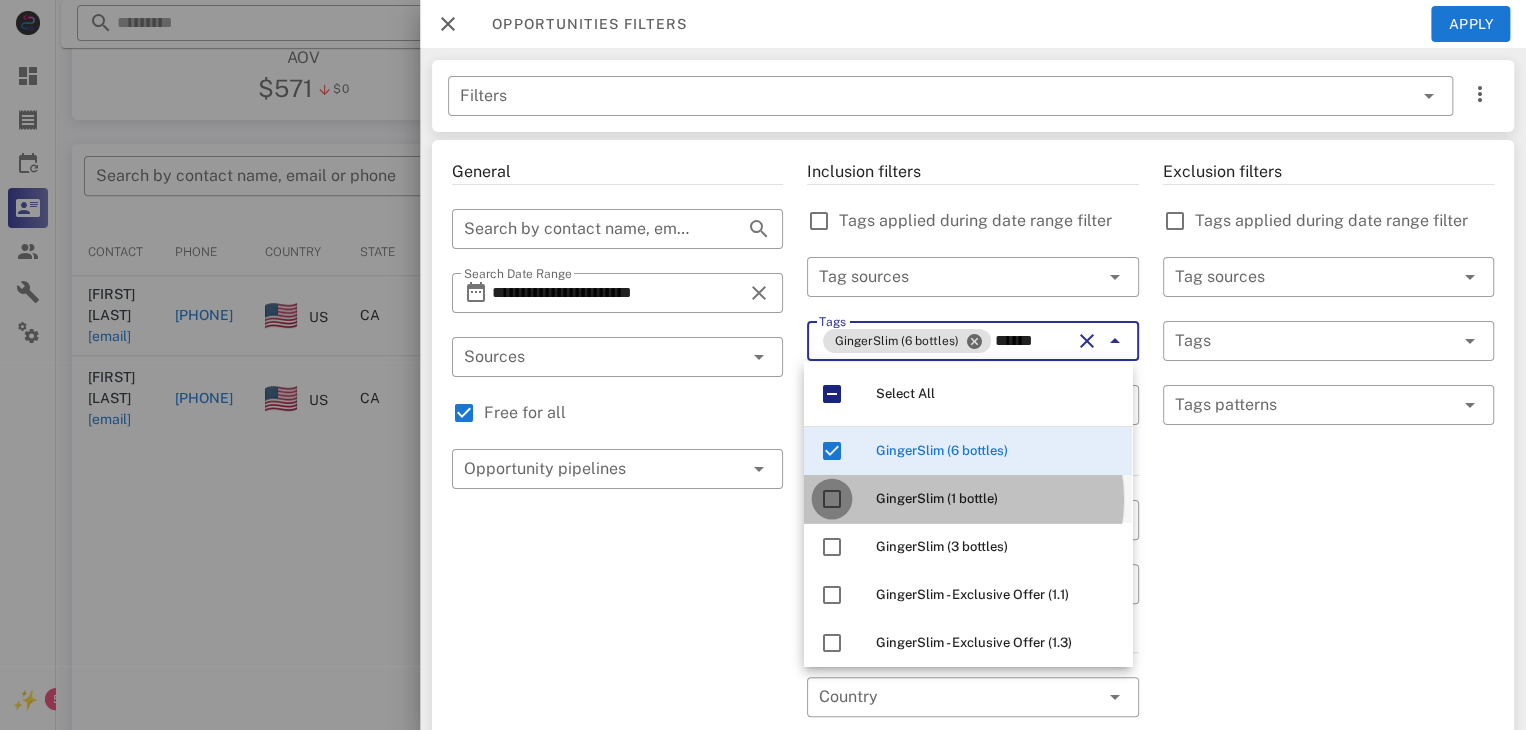 click at bounding box center [832, 499] 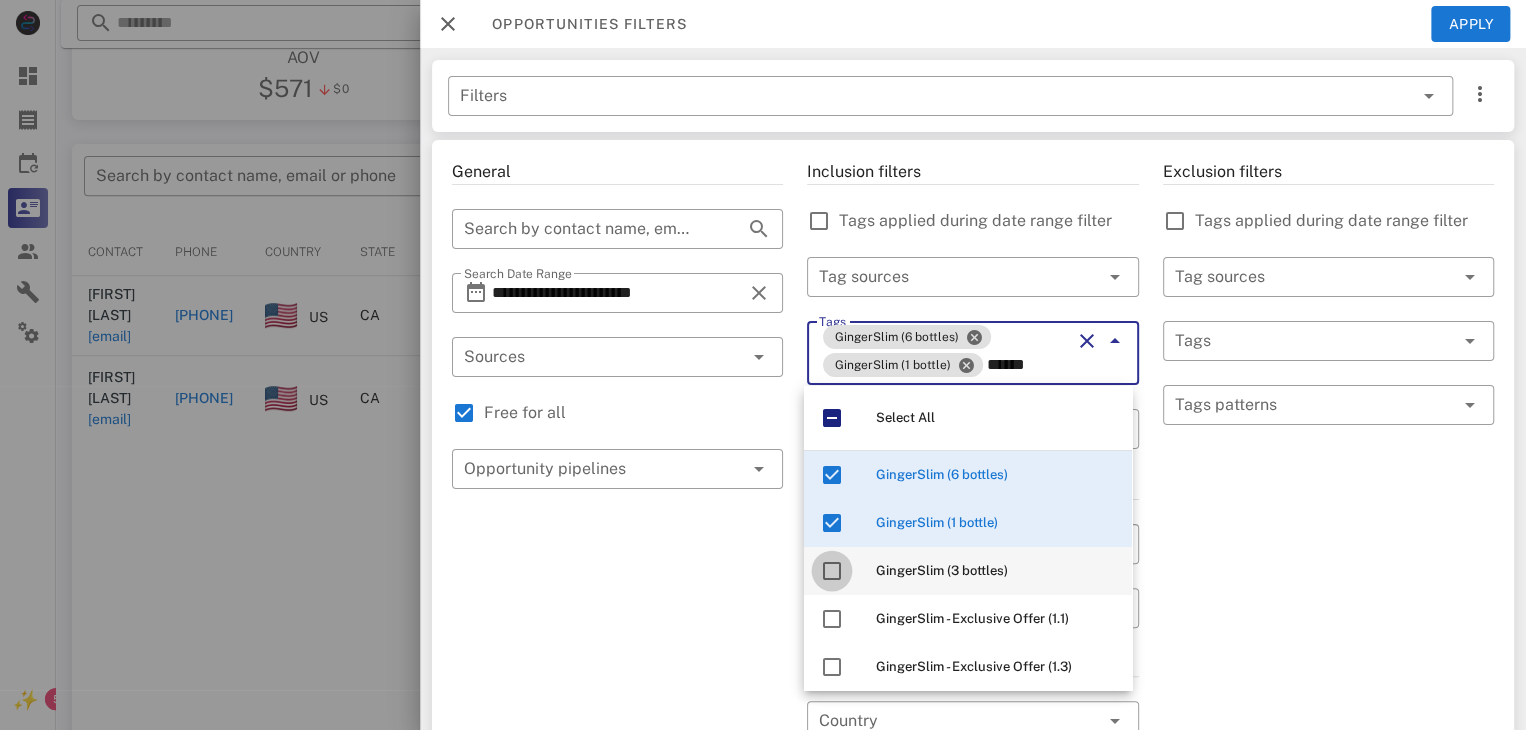 click at bounding box center (832, 571) 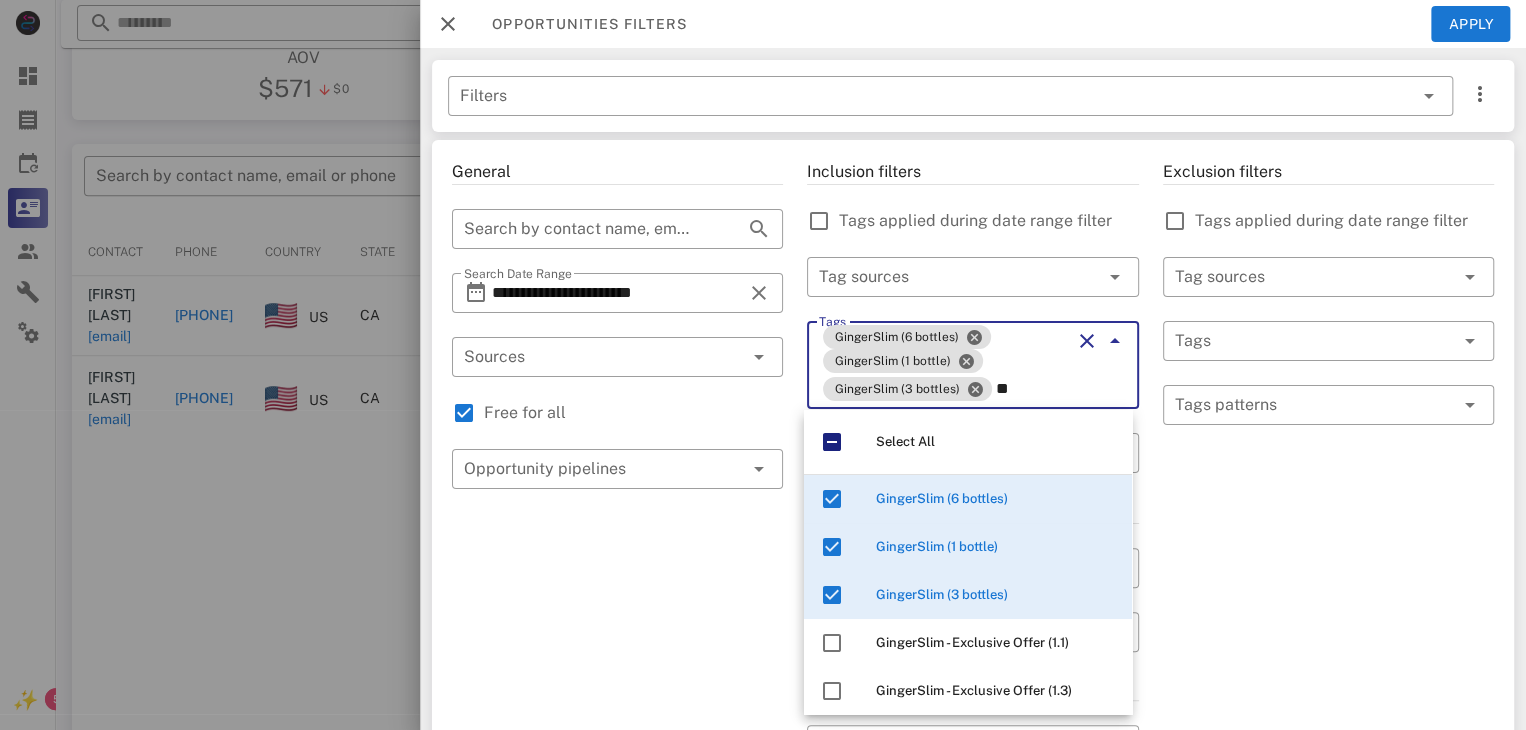 type on "*" 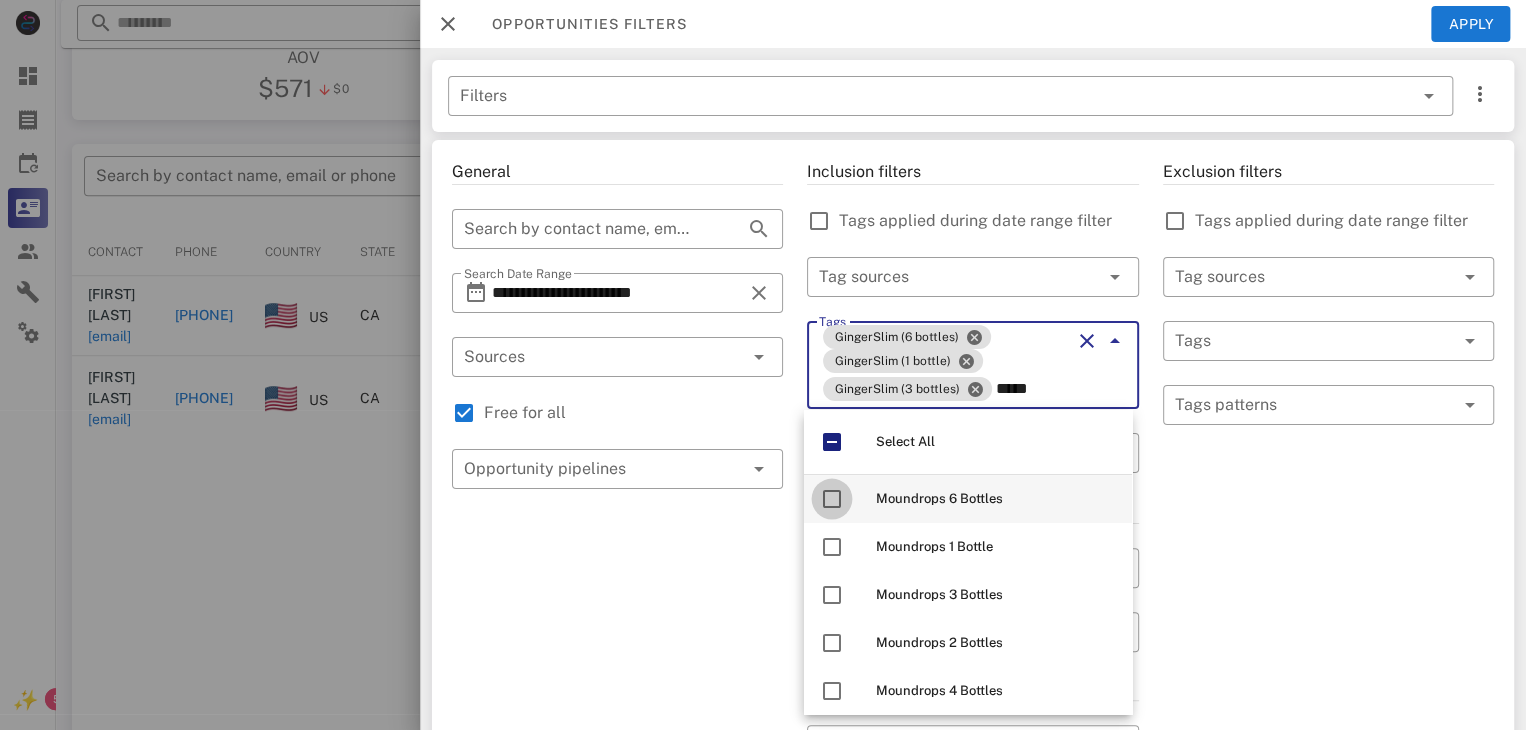 click at bounding box center (832, 499) 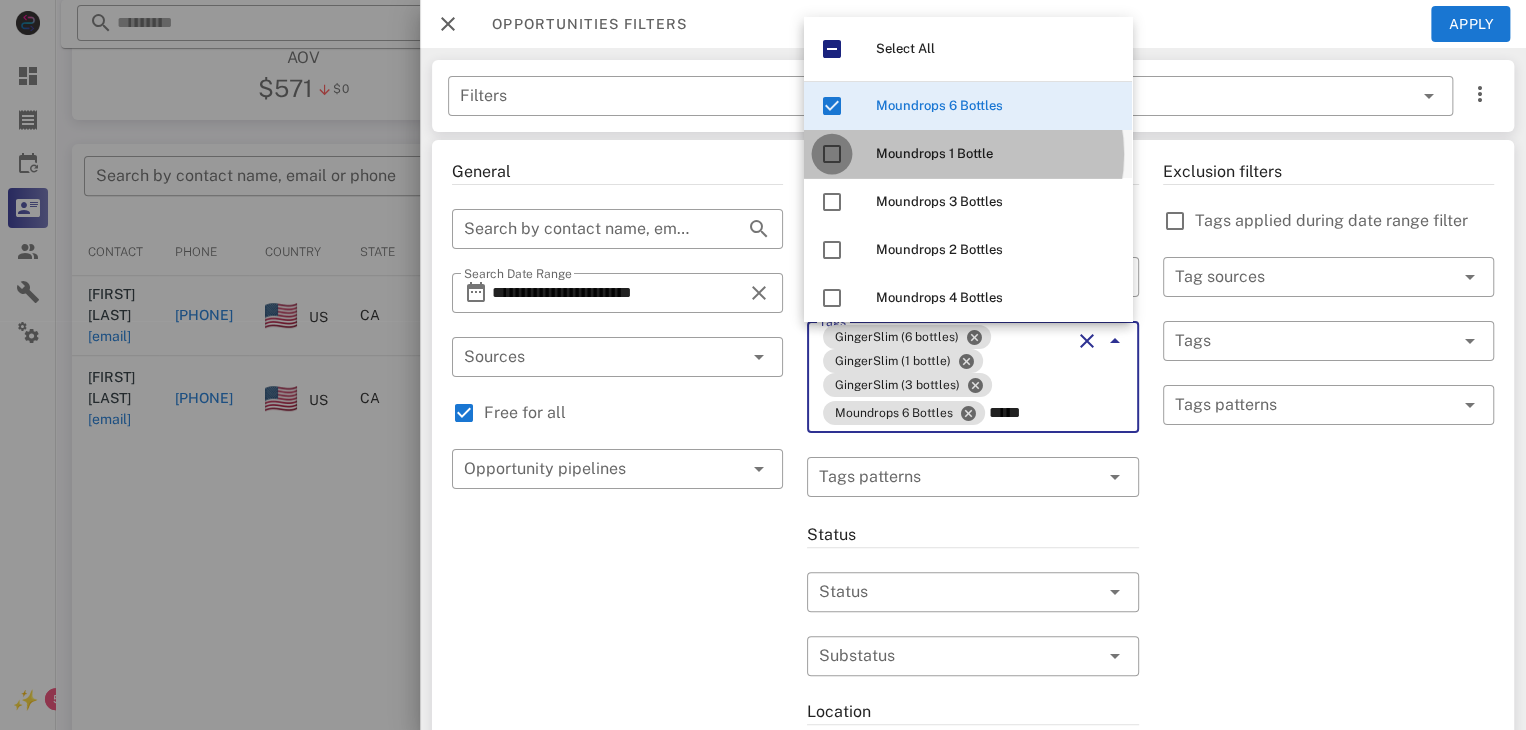click at bounding box center [832, 154] 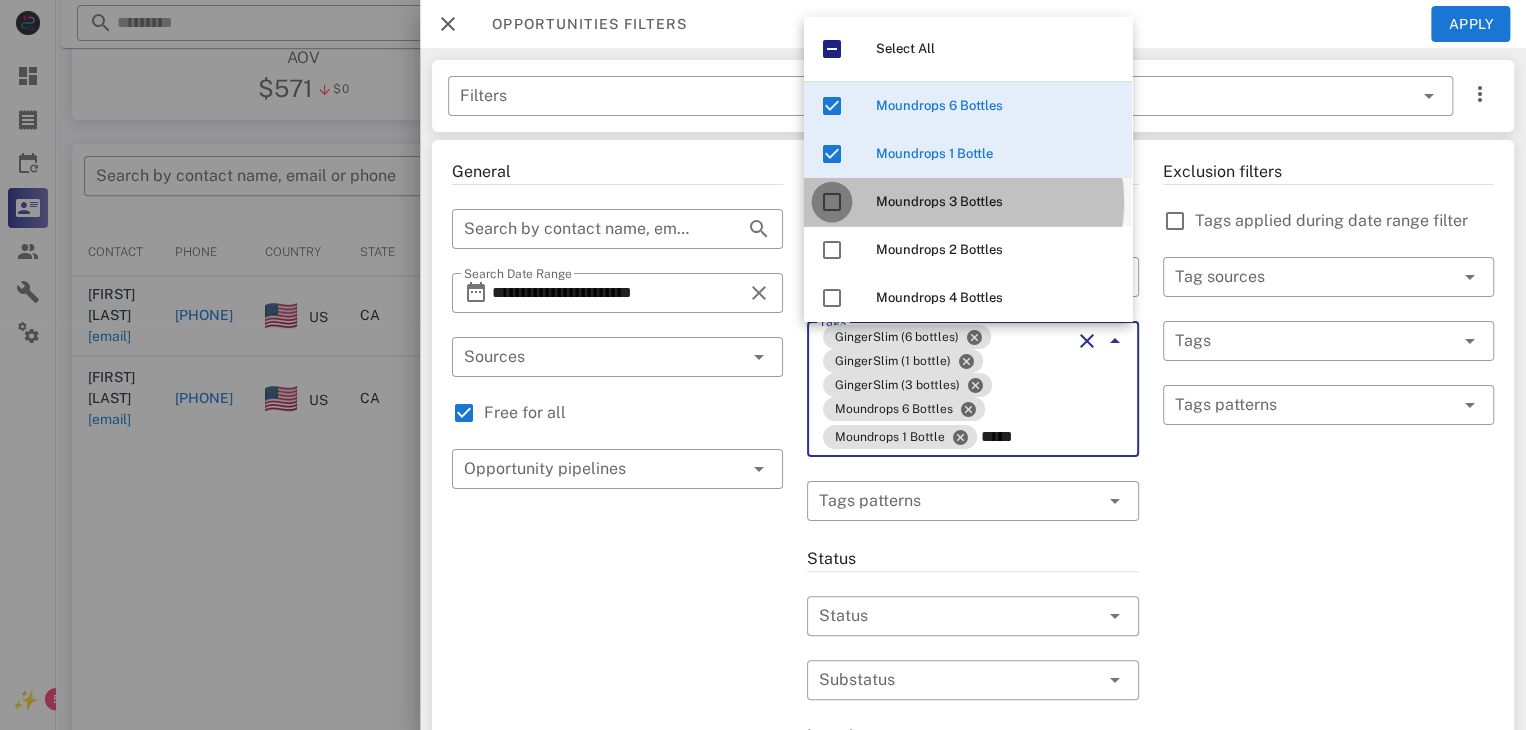 click at bounding box center [832, 202] 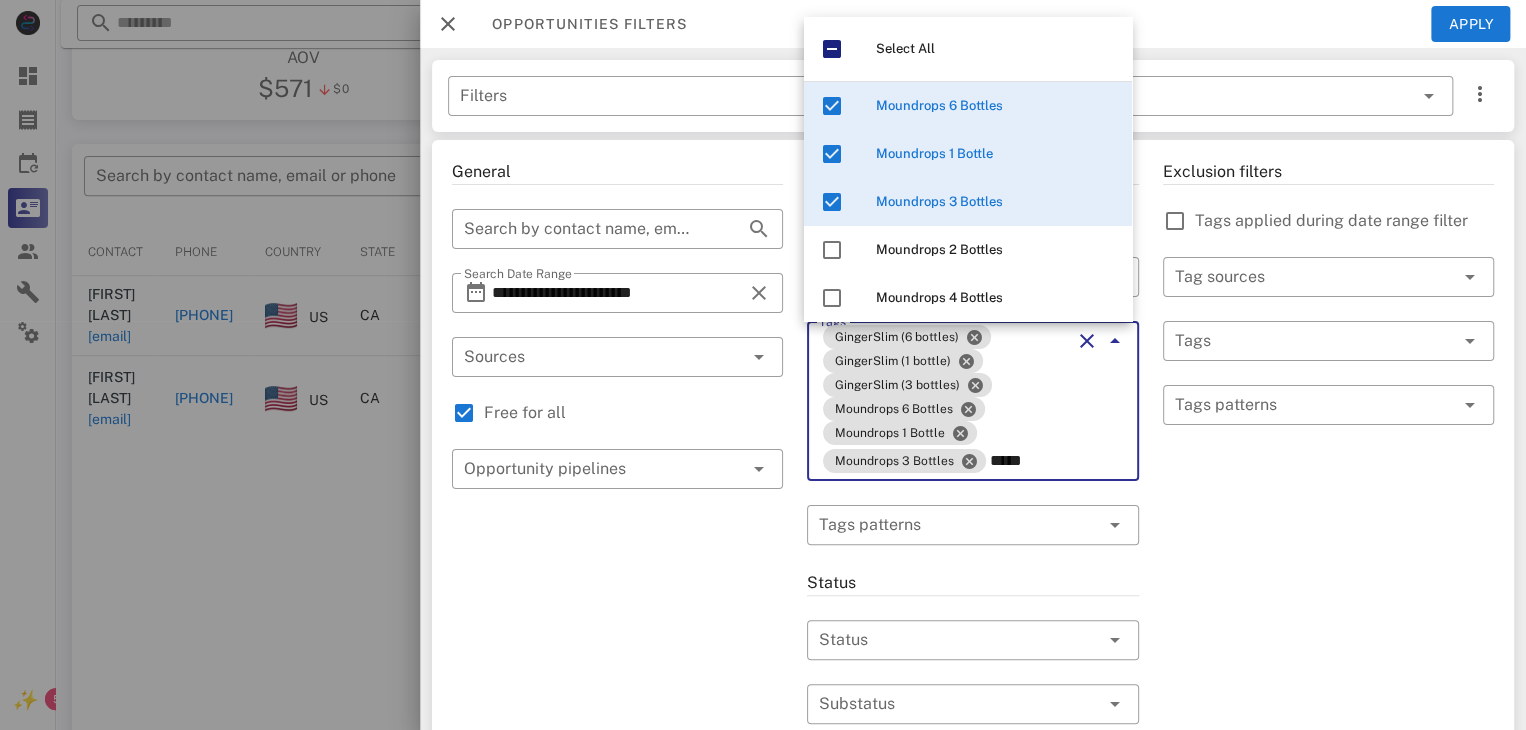 click on "Tags GingerSlim (6 bottles) GingerSlim (1 bottle) GingerSlim (3 bottles) Moundrops 6 Bottles Moundrops 1 Bottle Moundrops 3 Bottles *****" at bounding box center [972, 401] 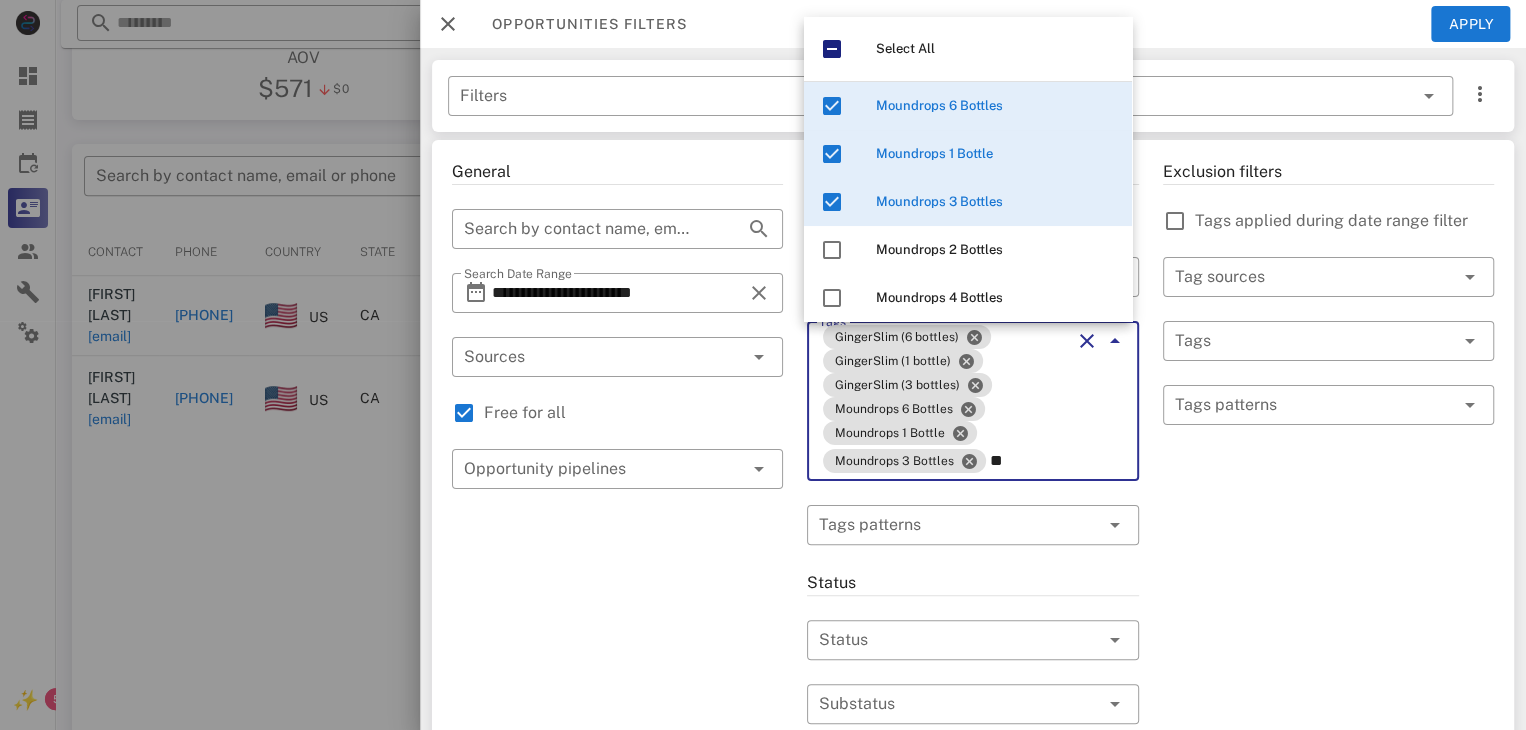 type on "*" 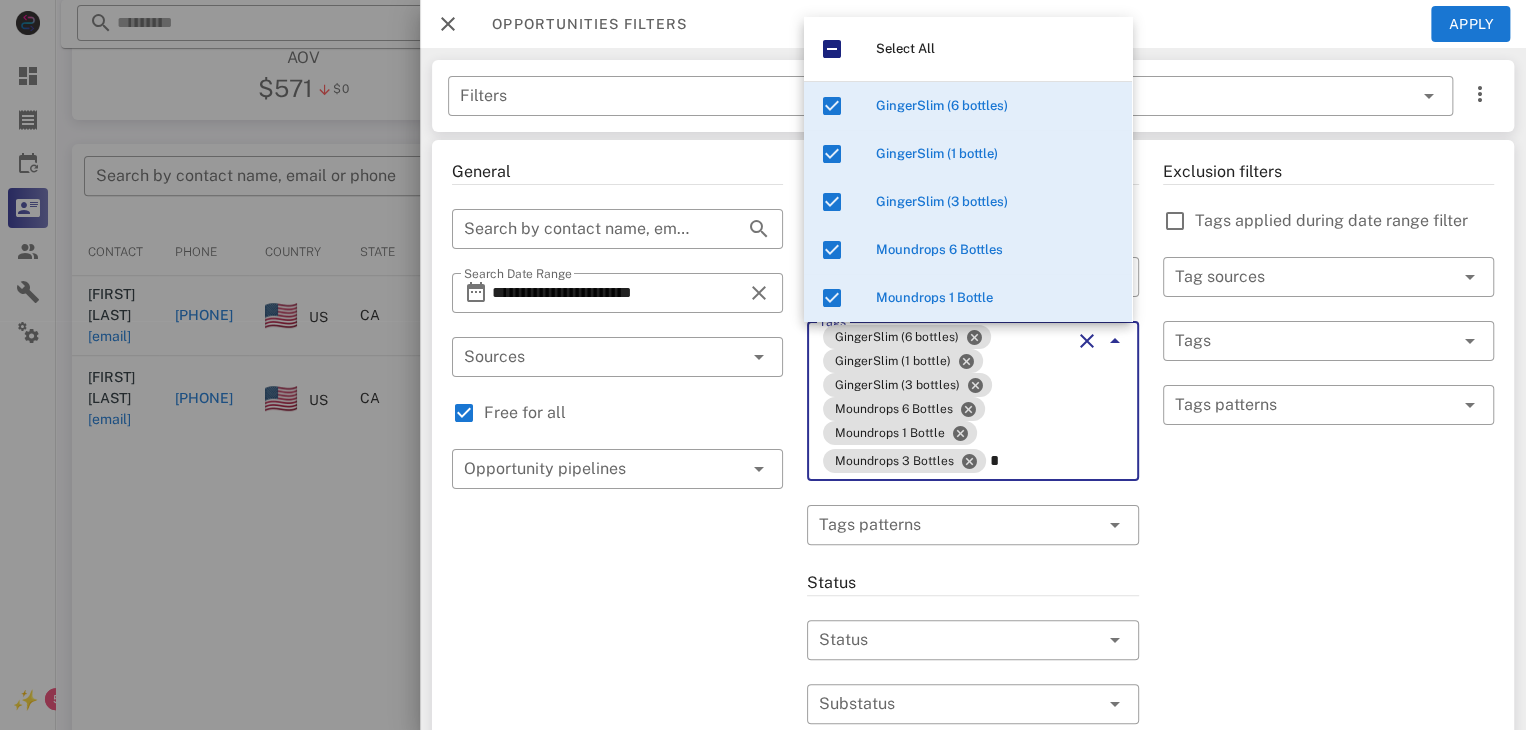type 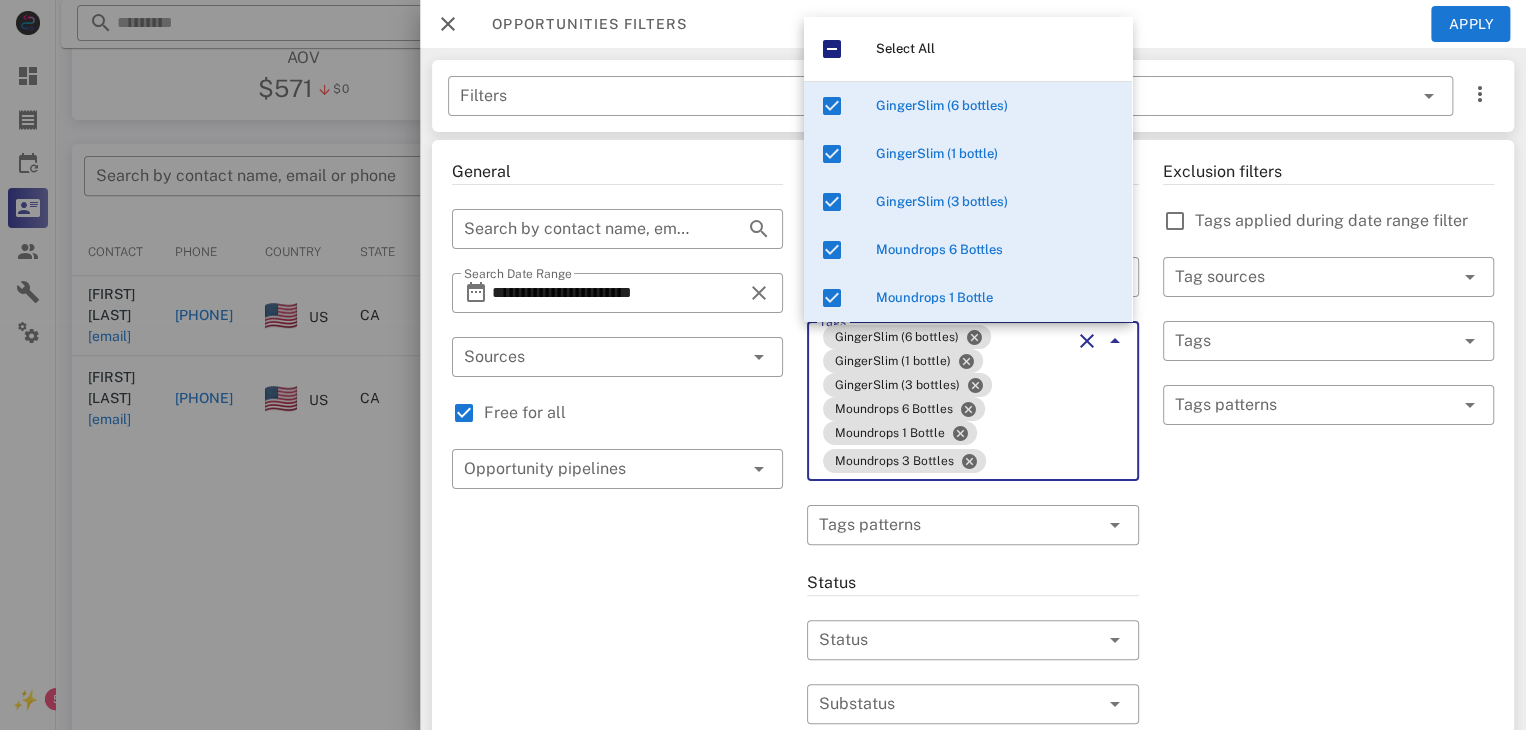 click on "Exclusion filters Tags applied during date range filter ​ Tag sources ​ Tags ​ Tags patterns" at bounding box center (1328, 769) 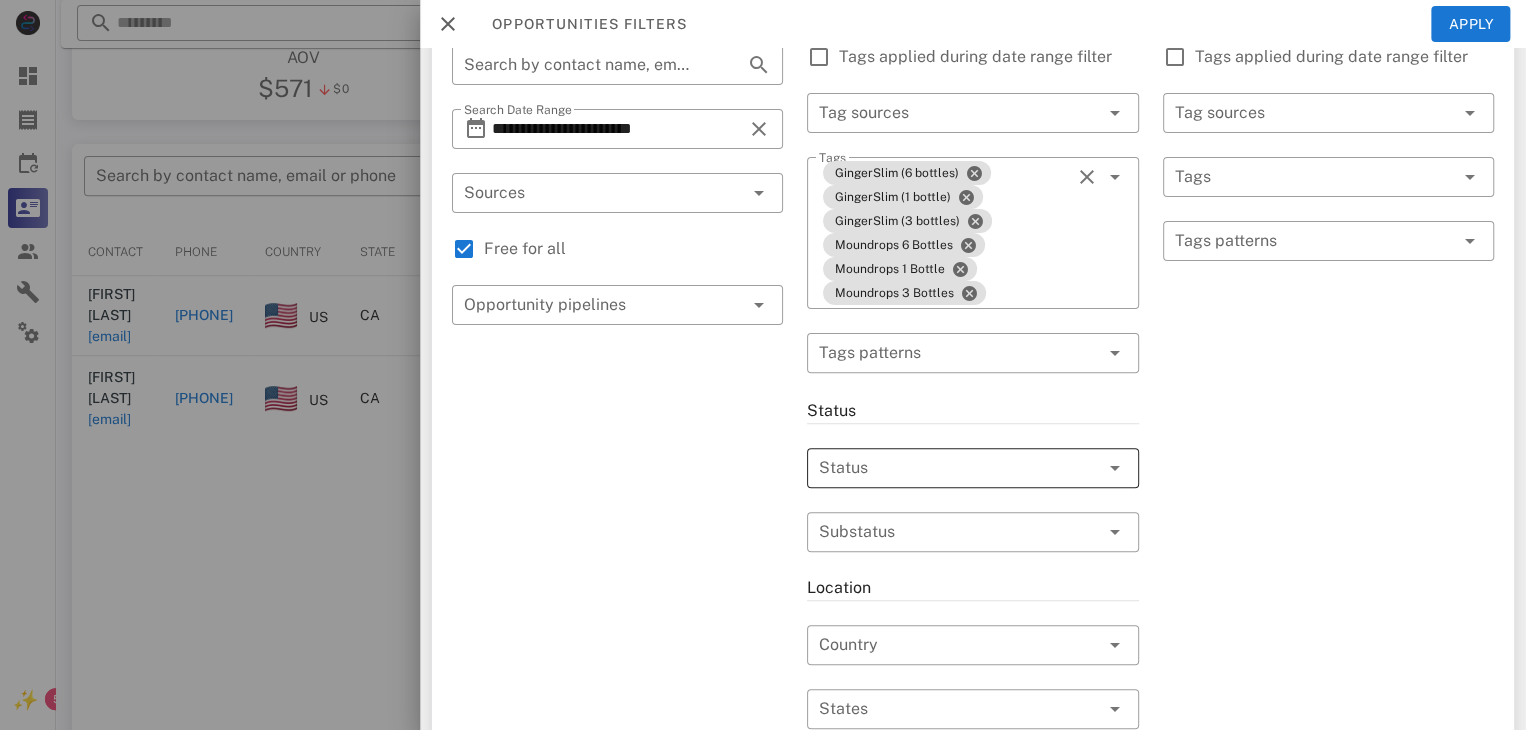 scroll, scrollTop: 200, scrollLeft: 0, axis: vertical 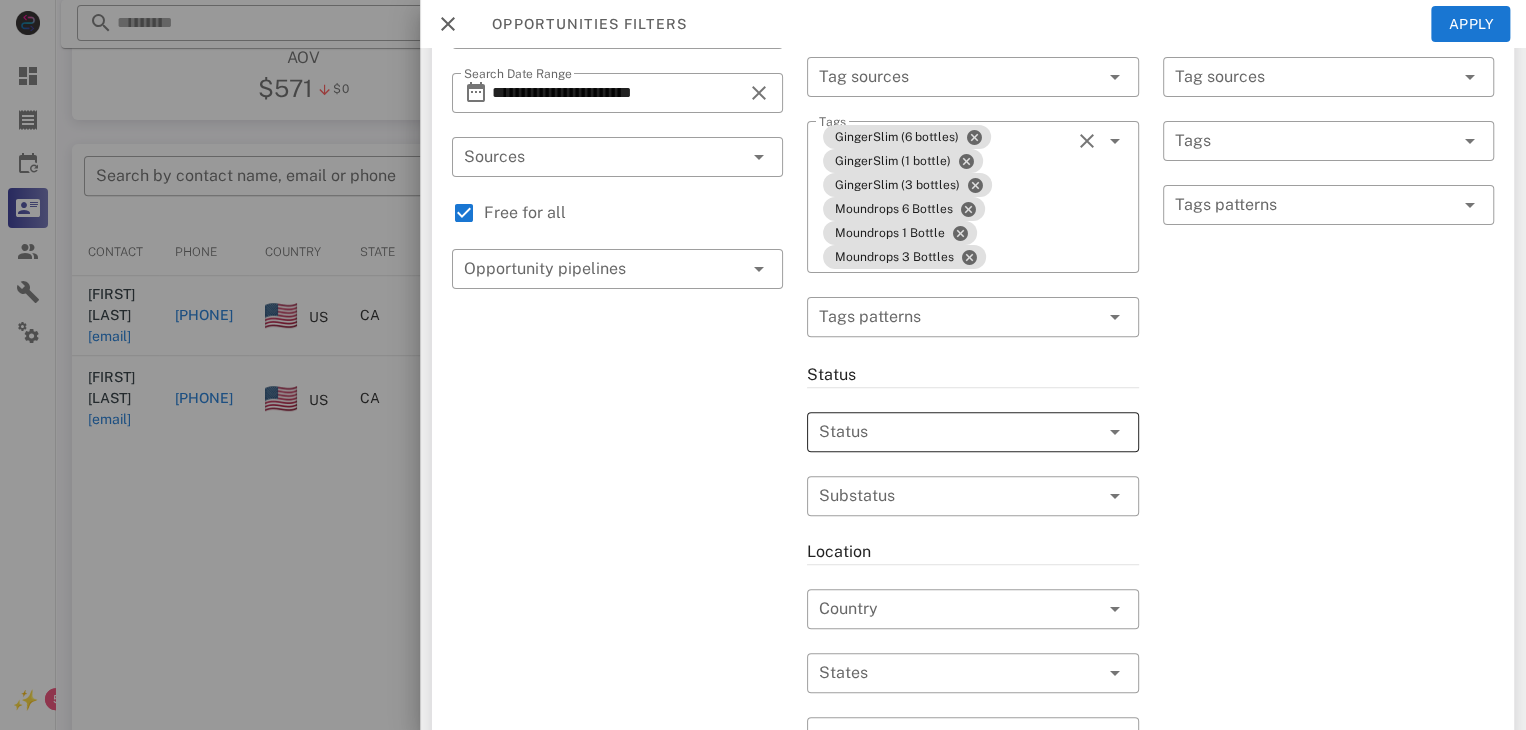 click at bounding box center (944, 432) 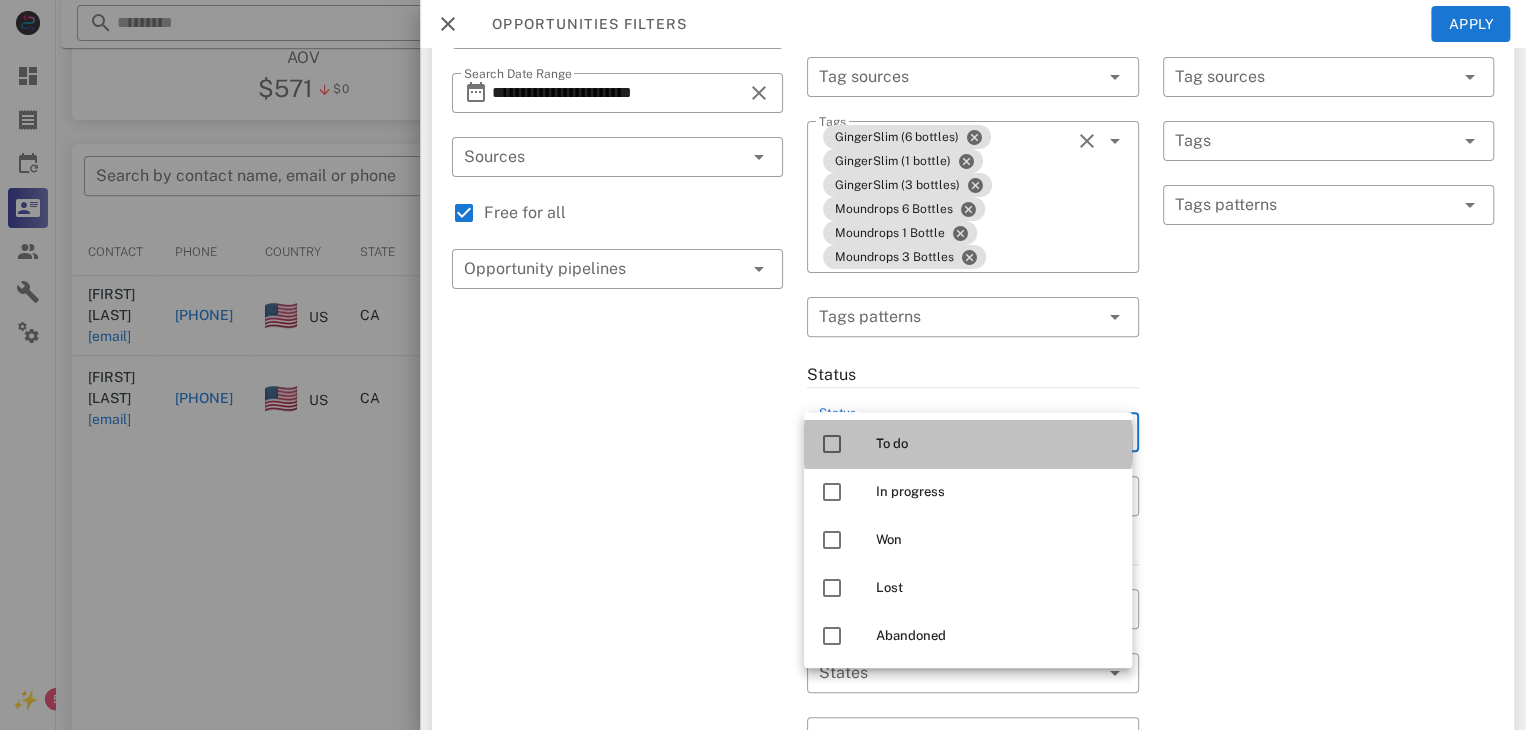 click on "To do" at bounding box center (996, 444) 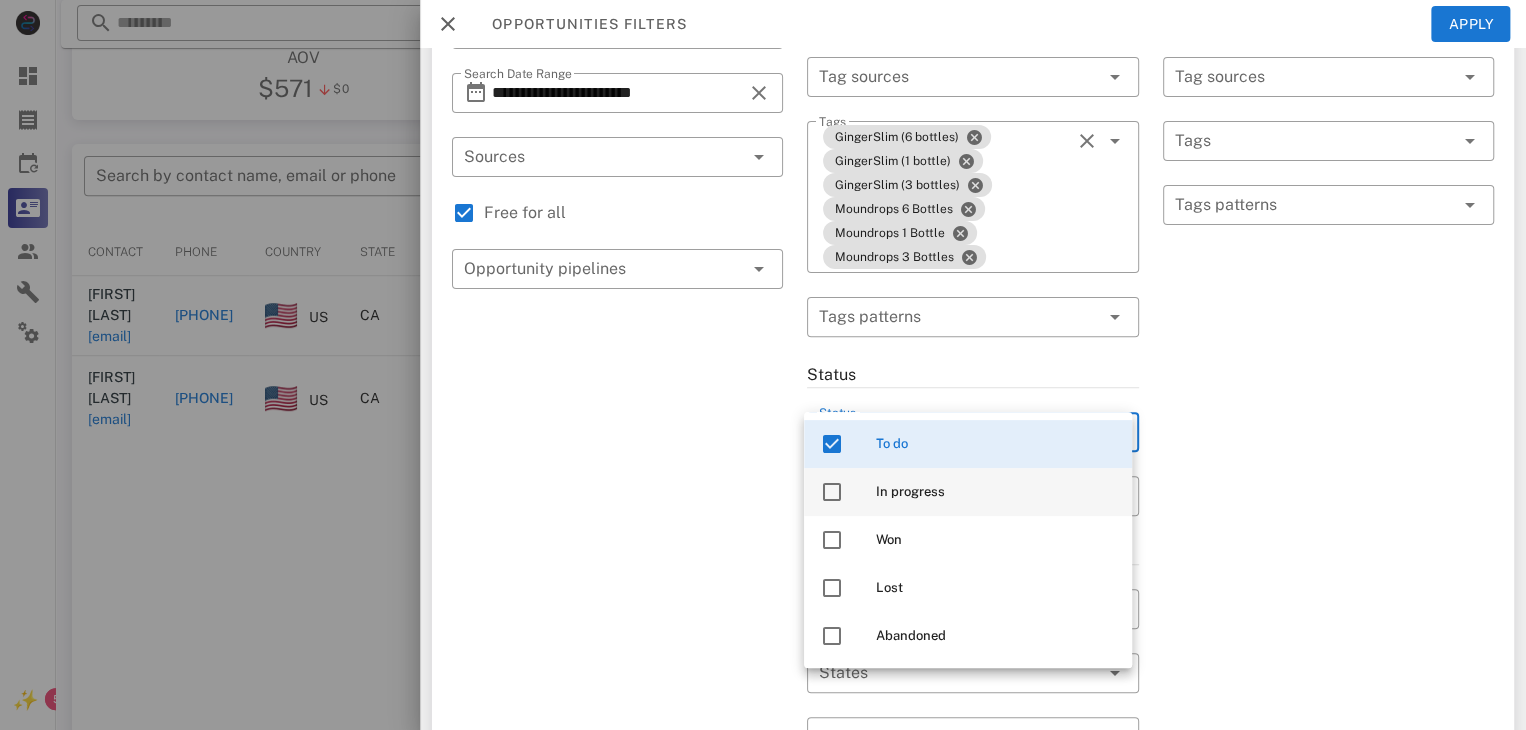 click at bounding box center [832, 492] 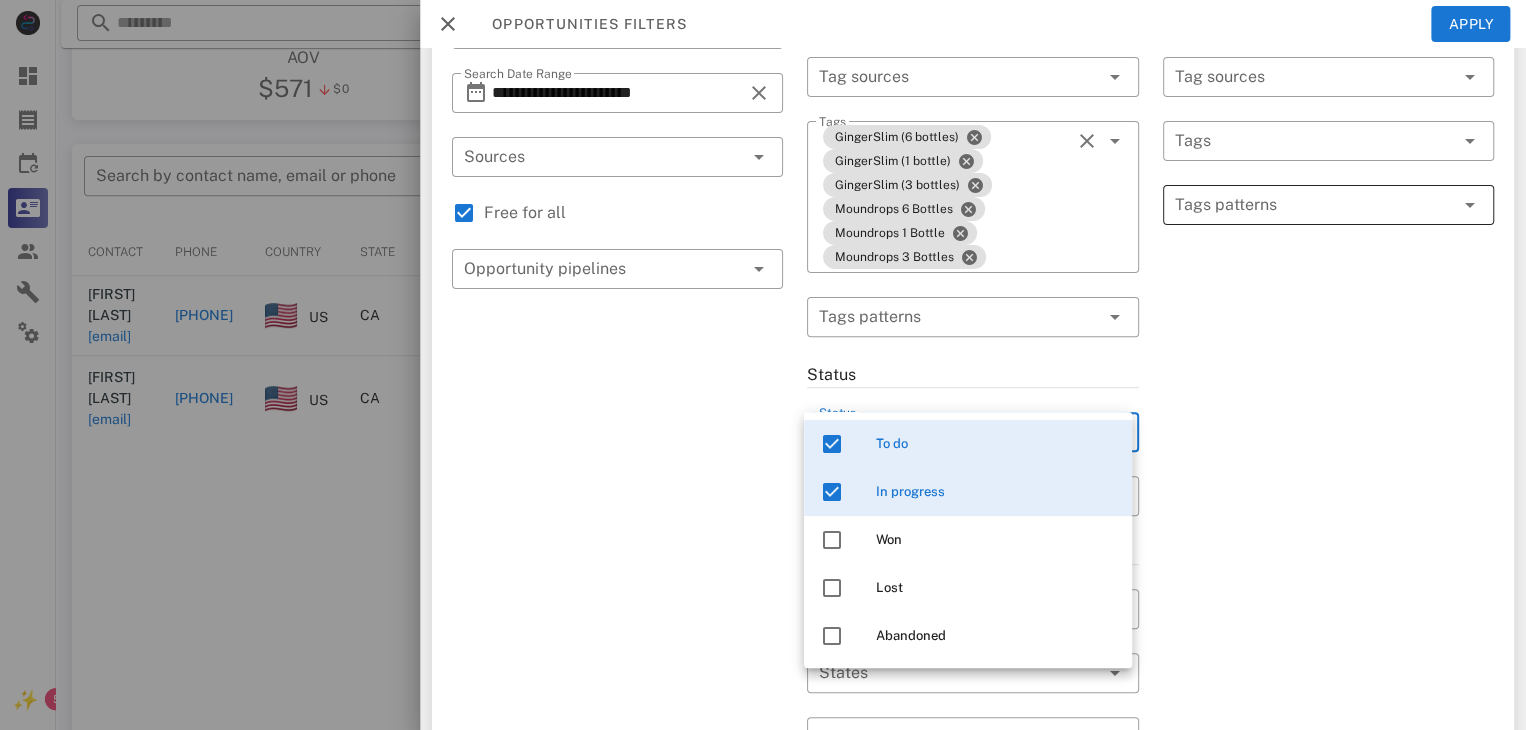 click at bounding box center (1314, 205) 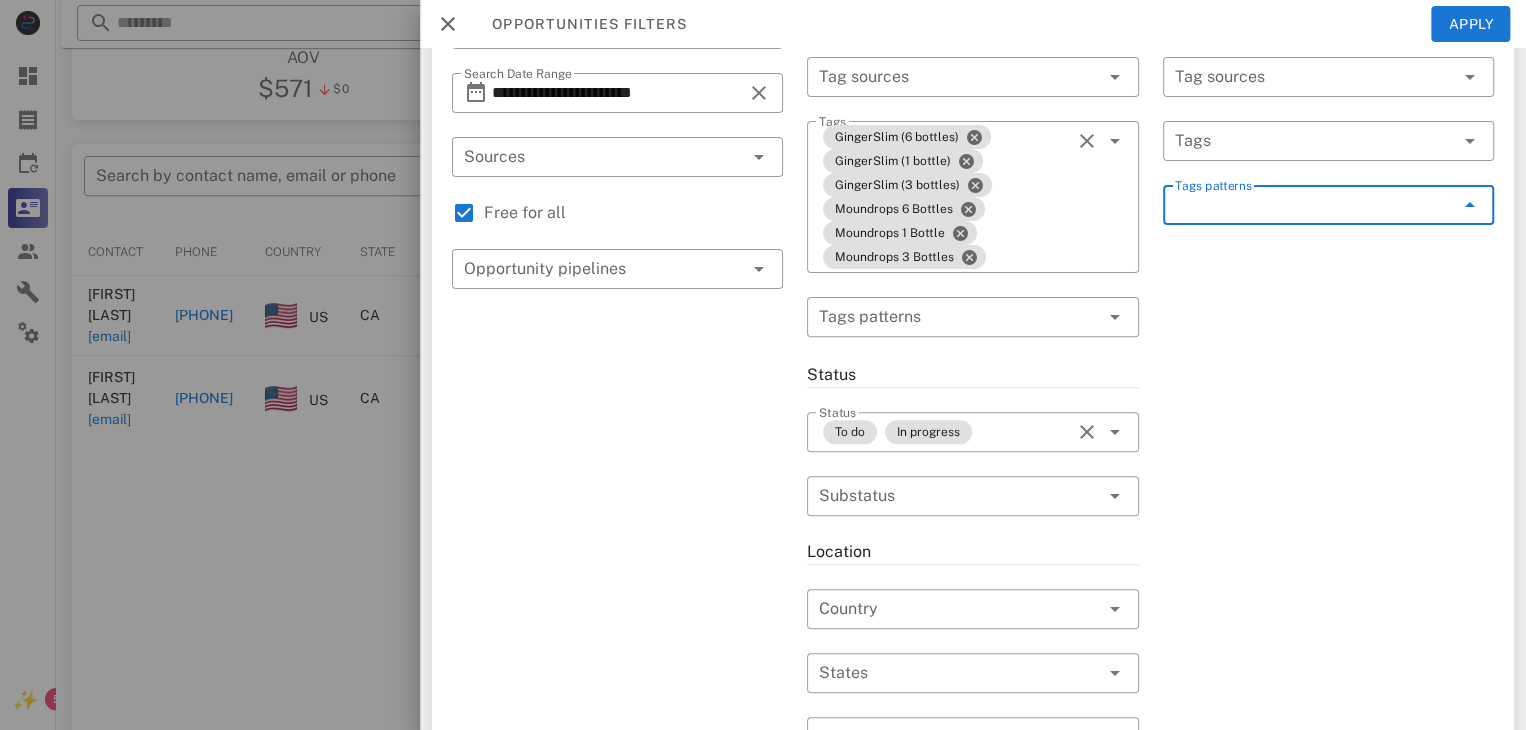drag, startPoint x: 1453, startPoint y: 209, endPoint x: 1379, endPoint y: 211, distance: 74.02702 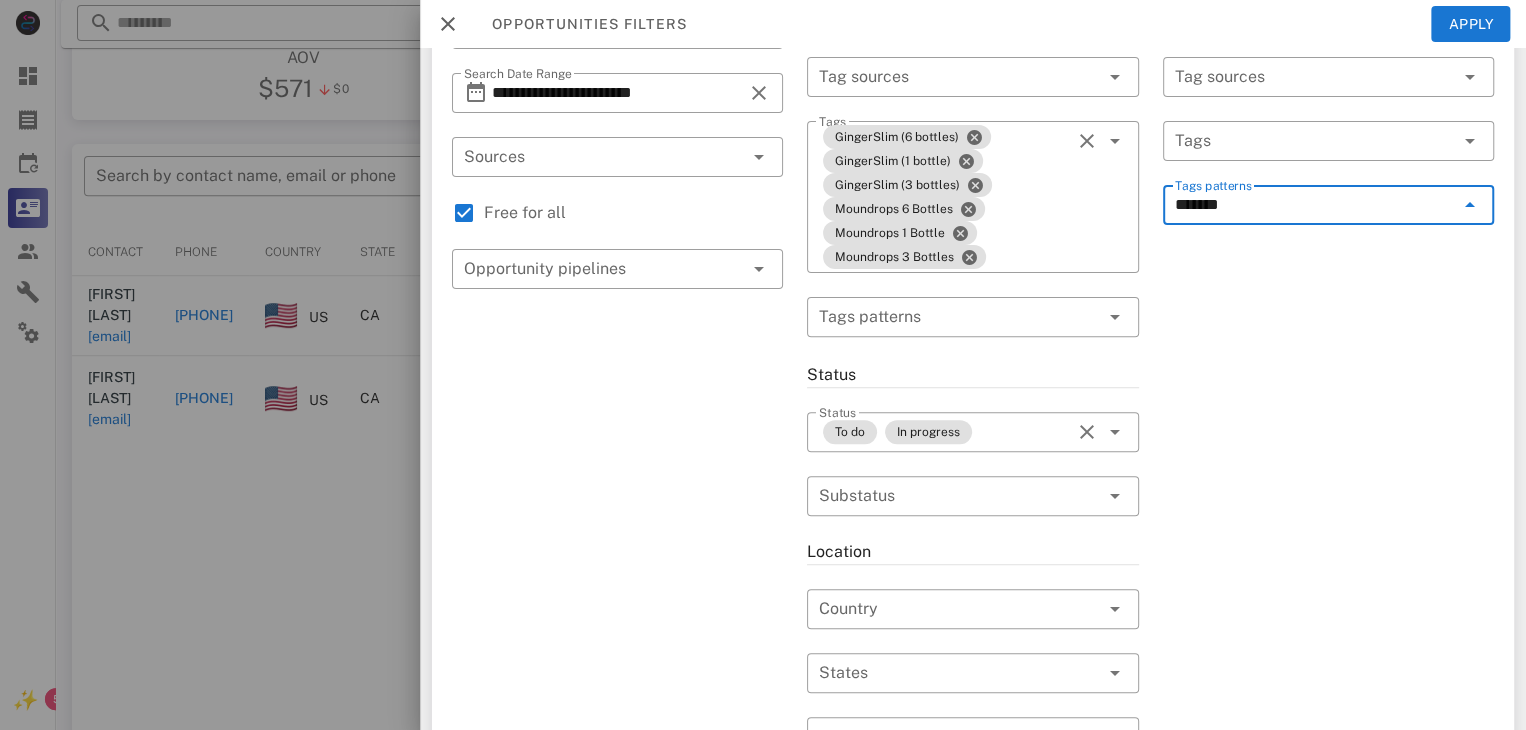 type on "********" 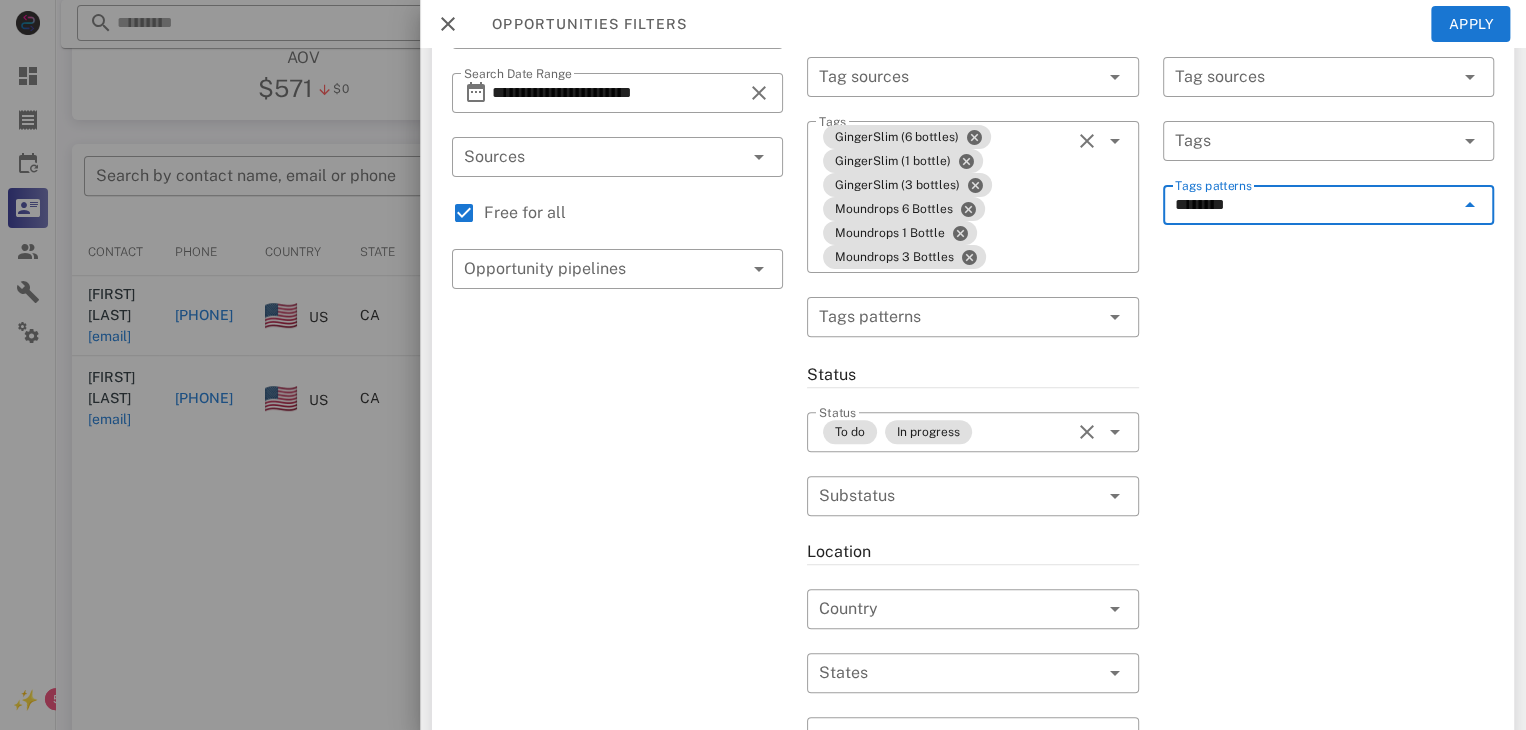 click at bounding box center (1470, 205) 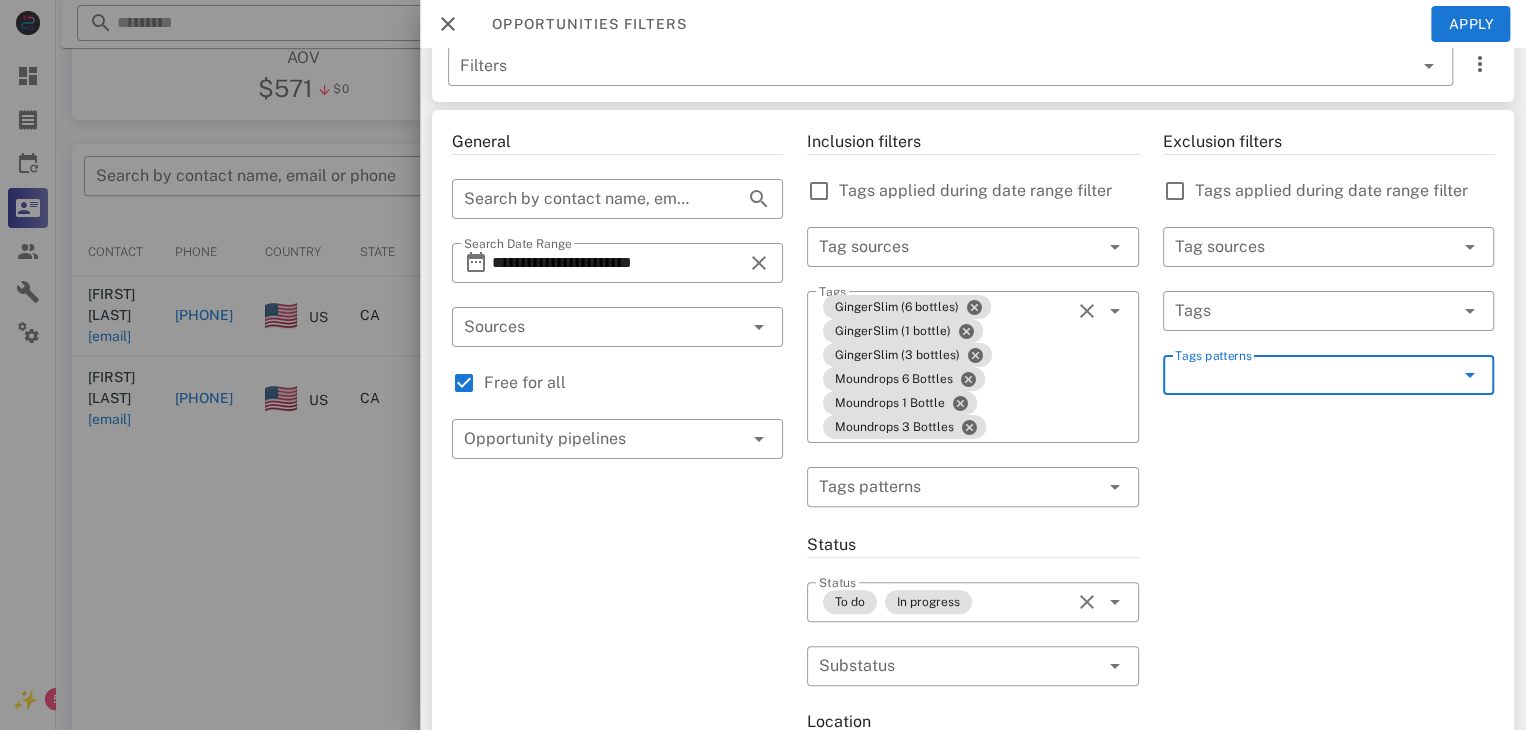 scroll, scrollTop: 0, scrollLeft: 0, axis: both 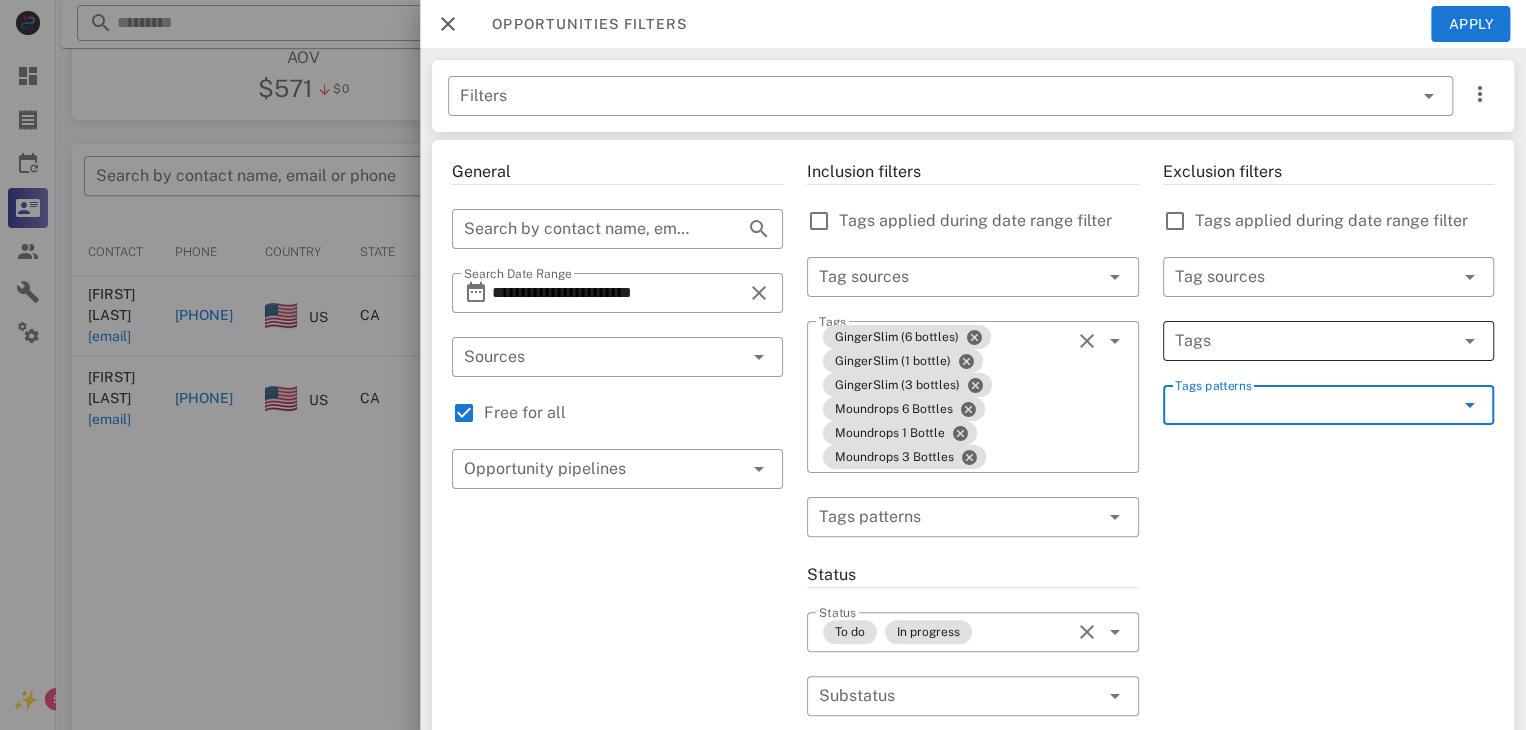 click at bounding box center (1470, 341) 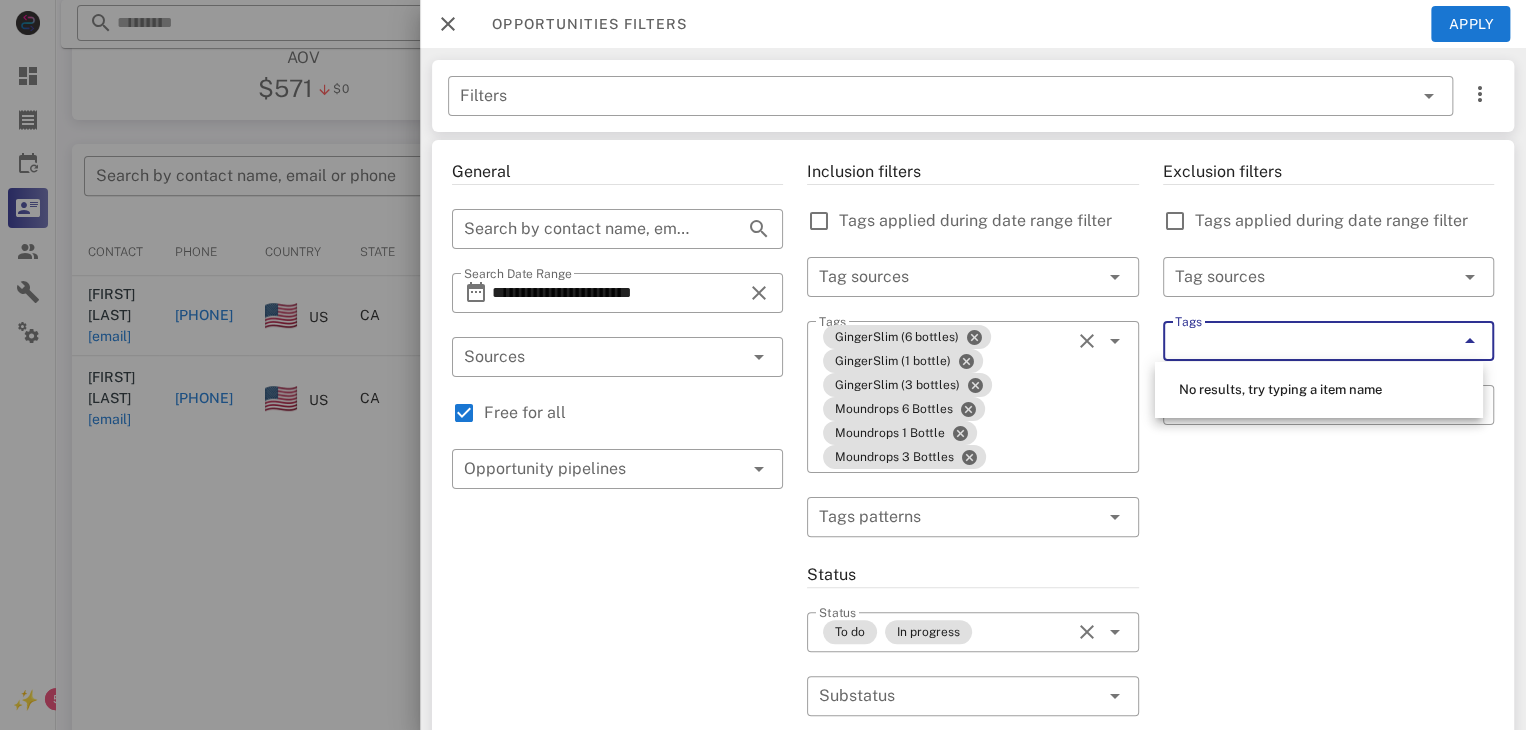drag, startPoint x: 1395, startPoint y: 537, endPoint x: 1389, endPoint y: 522, distance: 16.155495 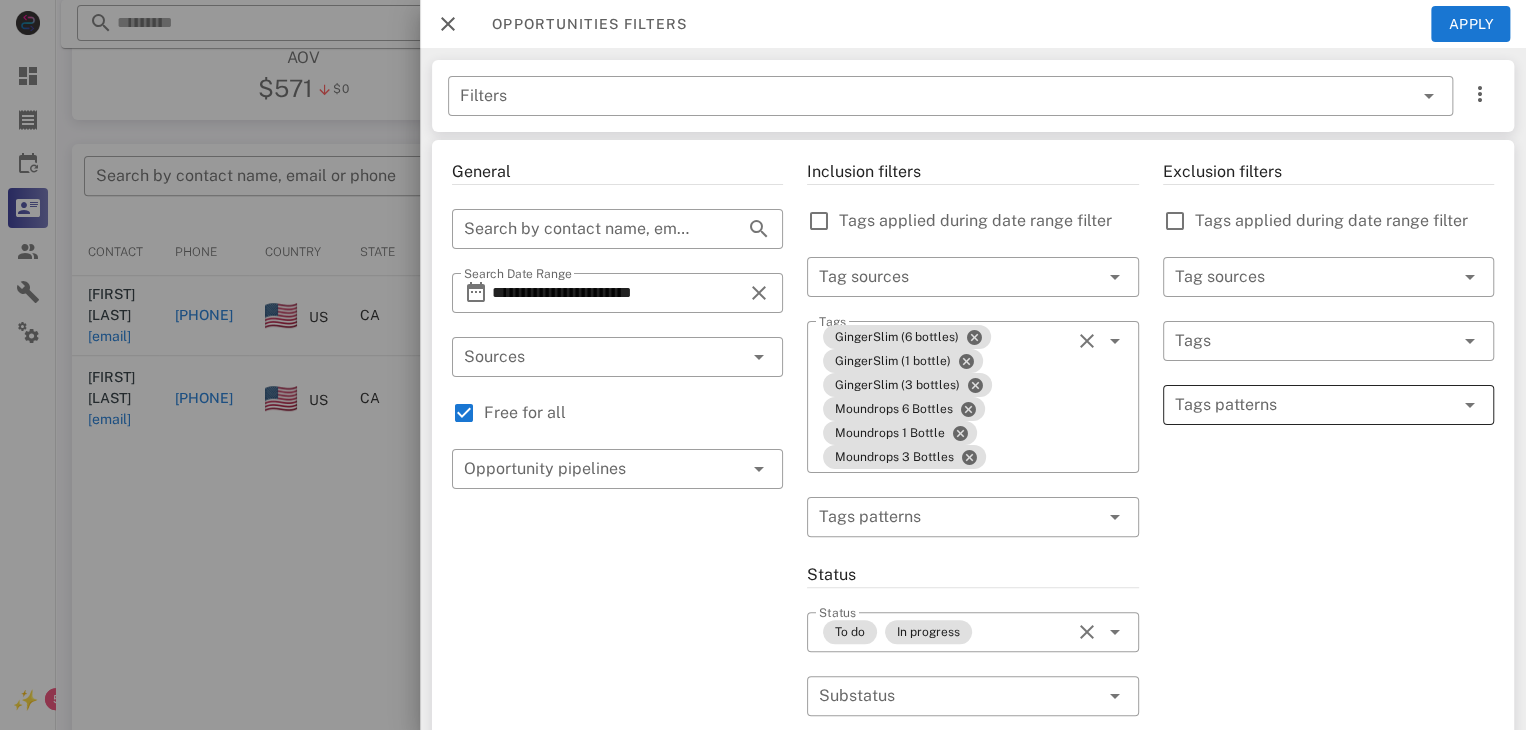 click at bounding box center [1314, 405] 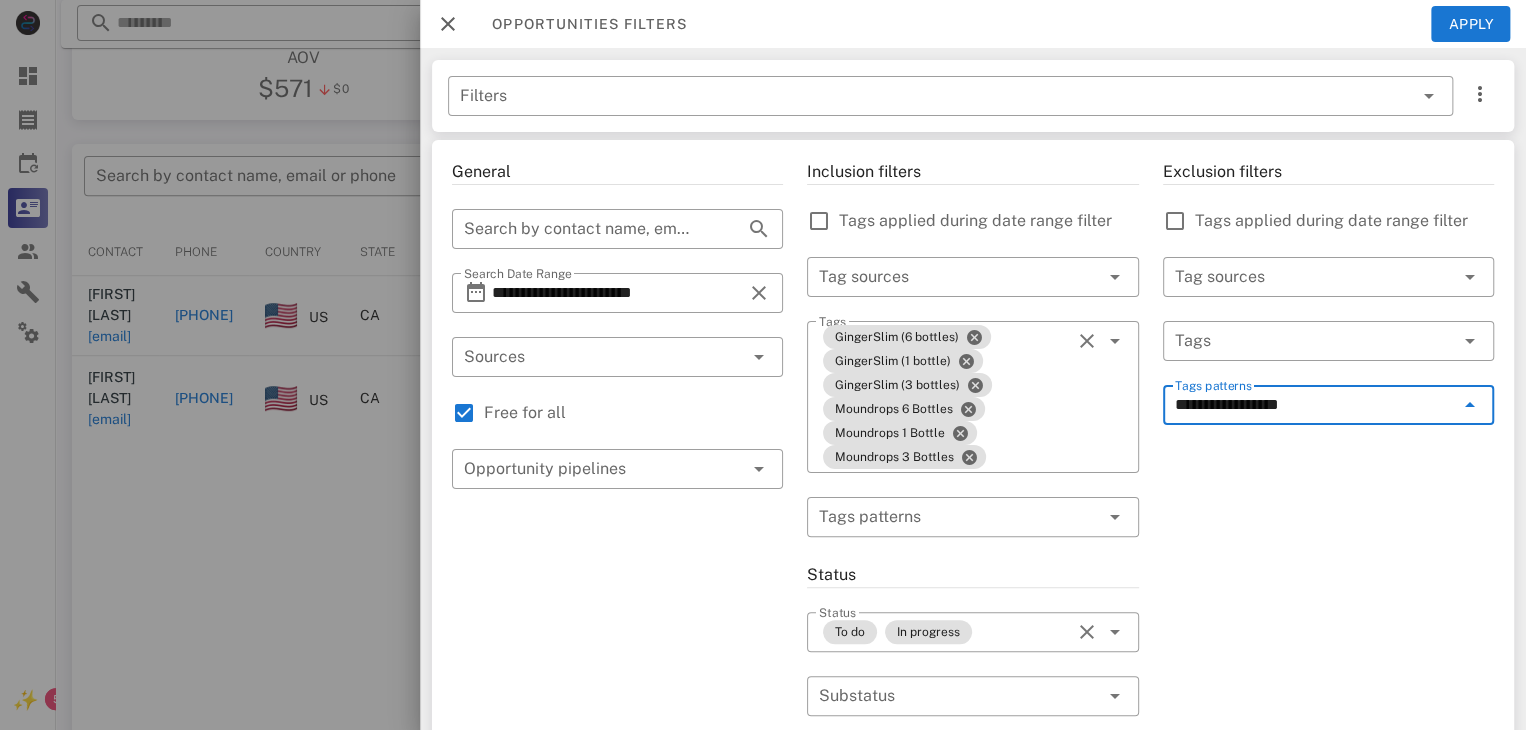 type on "**********" 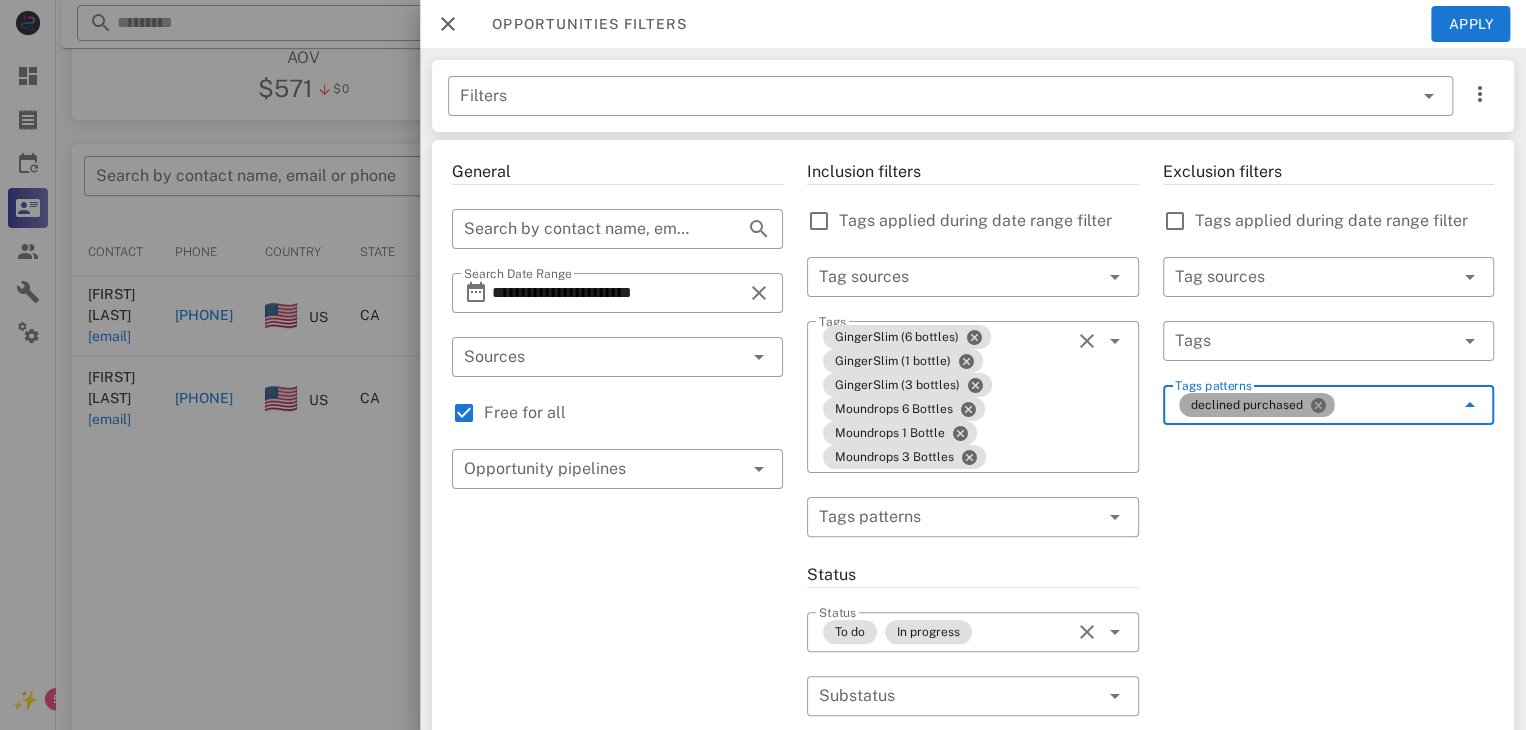 click at bounding box center (1318, 405) 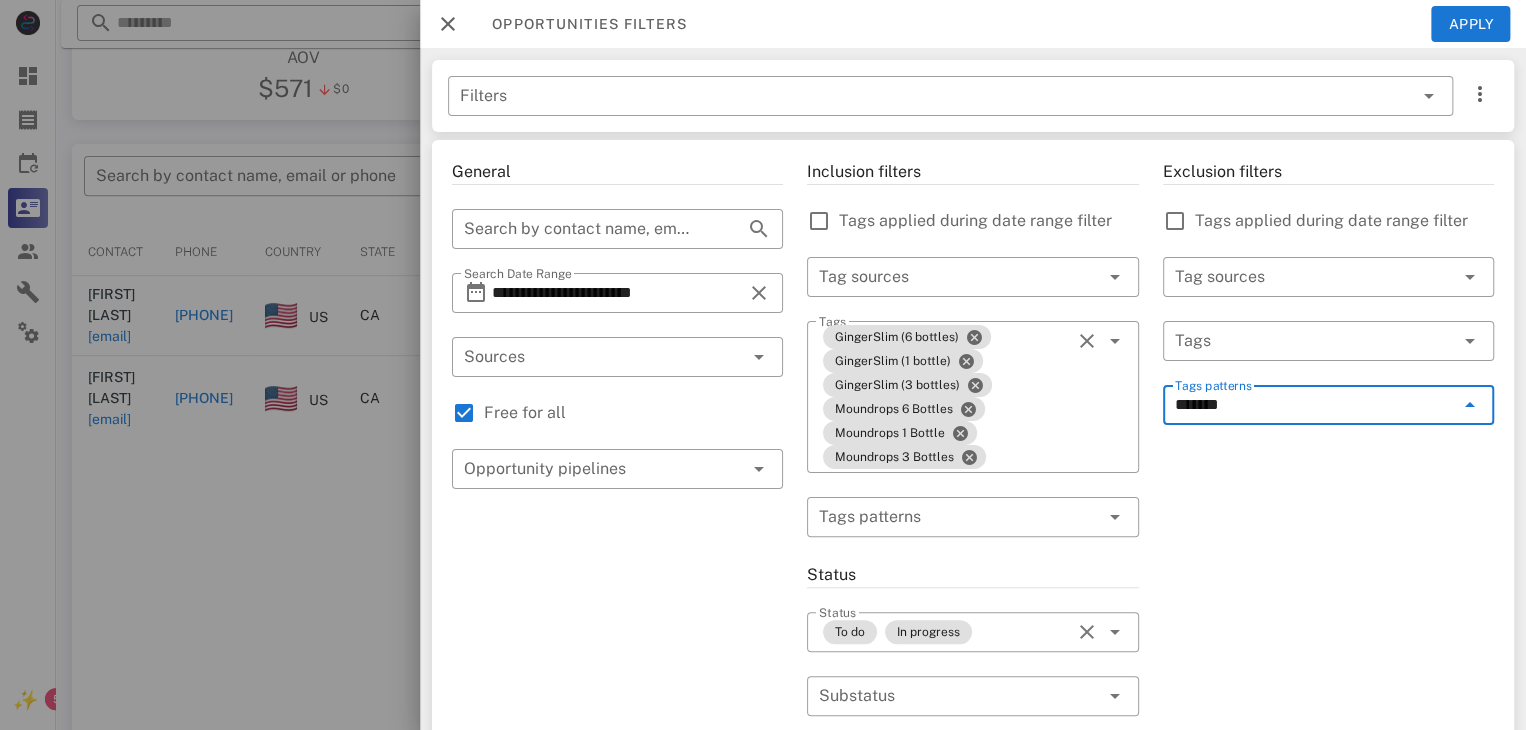 type on "********" 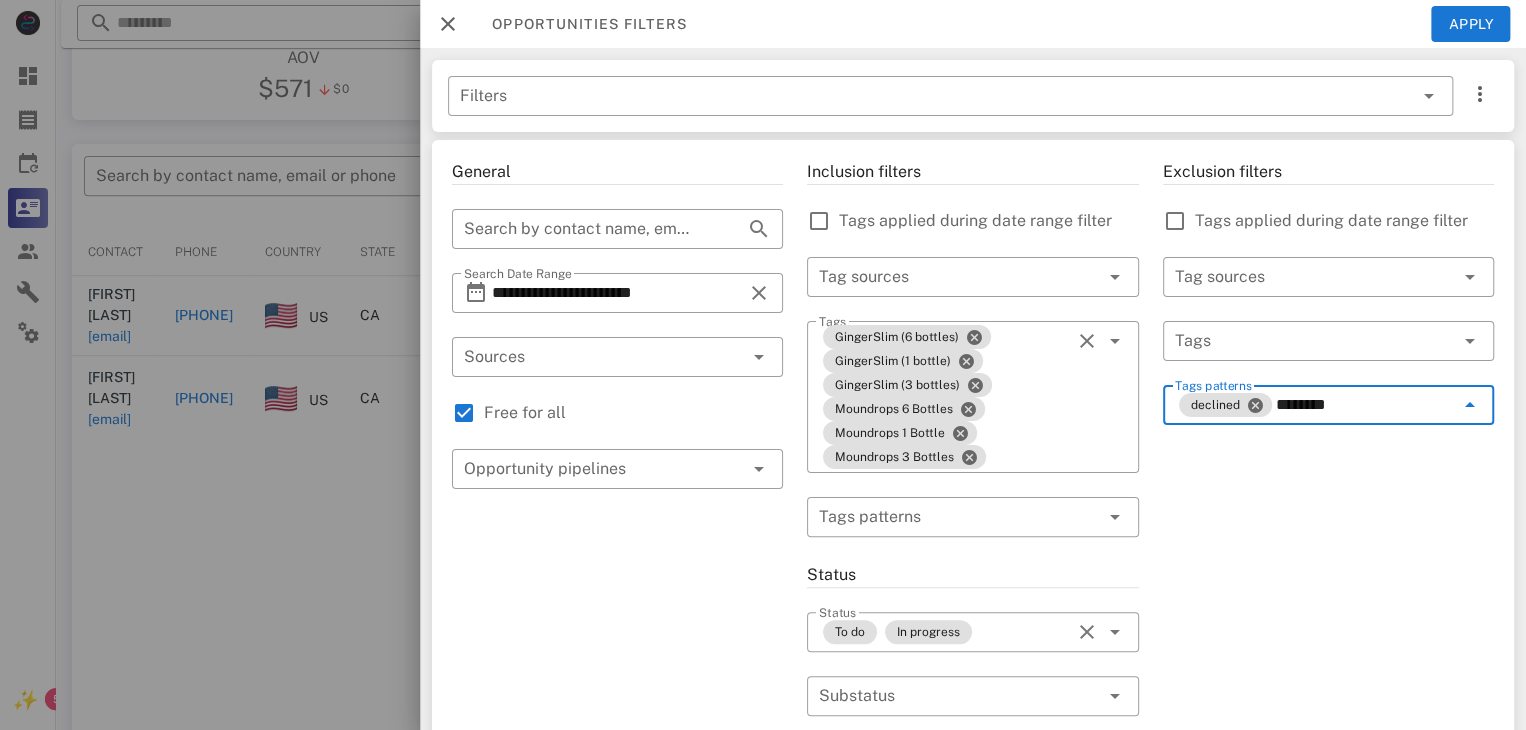 type on "*********" 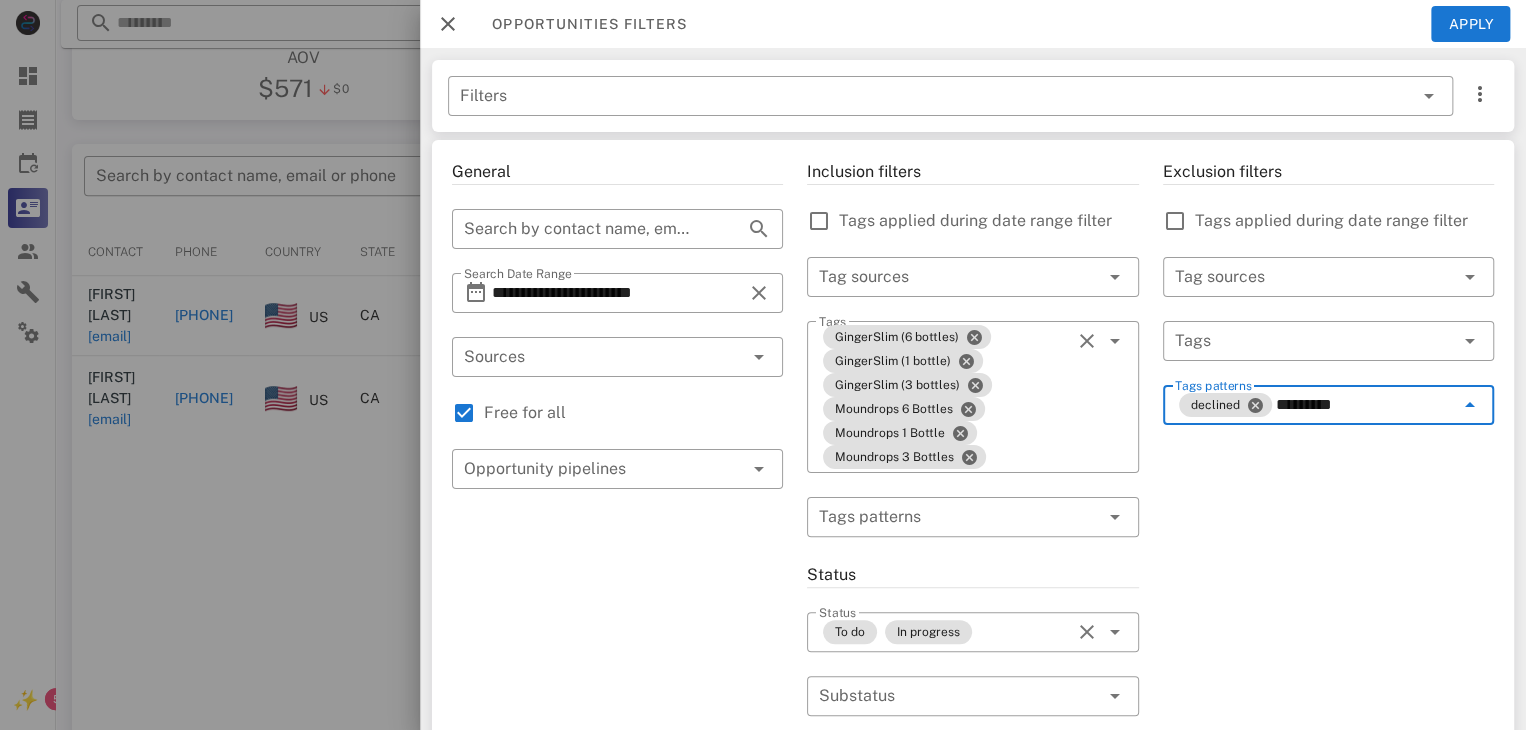type 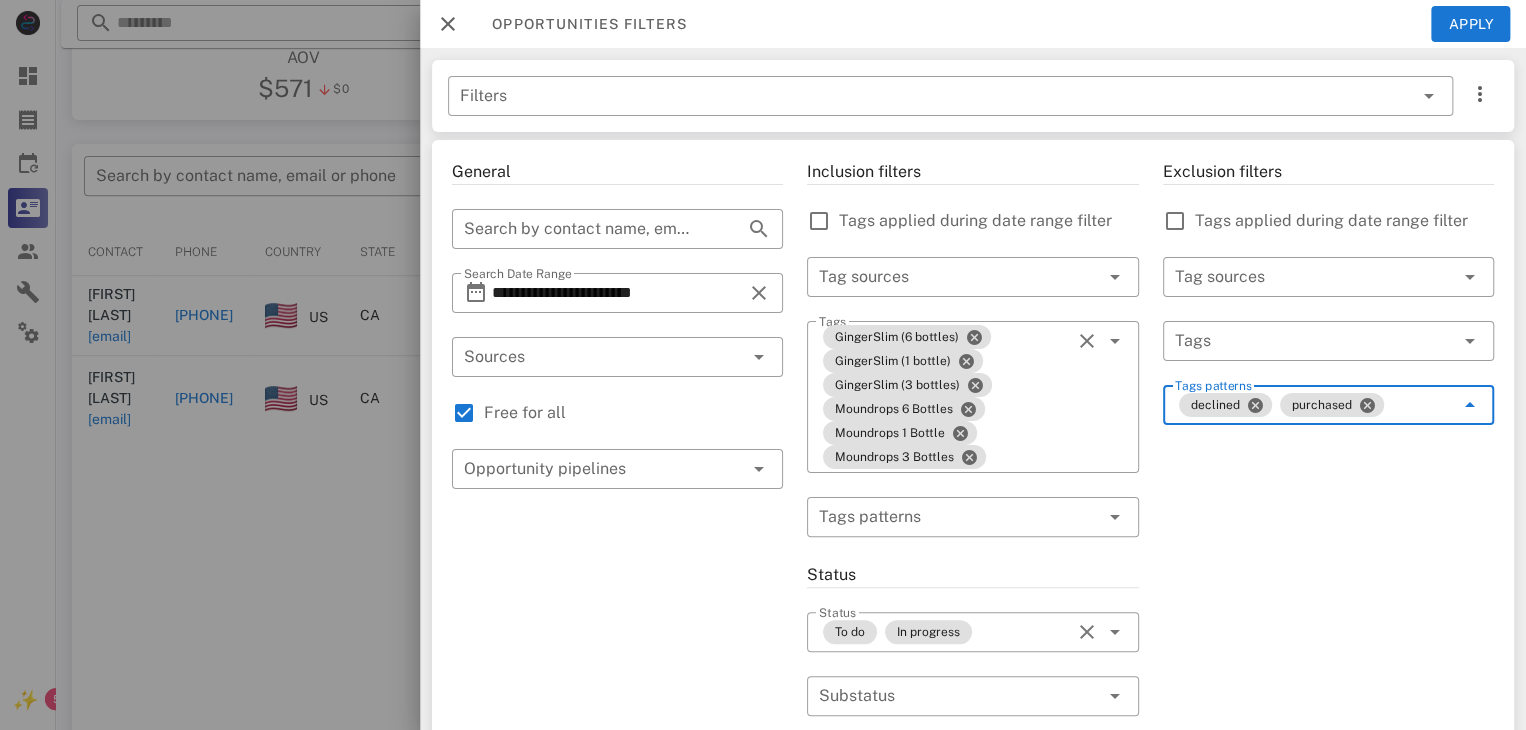 scroll, scrollTop: 0, scrollLeft: 0, axis: both 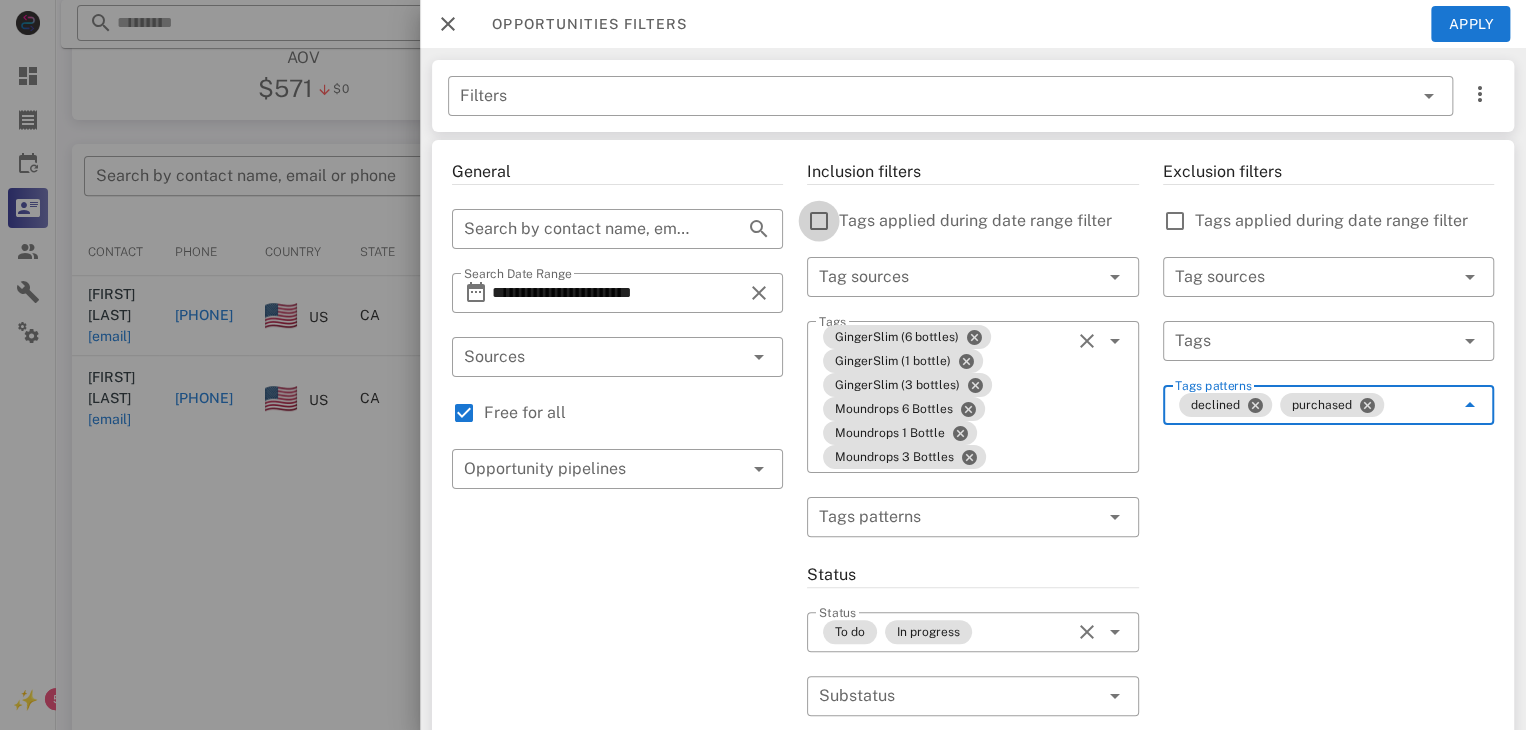 click at bounding box center [819, 221] 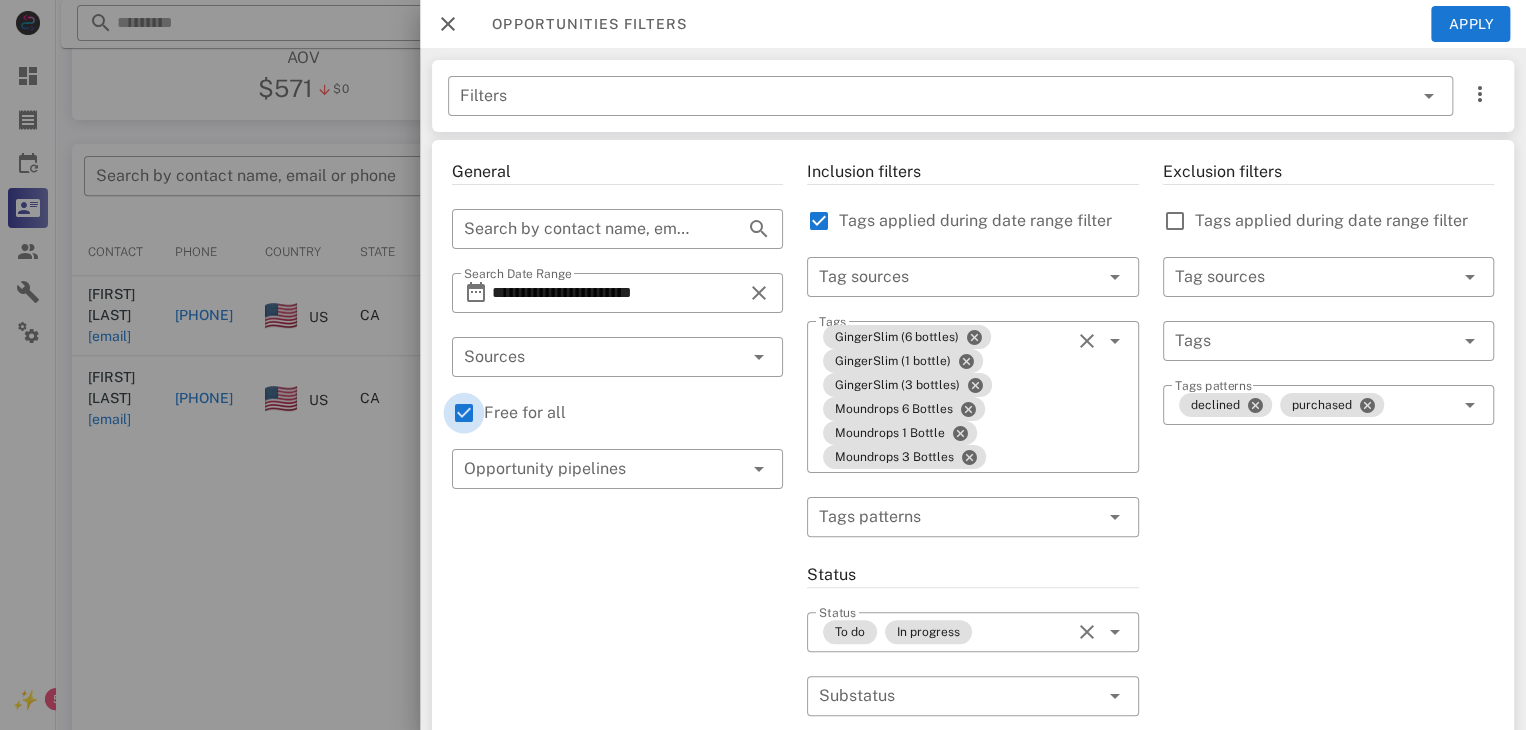 click at bounding box center [464, 413] 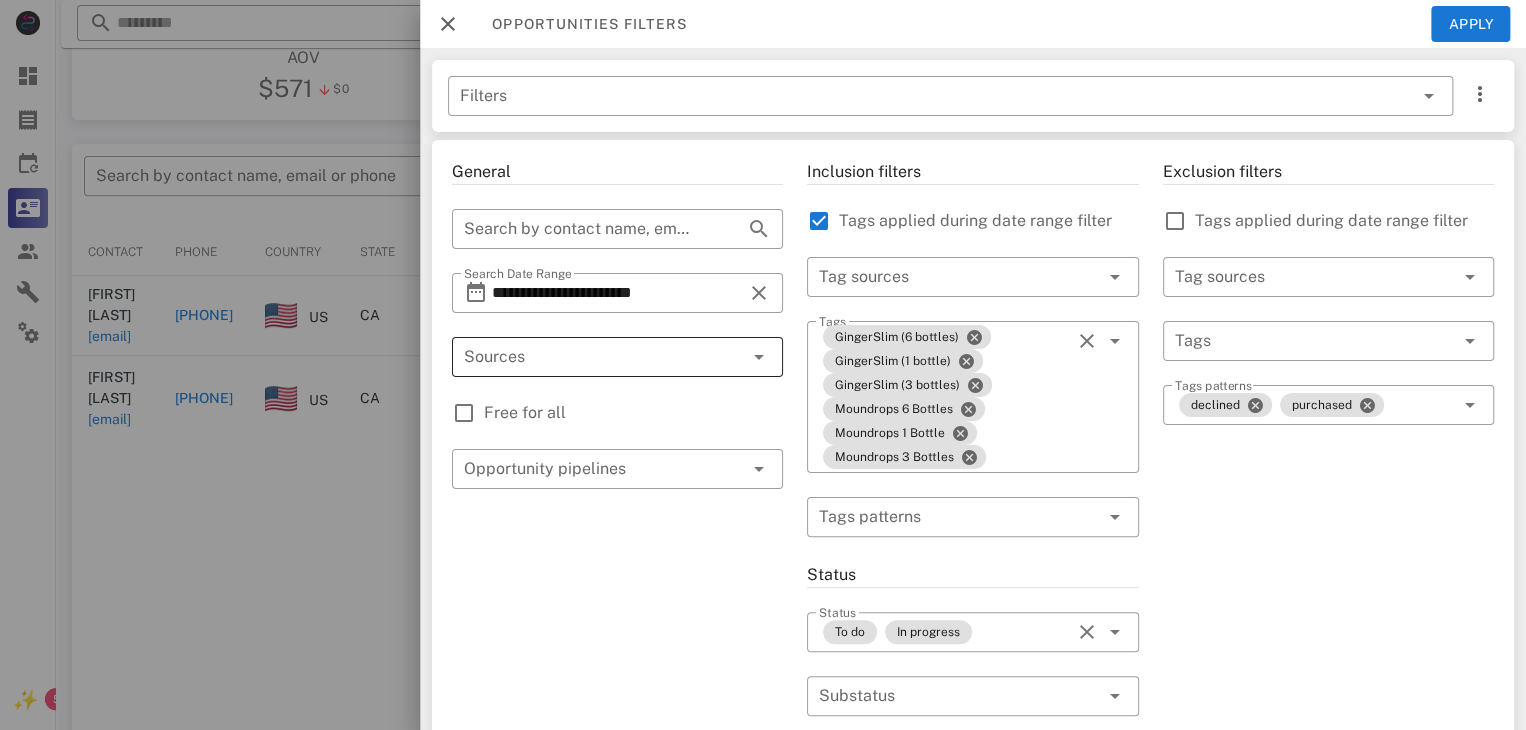 click at bounding box center (589, 357) 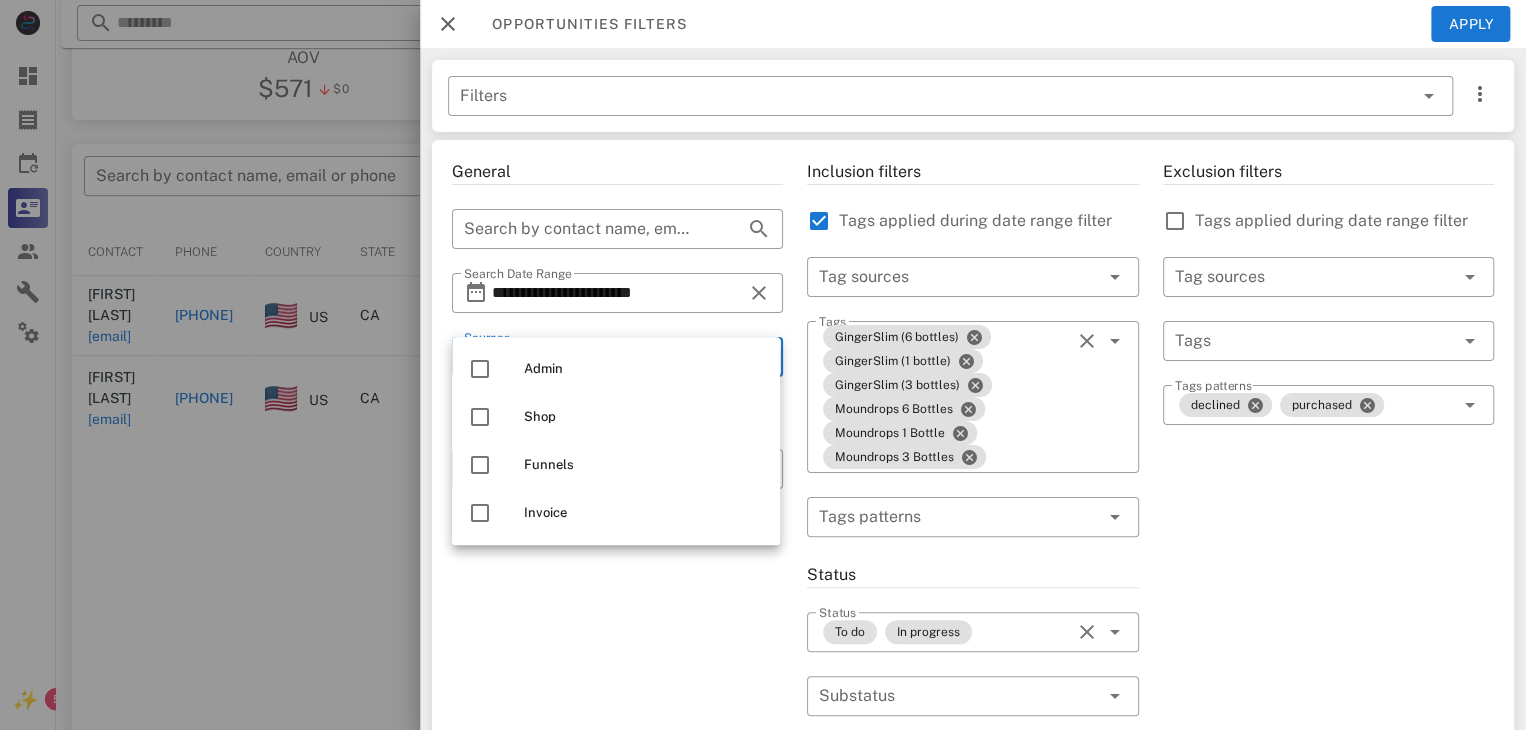 click on "**********" at bounding box center [617, 765] 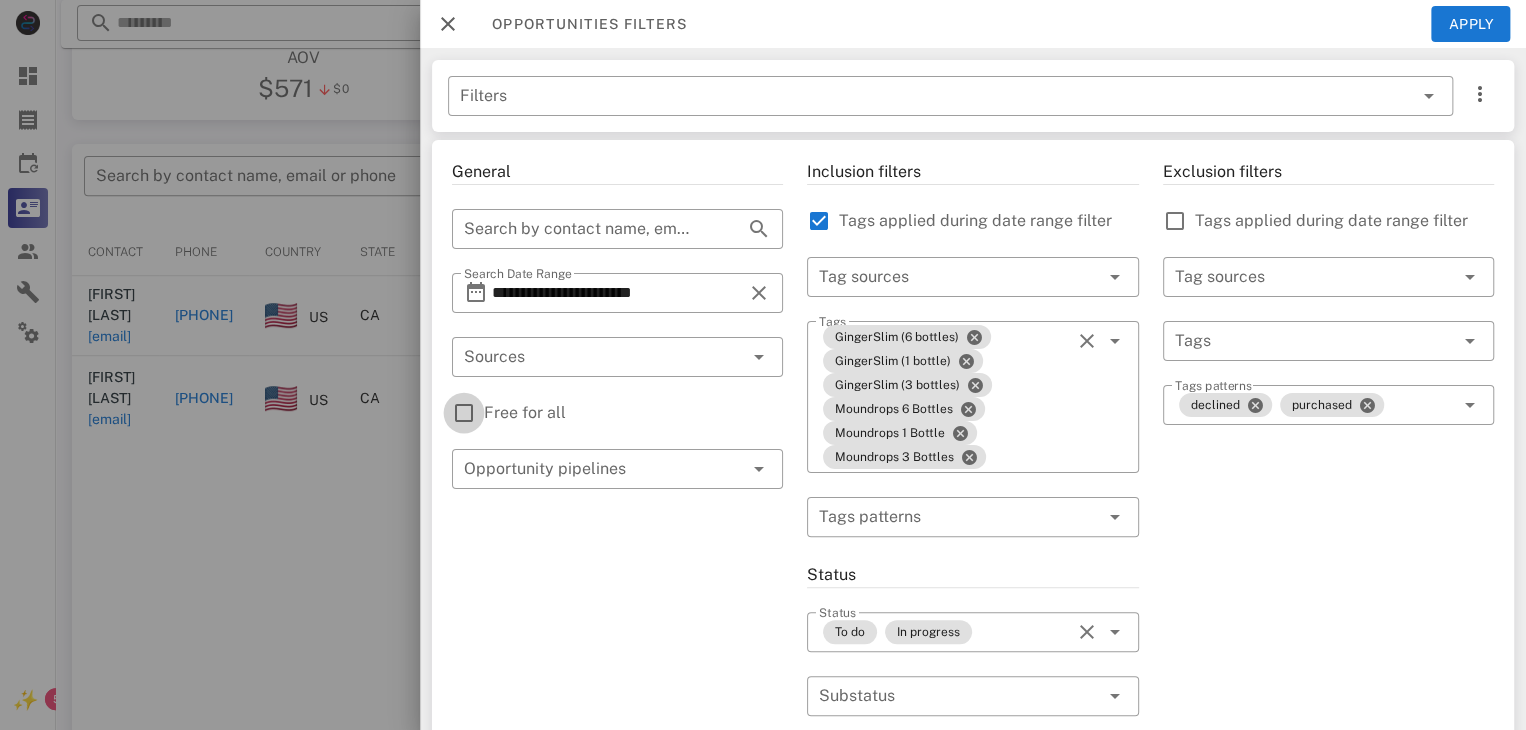 click at bounding box center (464, 413) 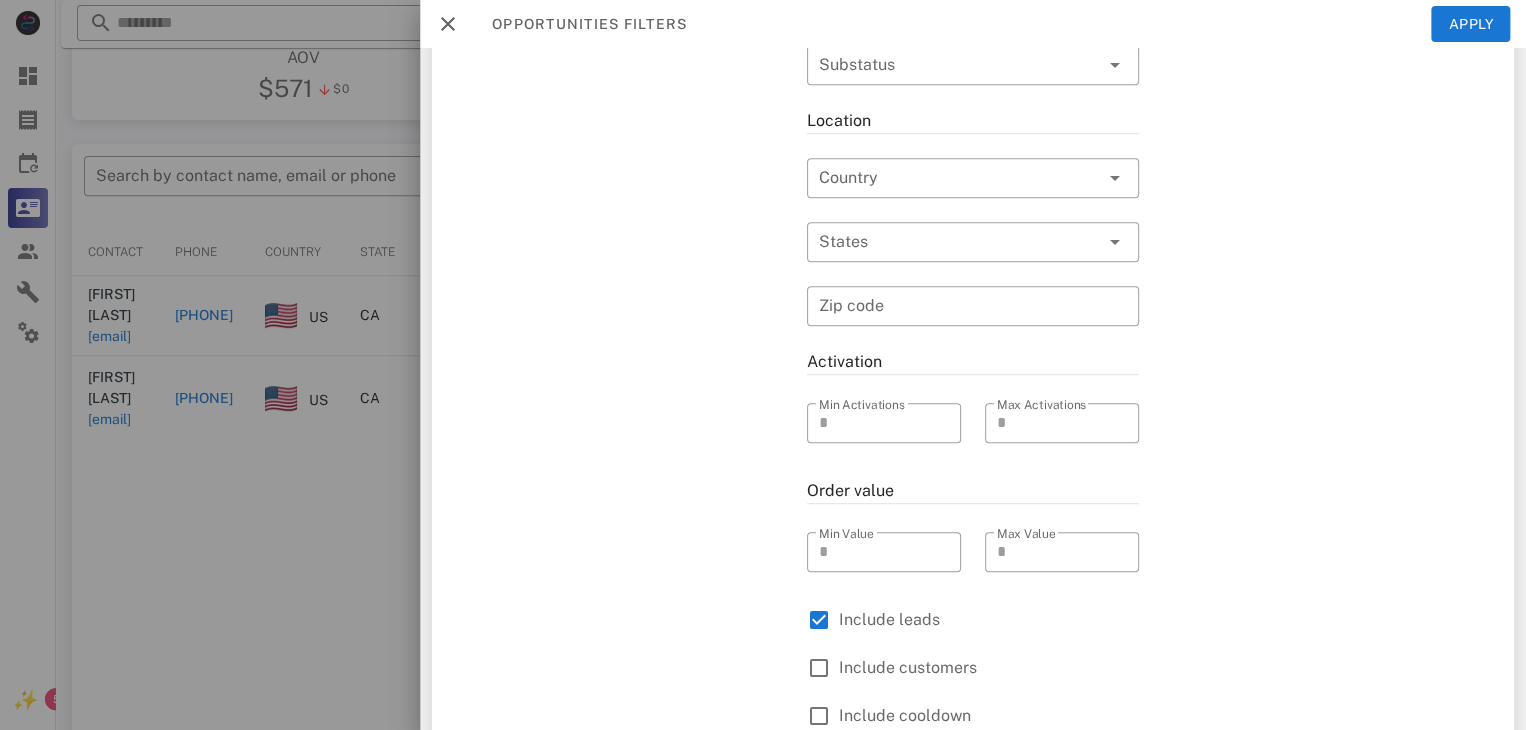 scroll, scrollTop: 664, scrollLeft: 0, axis: vertical 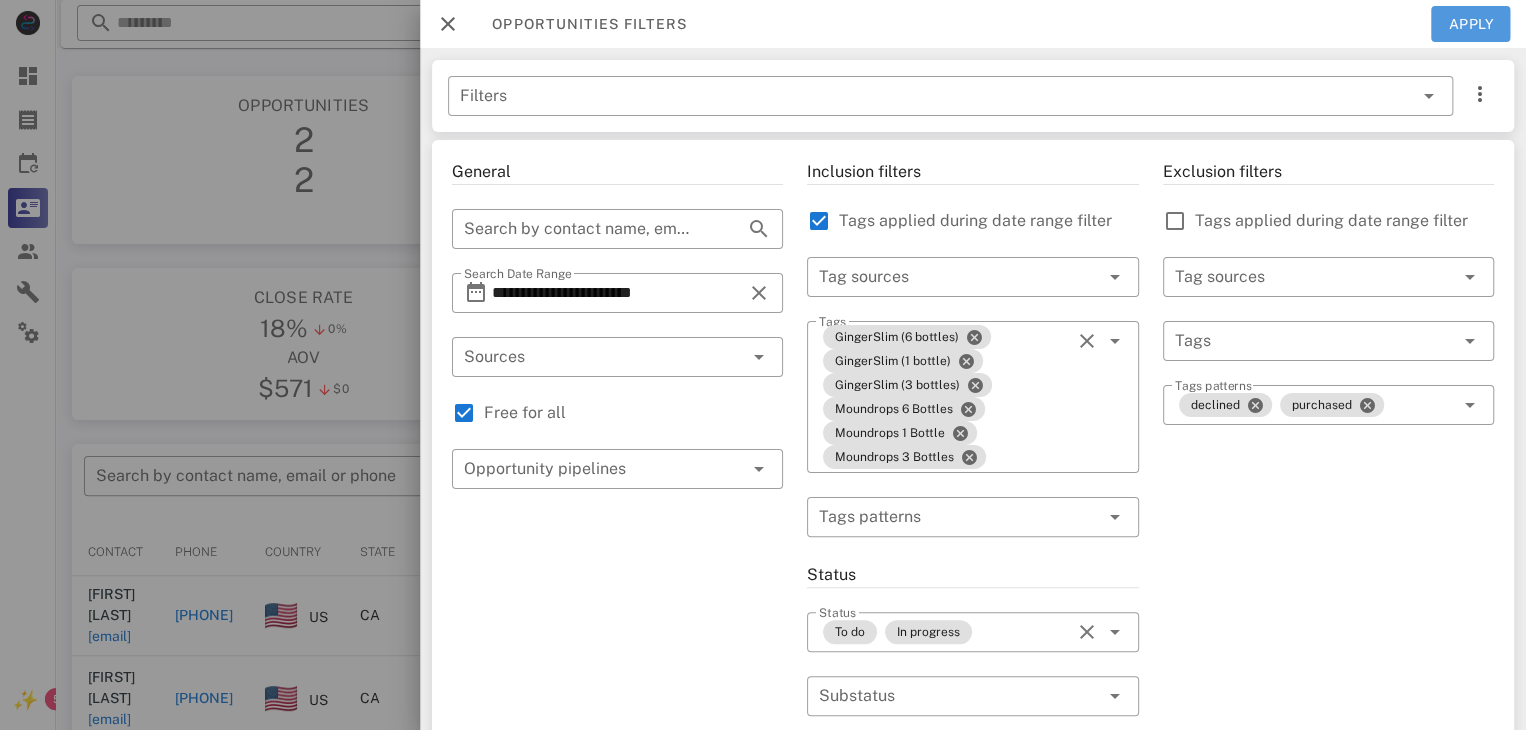 click on "Apply" at bounding box center [1471, 24] 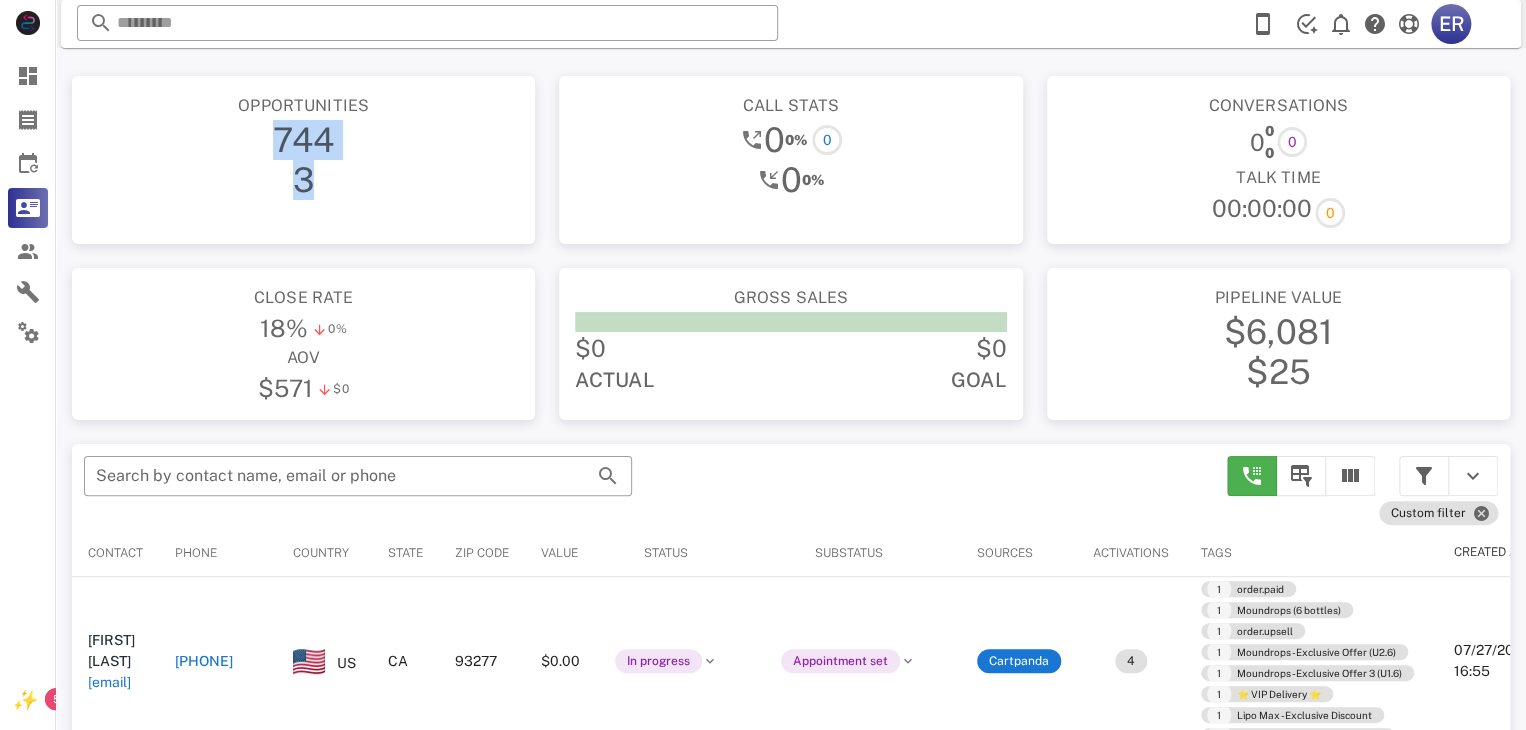 drag, startPoint x: 274, startPoint y: 141, endPoint x: 357, endPoint y: 184, distance: 93.47727 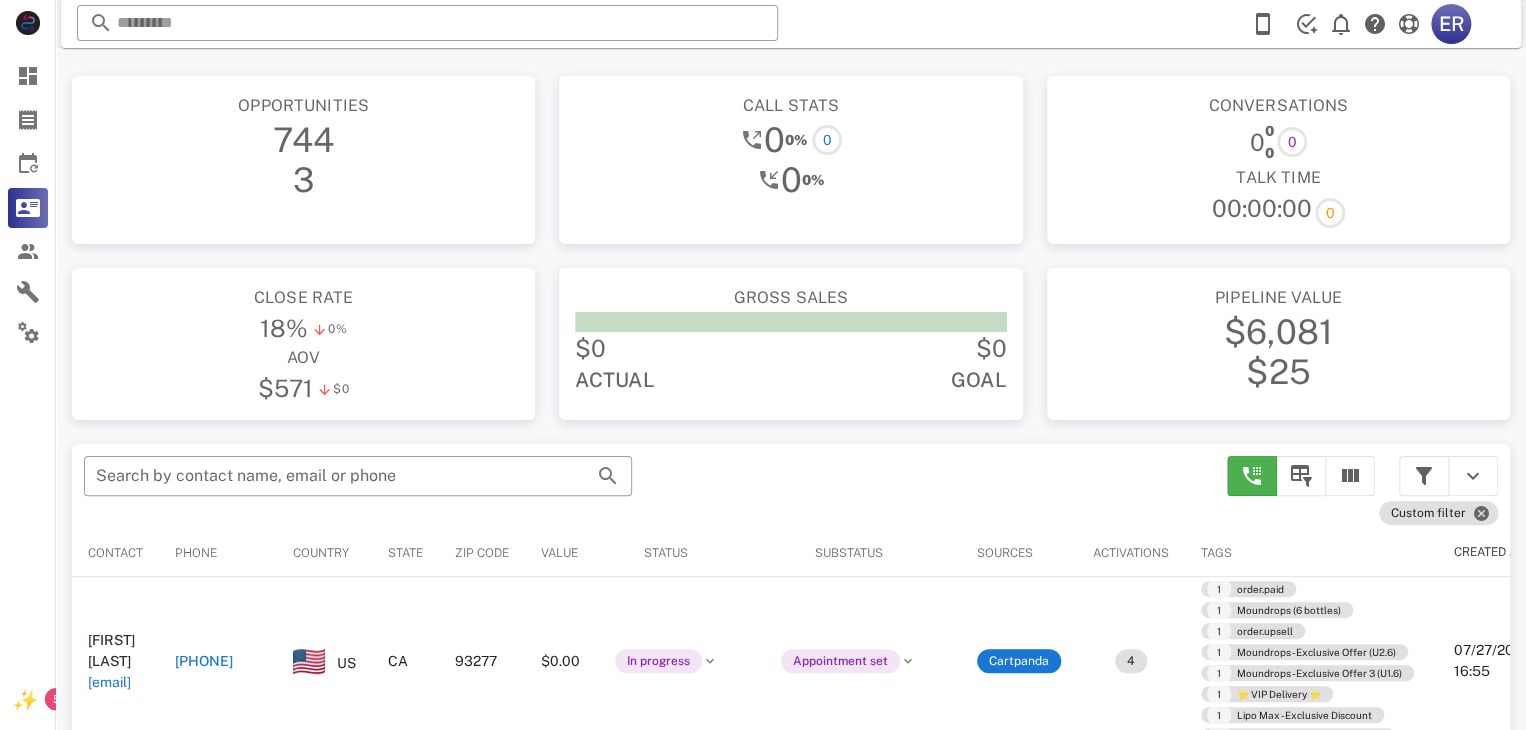 click on "0 0%" at bounding box center (790, 180) 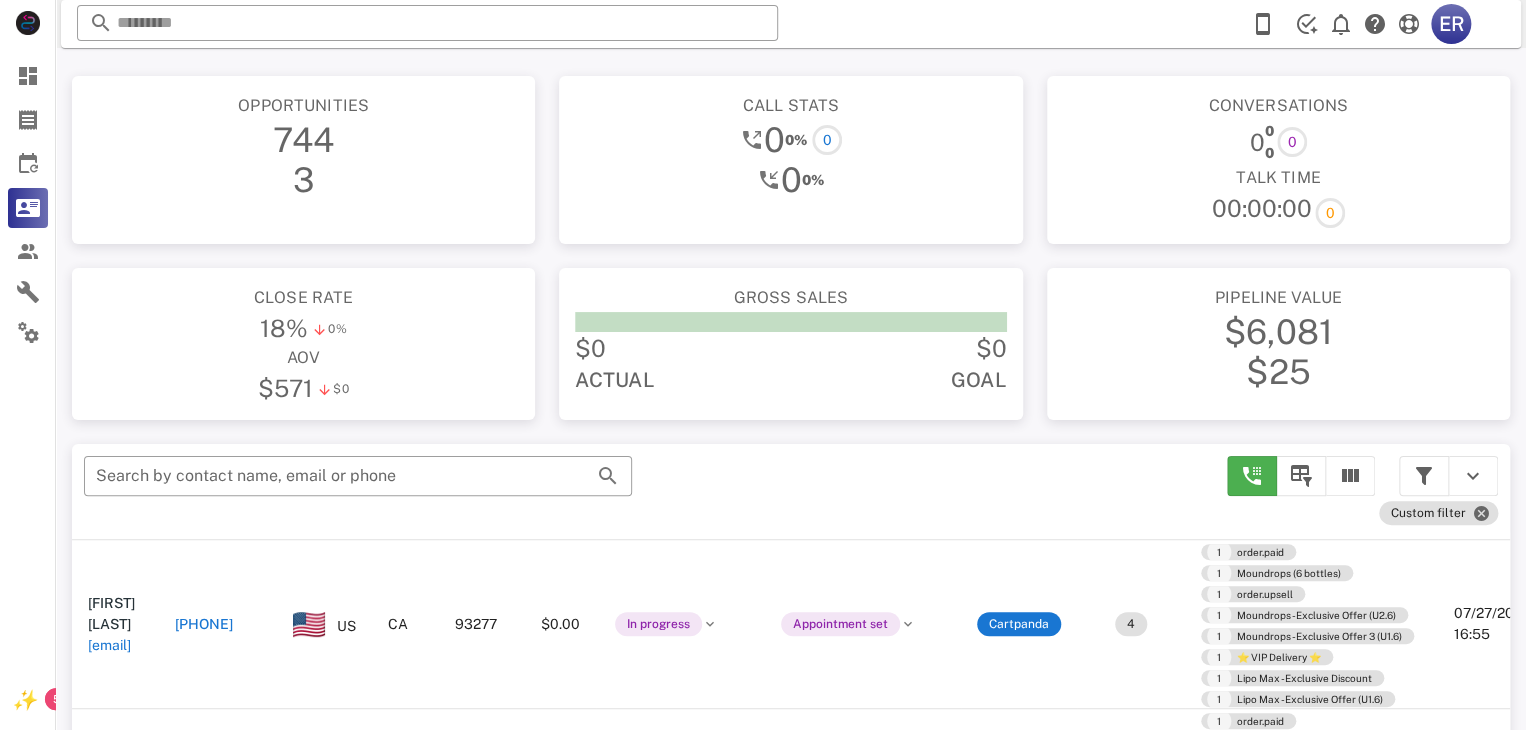 scroll, scrollTop: 0, scrollLeft: 0, axis: both 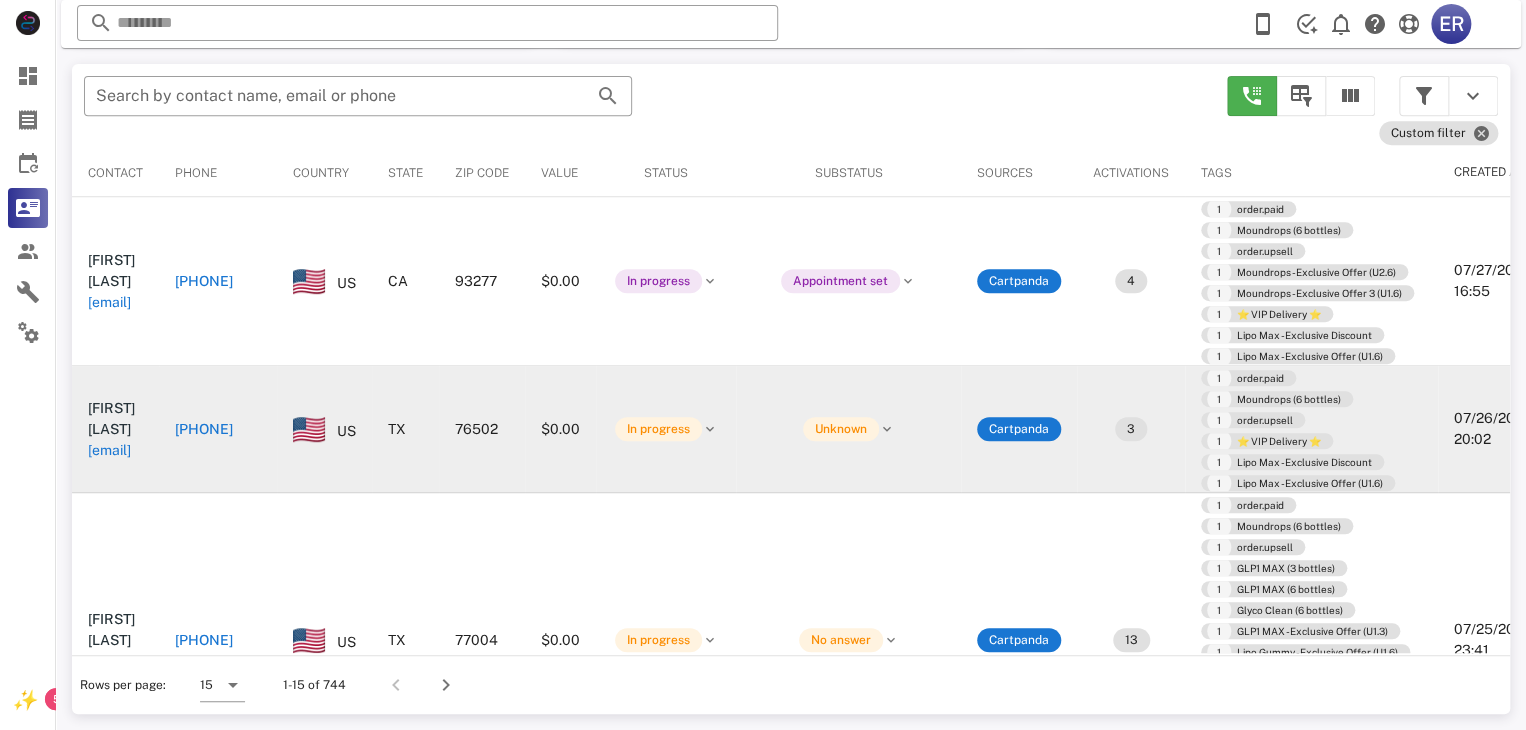 click on "[FIRST] [LAST]  [EMAIL]" at bounding box center (115, 429) 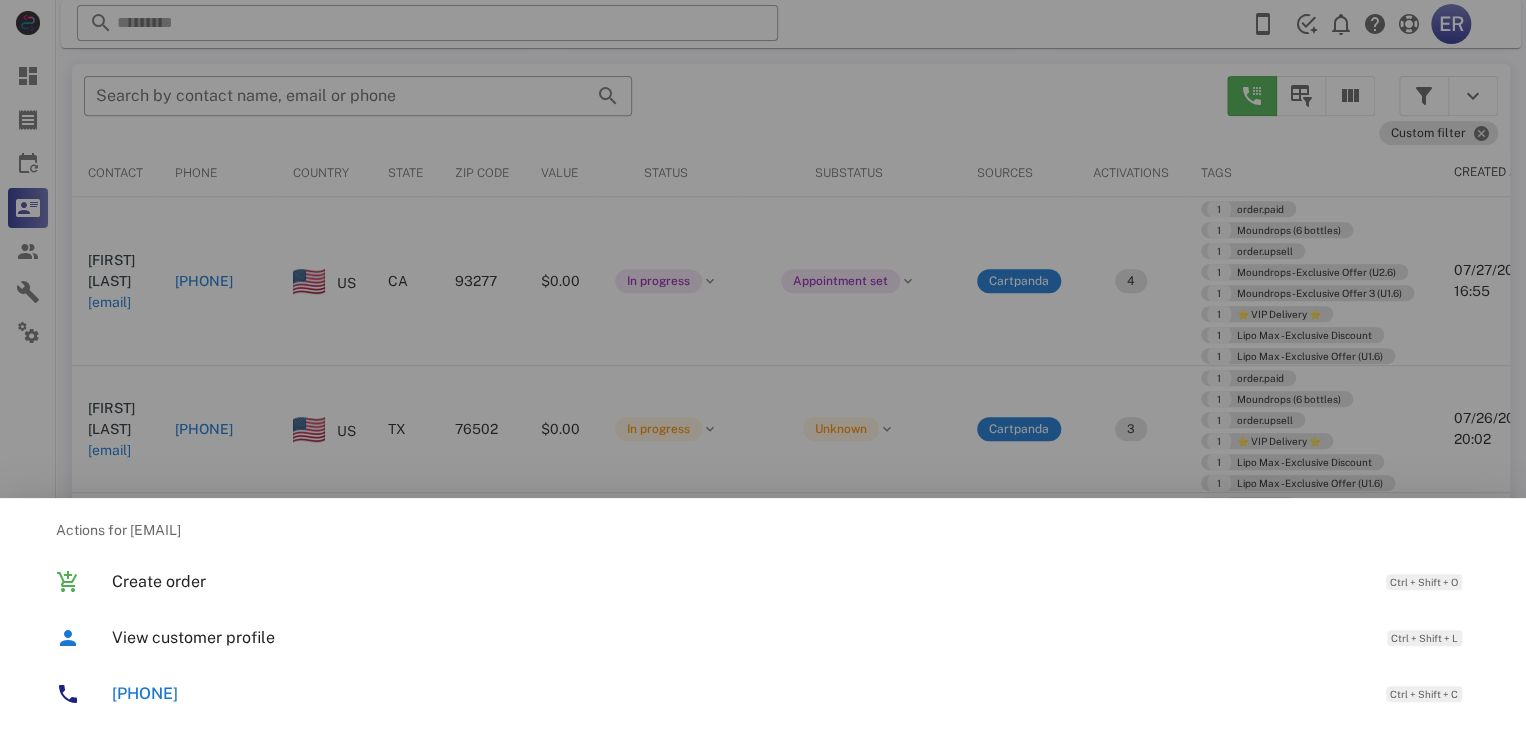 click at bounding box center (763, 365) 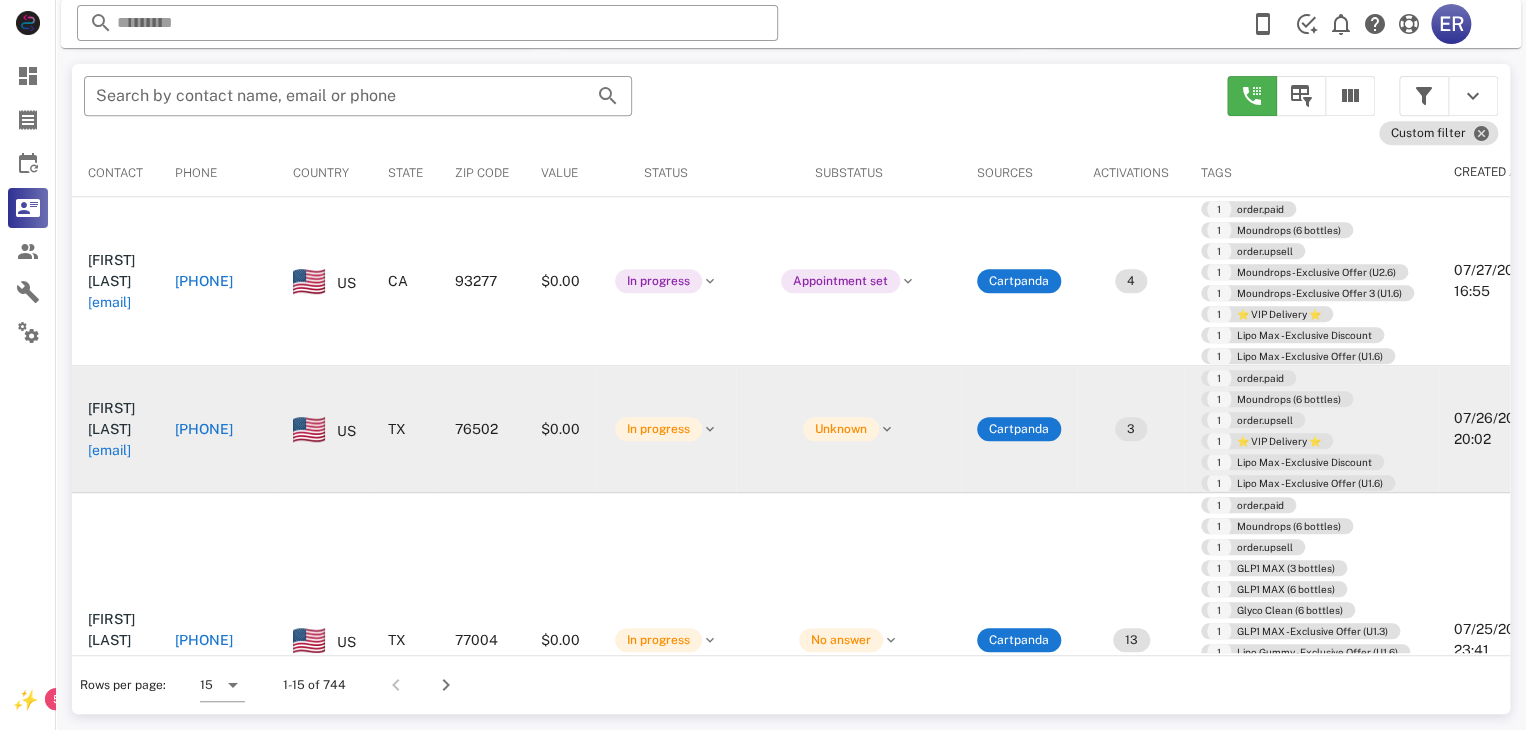 click on "[EMAIL]" at bounding box center (115, 450) 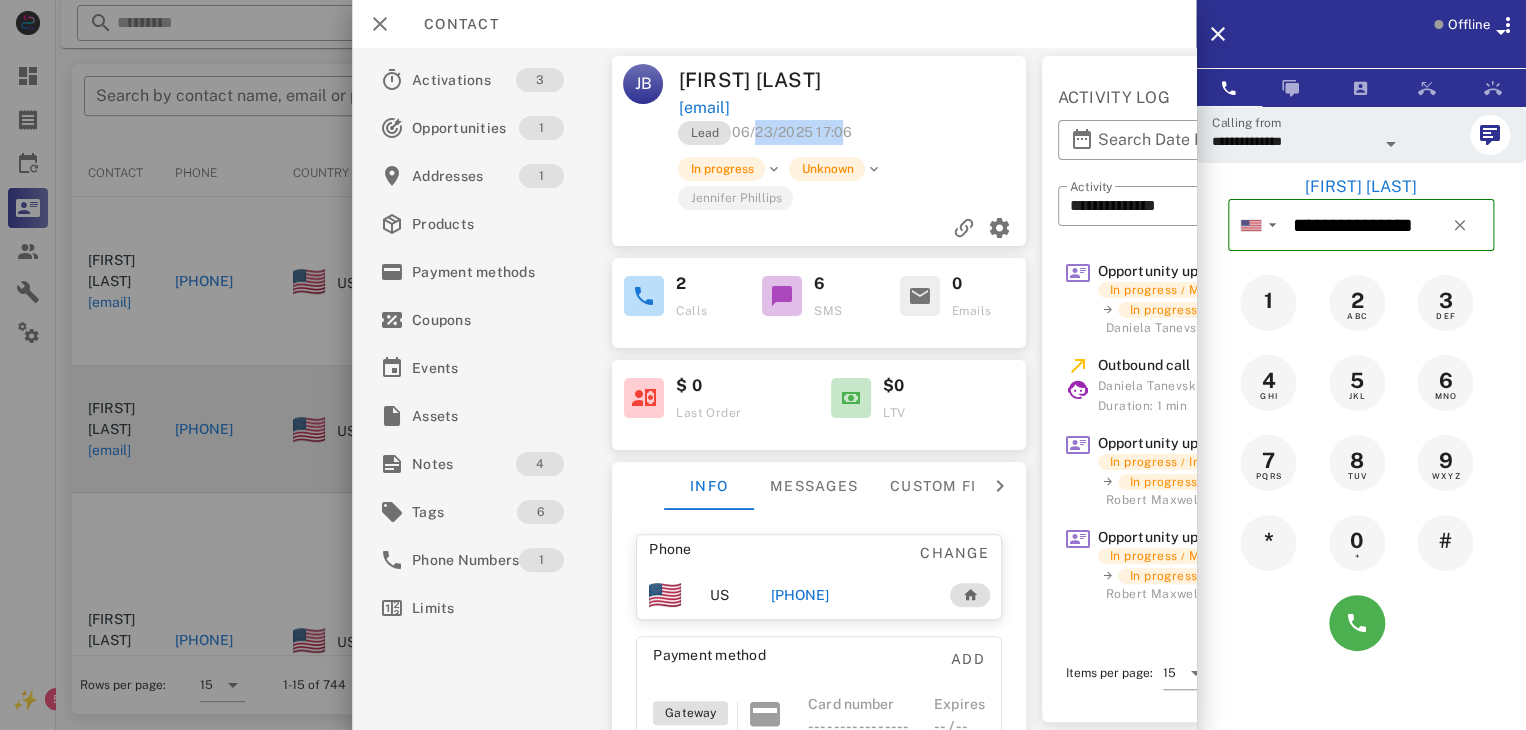 drag, startPoint x: 749, startPoint y: 130, endPoint x: 841, endPoint y: 134, distance: 92.086914 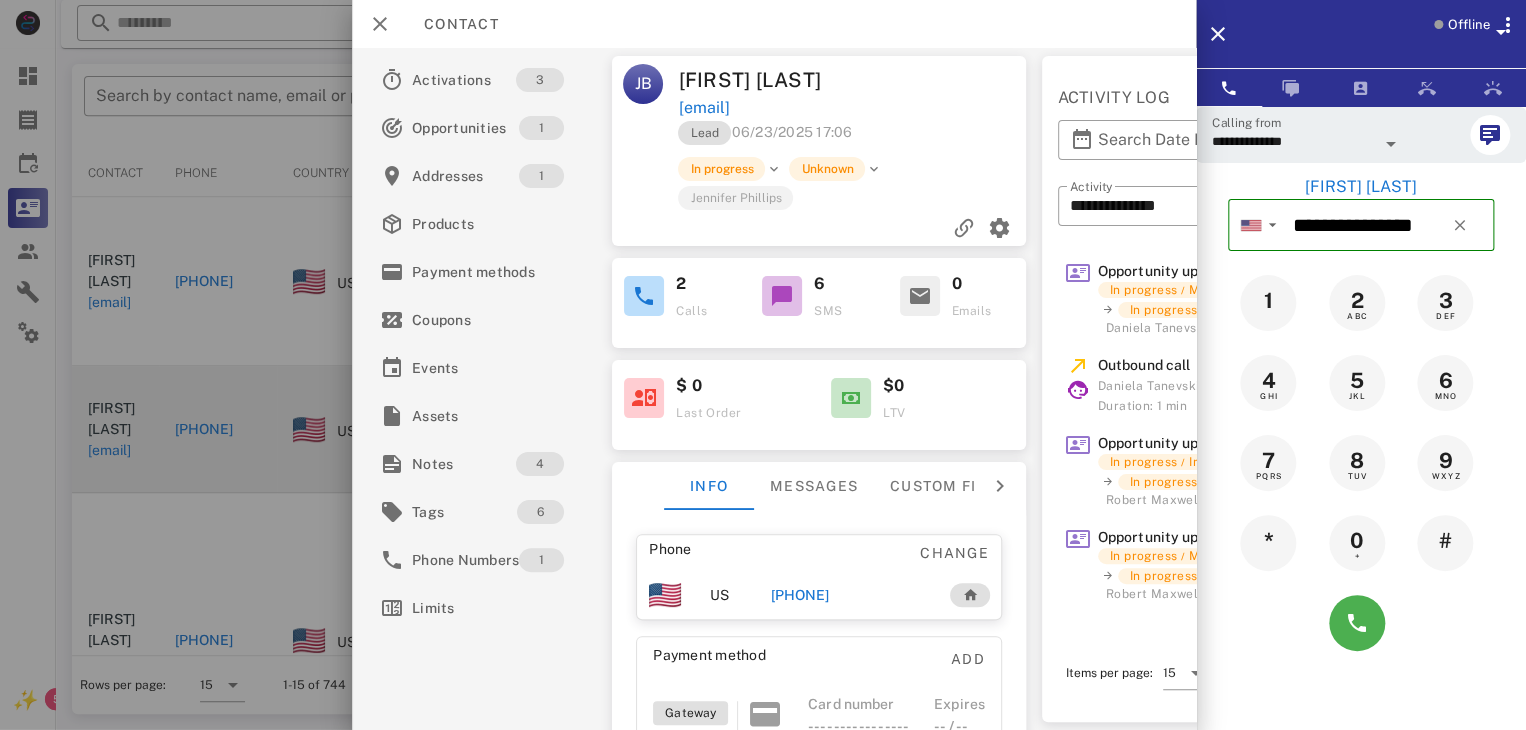 click on "Lead   06/23/2025 17:06" at bounding box center (853, 138) 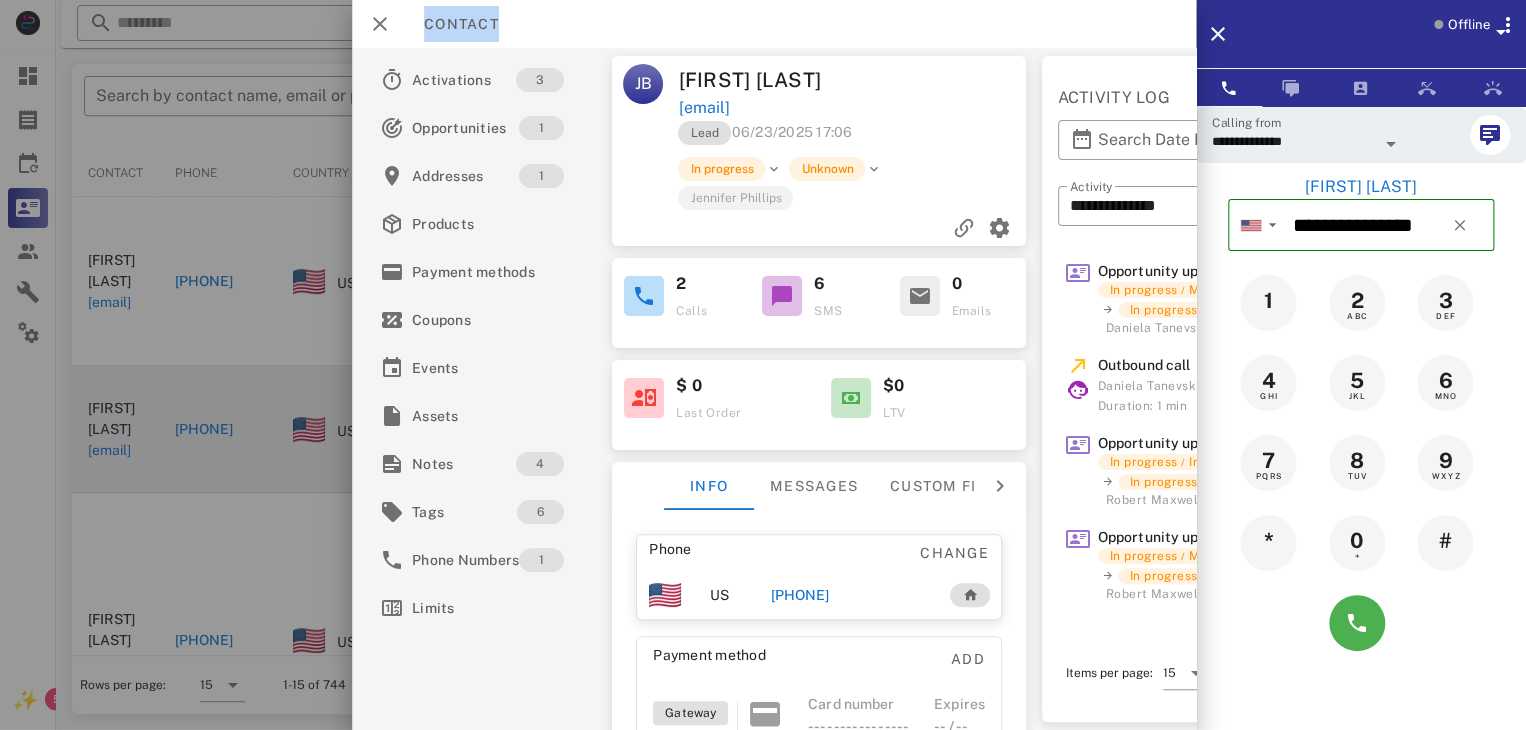 drag, startPoint x: 532, startPoint y: 24, endPoint x: 460, endPoint y: 49, distance: 76.2168 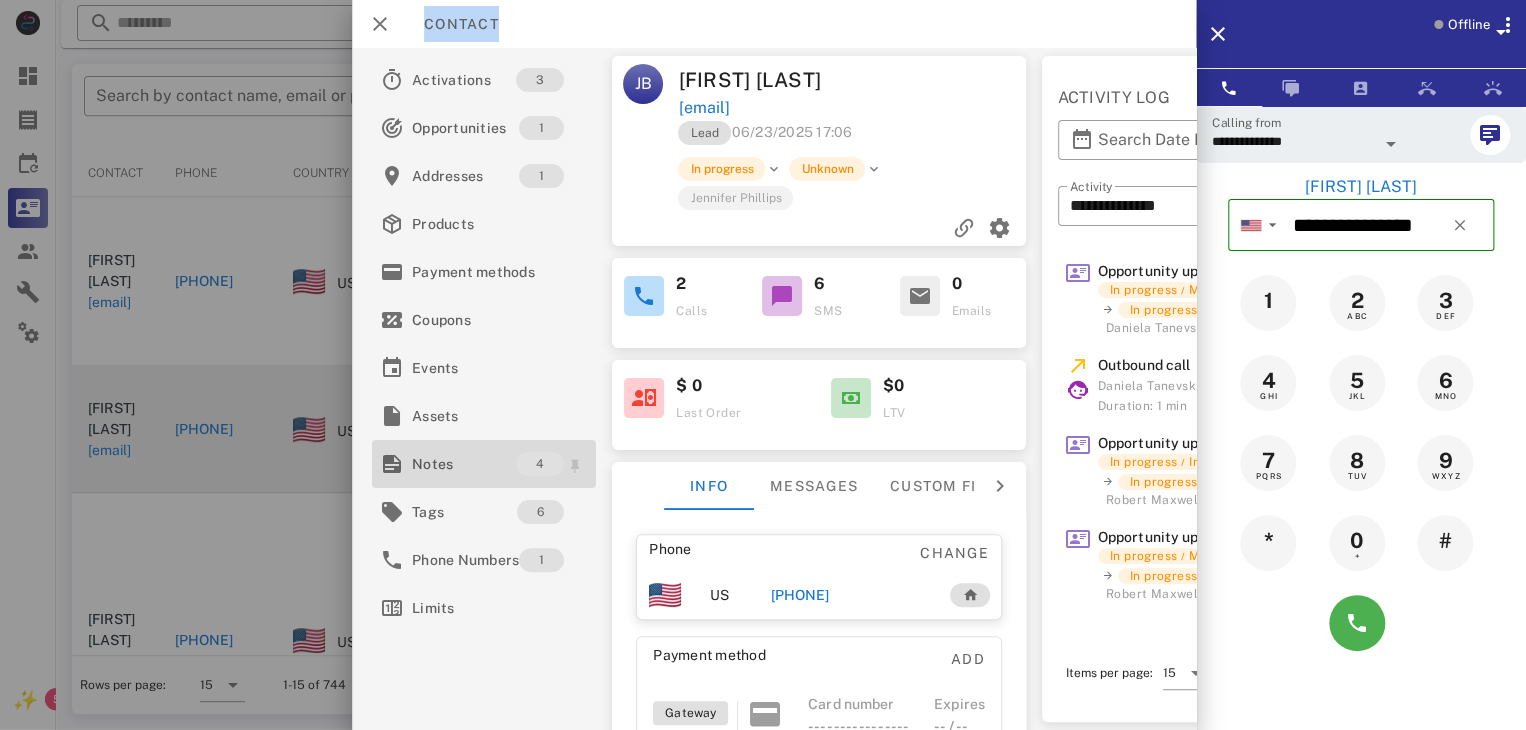 click on "Notes" at bounding box center [464, 464] 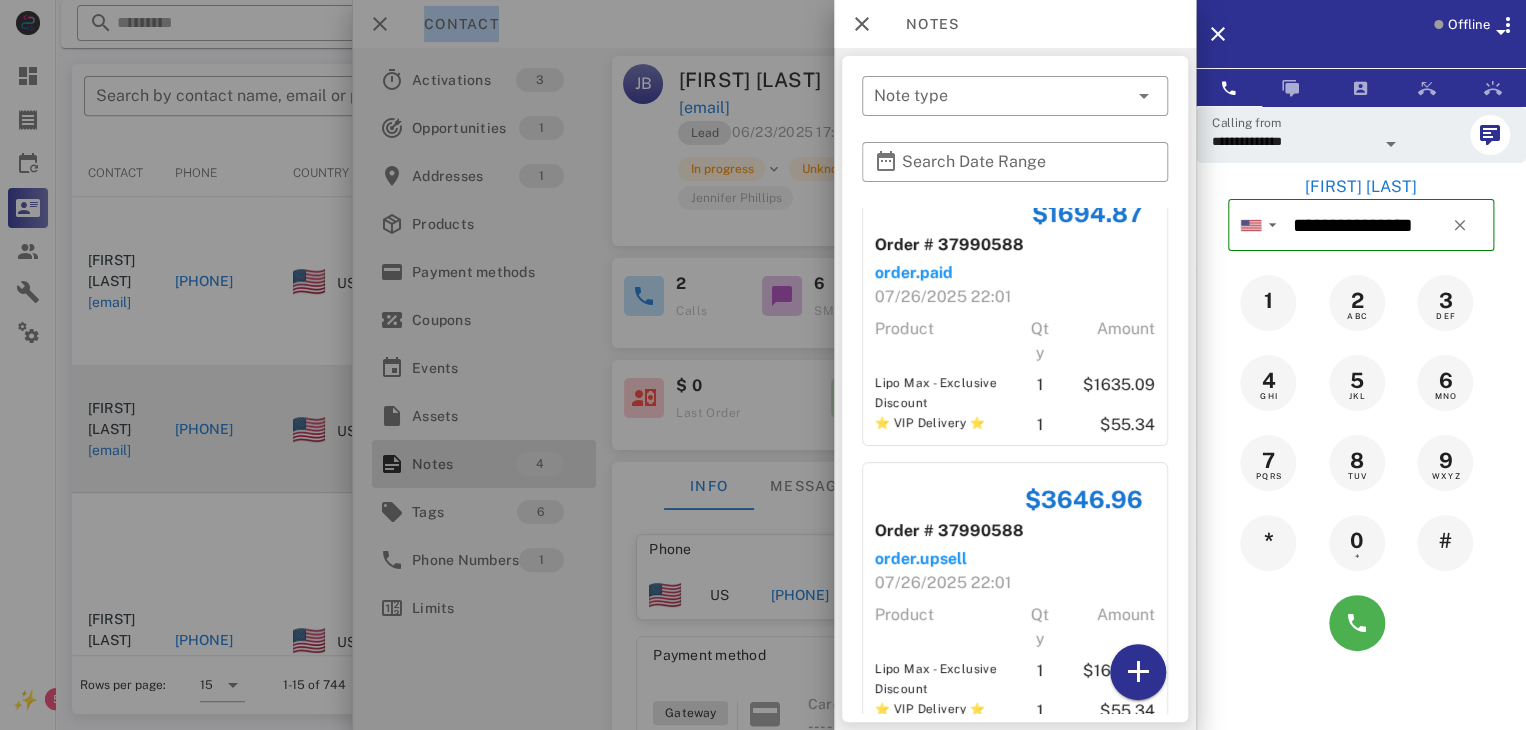 scroll, scrollTop: 597, scrollLeft: 0, axis: vertical 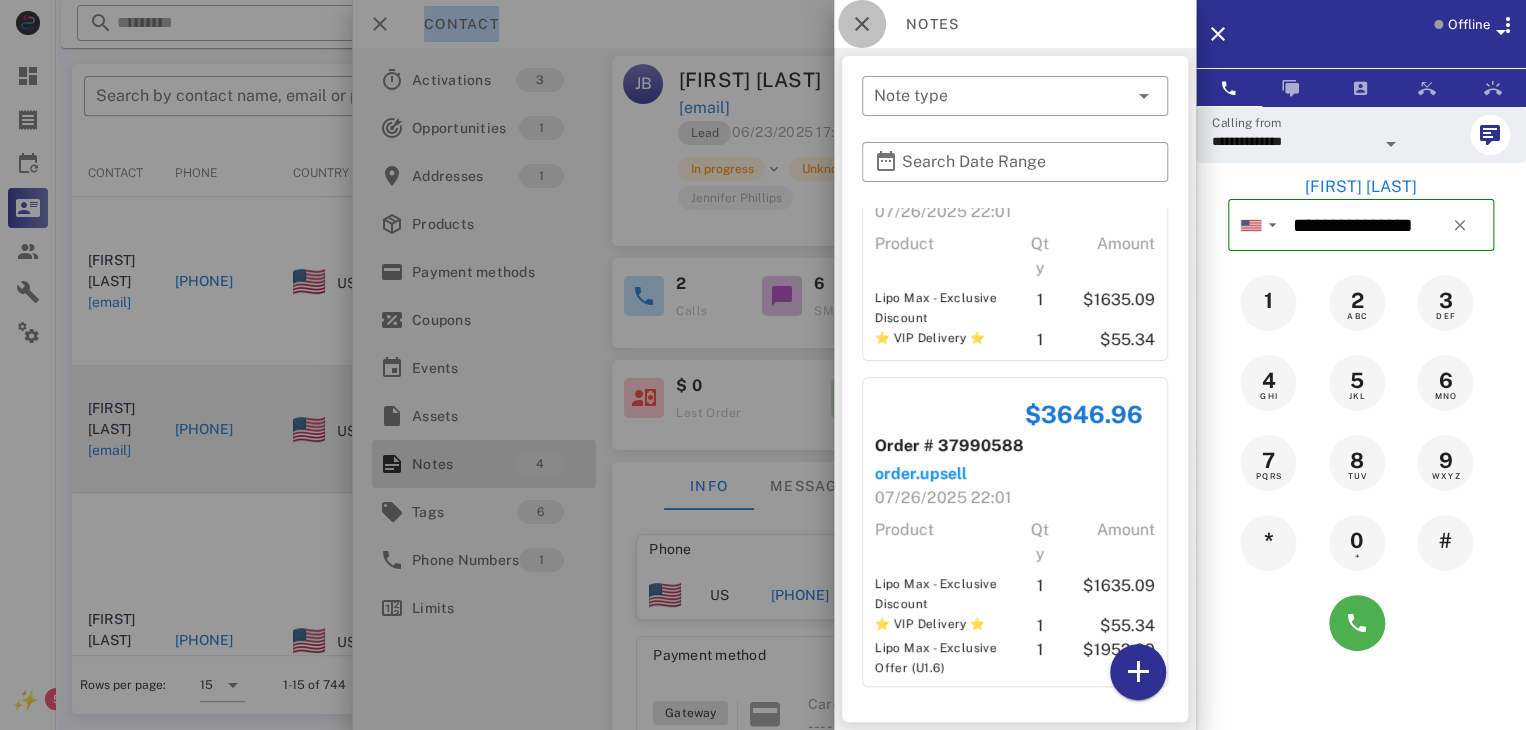 click at bounding box center (862, 24) 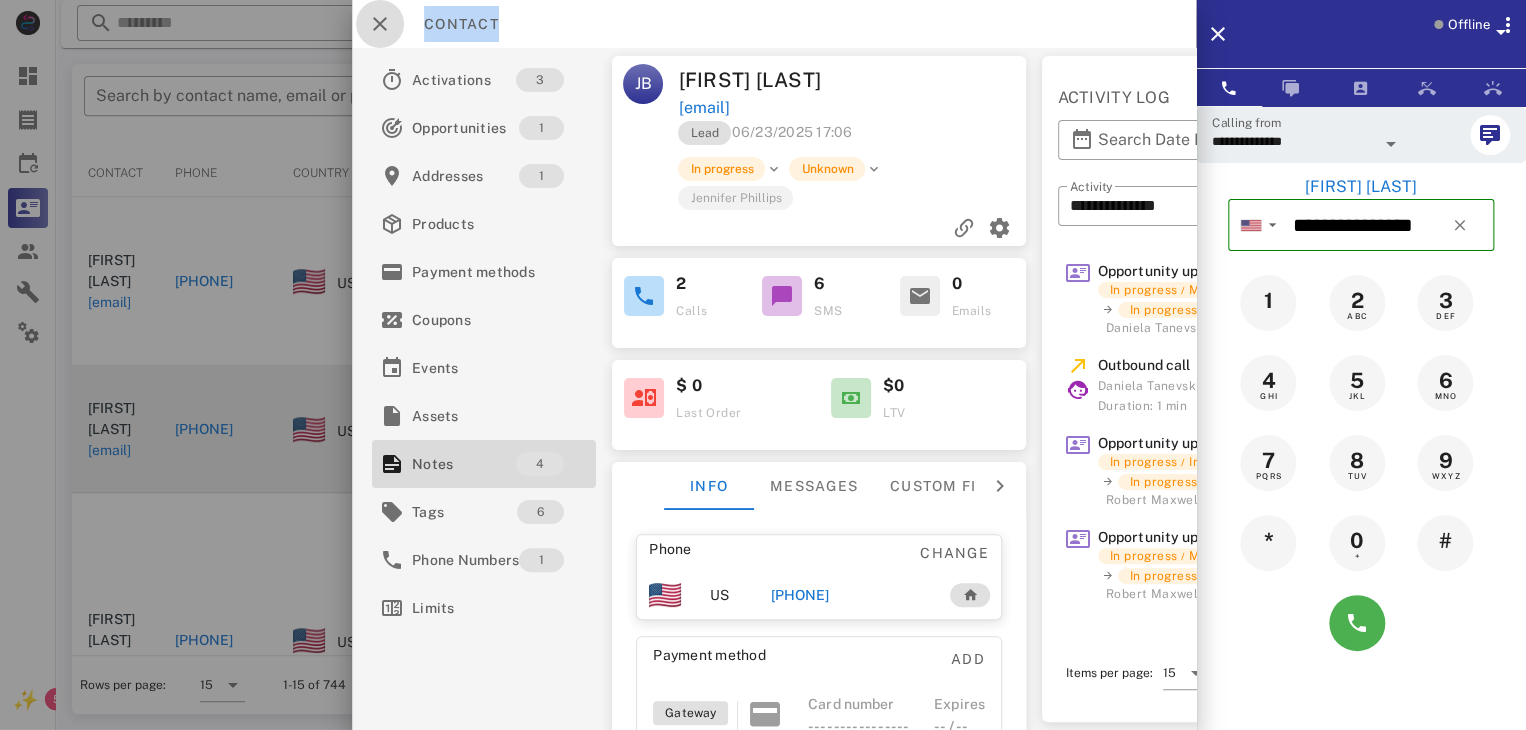 click at bounding box center (380, 24) 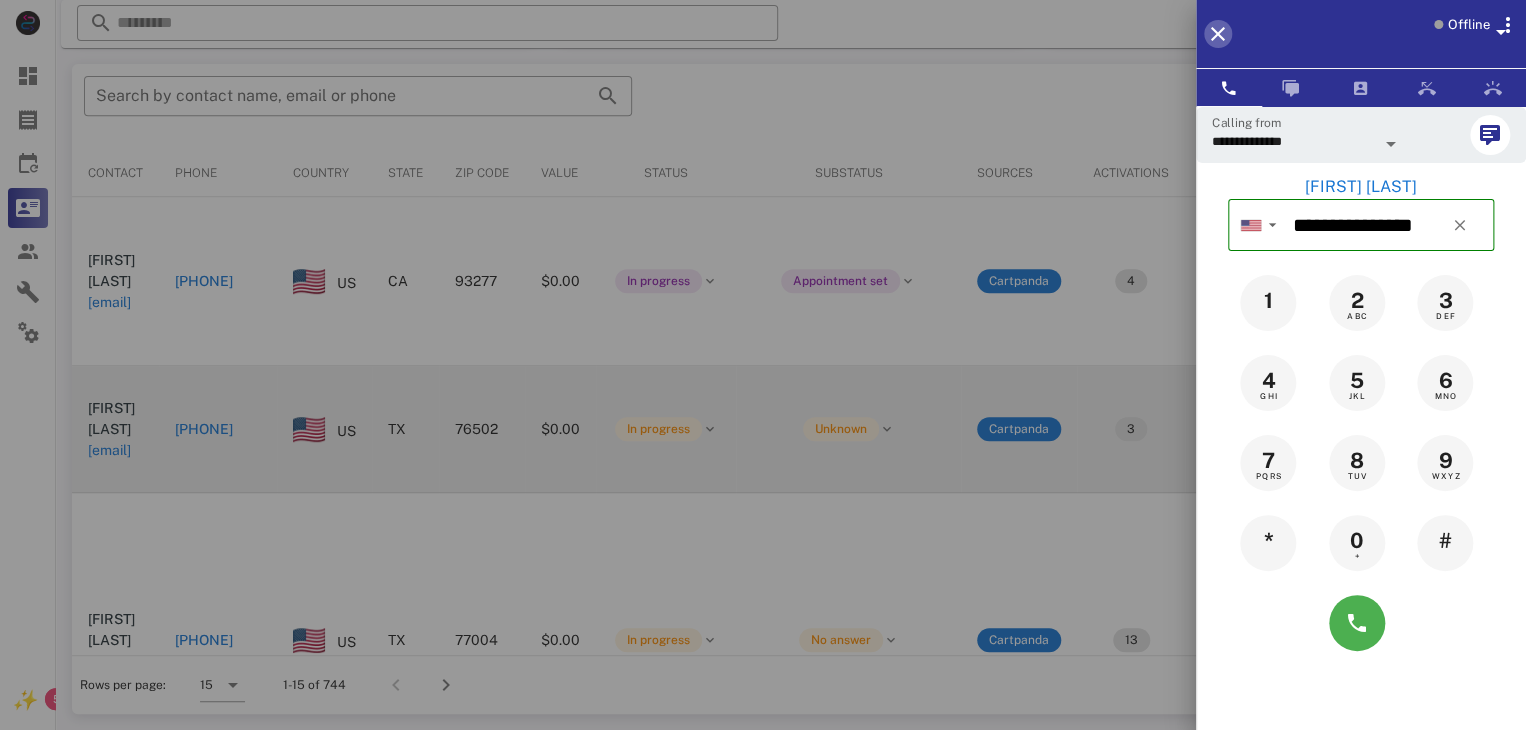 click at bounding box center [1218, 34] 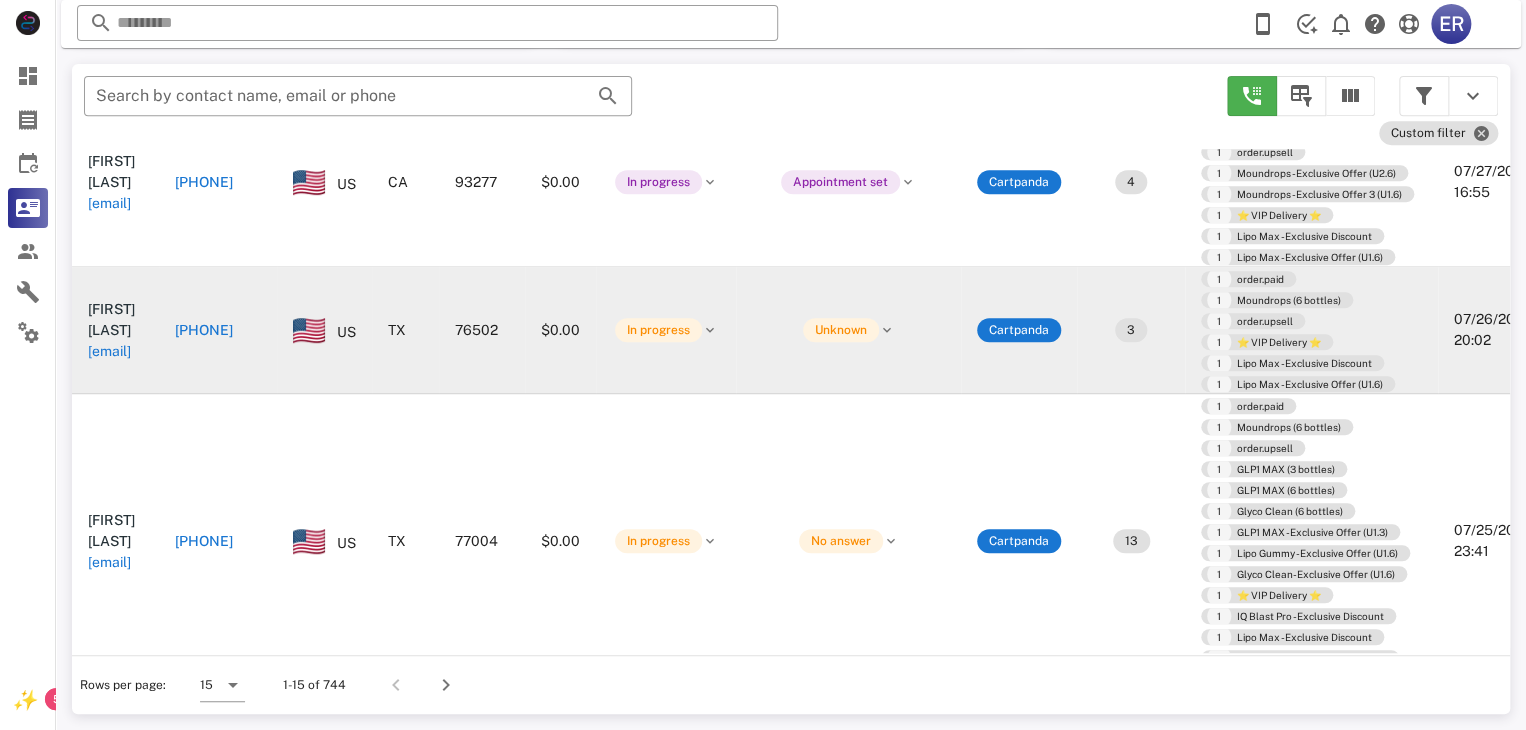 scroll, scrollTop: 100, scrollLeft: 0, axis: vertical 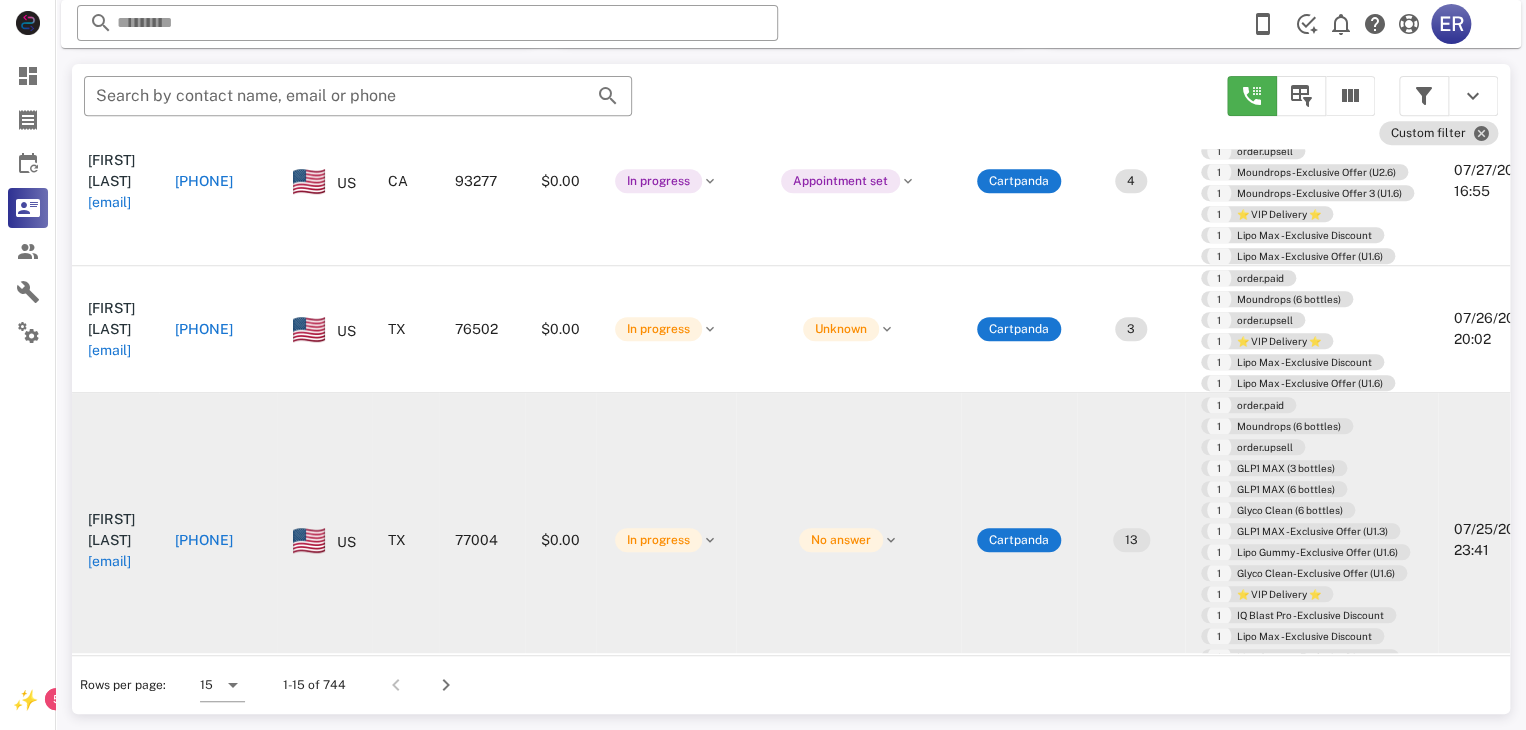 click on "[PHONE]" at bounding box center (204, 540) 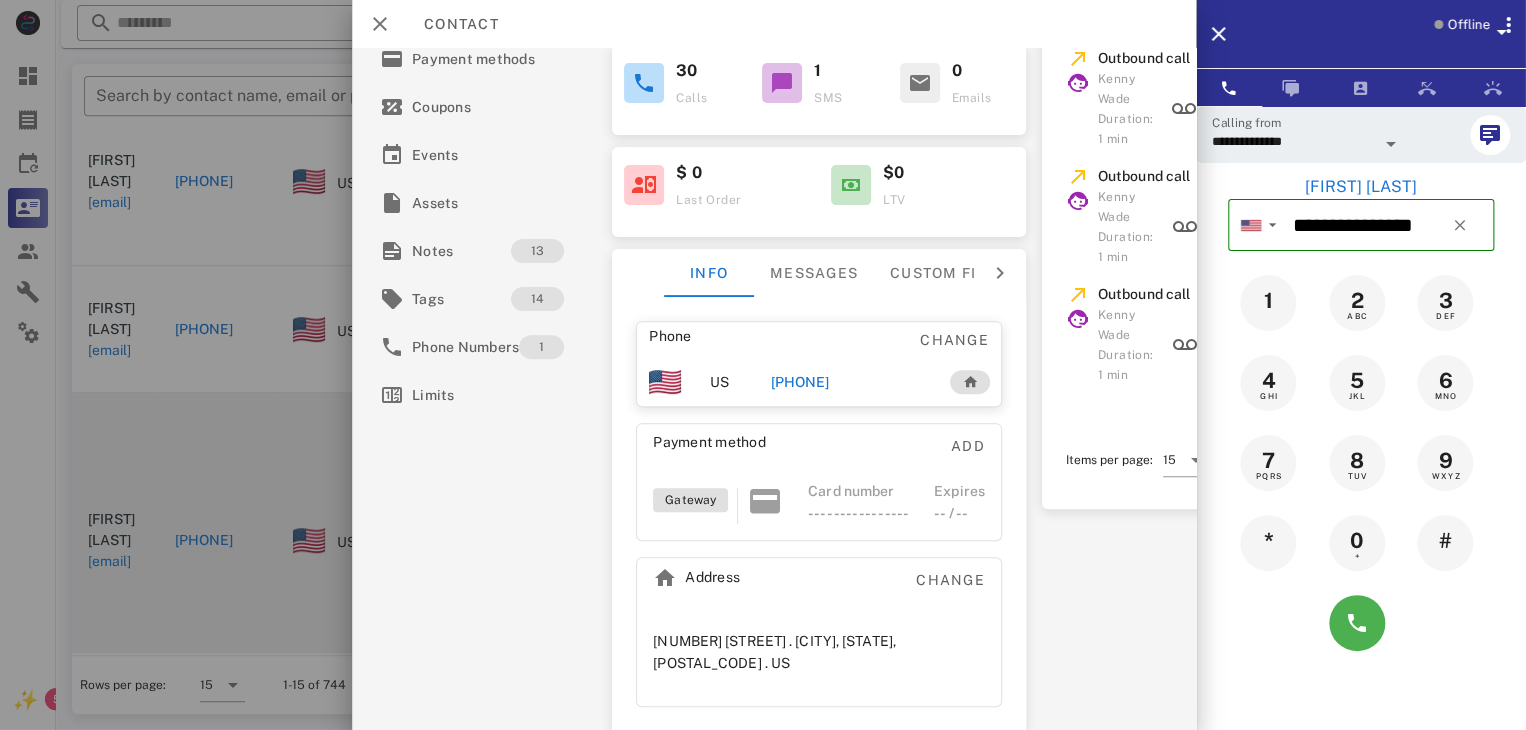 scroll, scrollTop: 224, scrollLeft: 0, axis: vertical 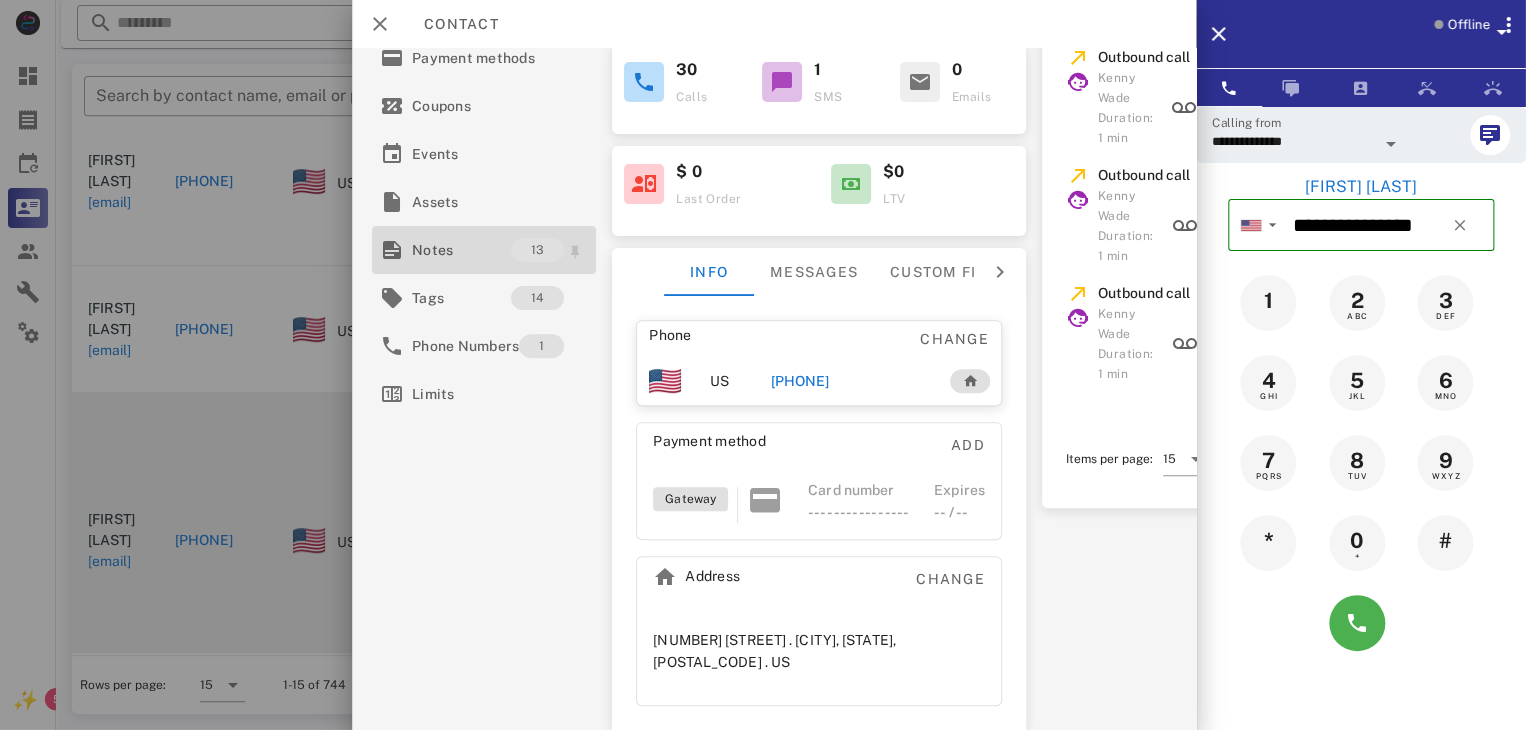 click on "Notes" at bounding box center [461, 250] 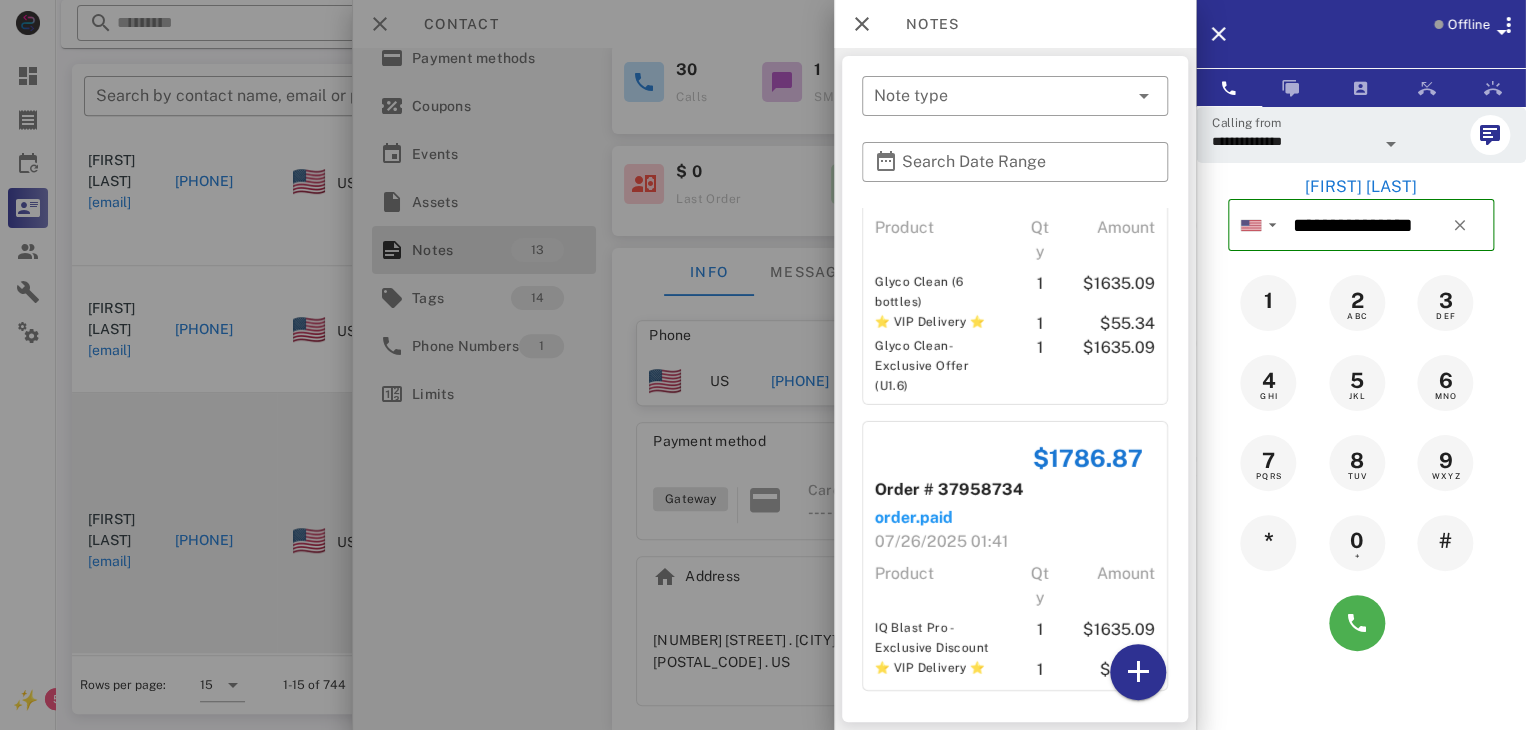 scroll, scrollTop: 3344, scrollLeft: 0, axis: vertical 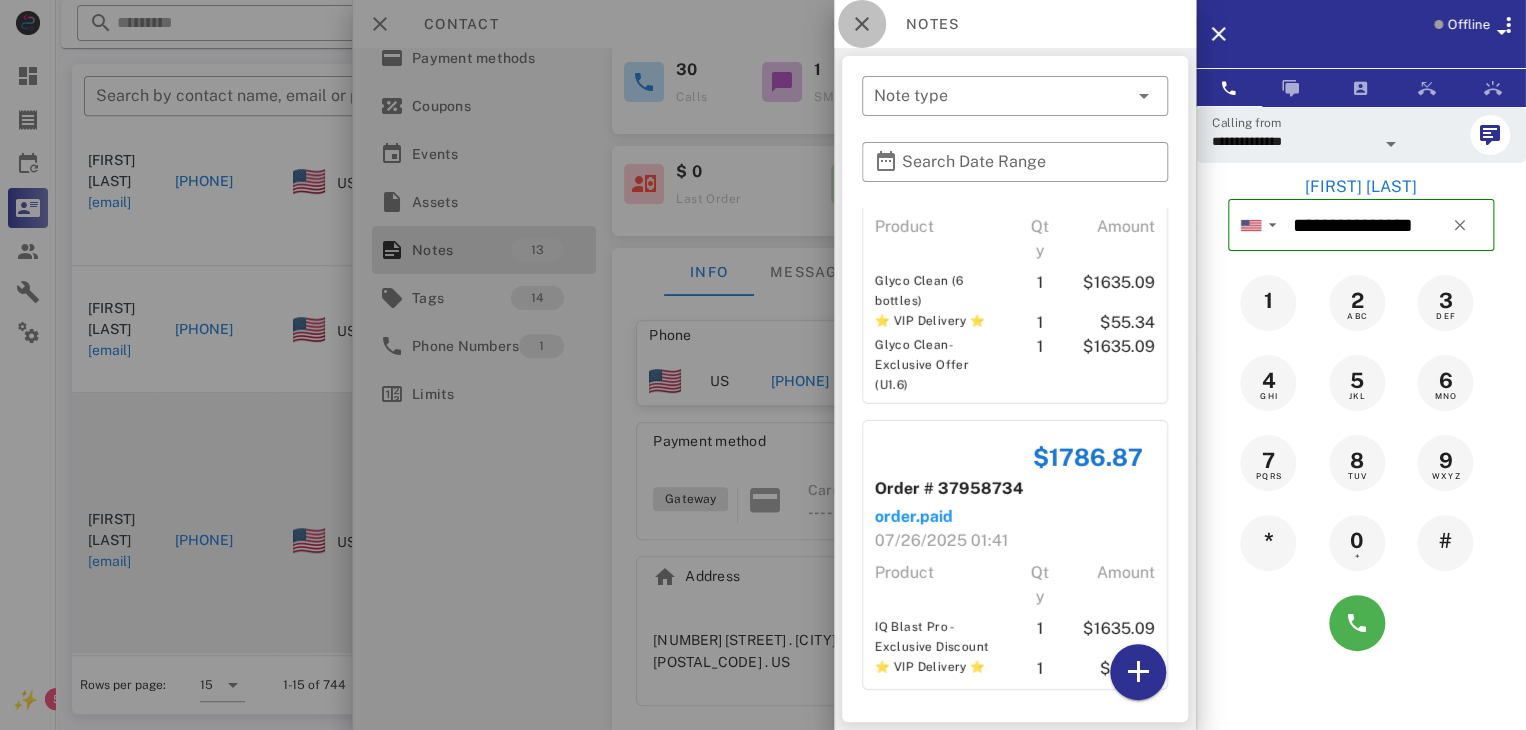 click at bounding box center (862, 24) 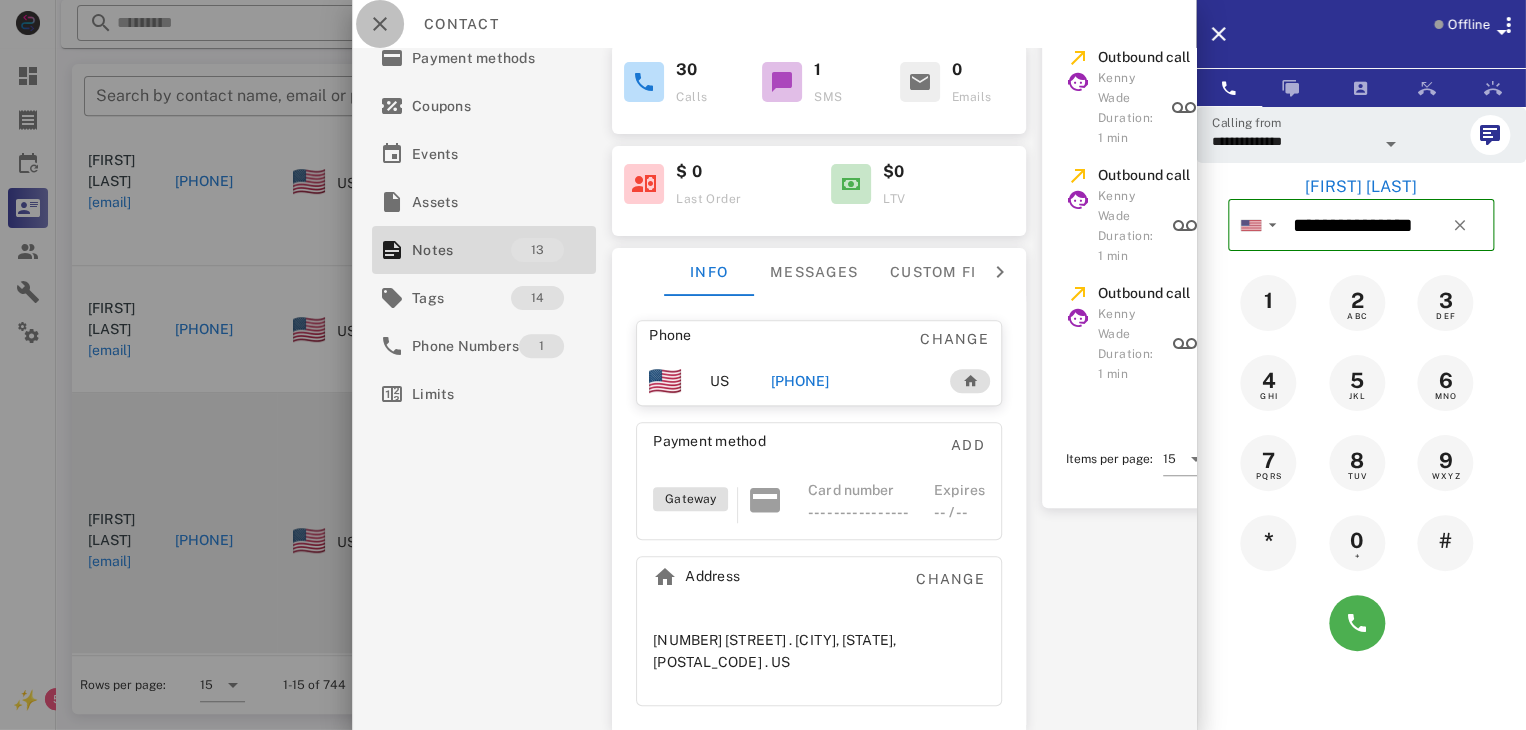 click at bounding box center [380, 24] 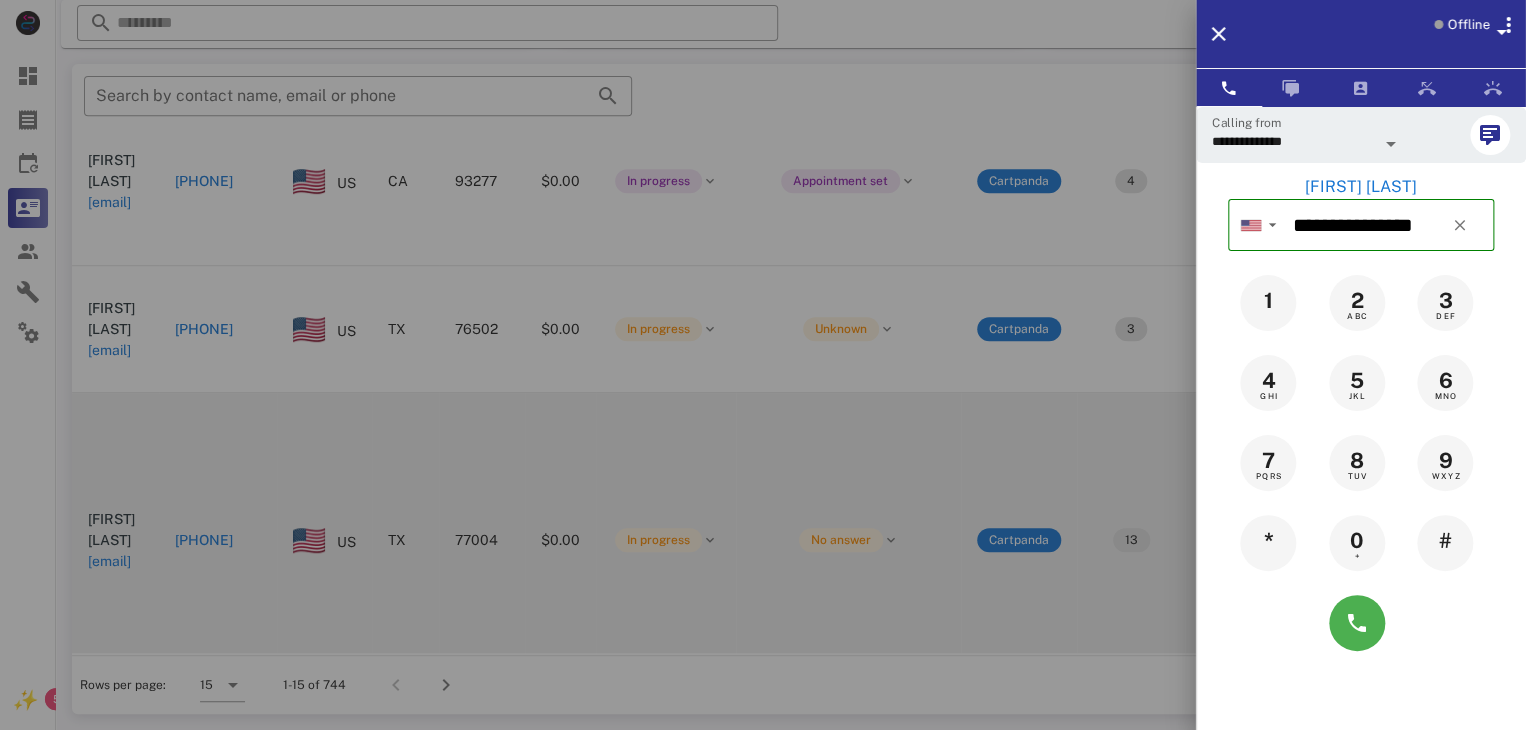 click at bounding box center [763, 365] 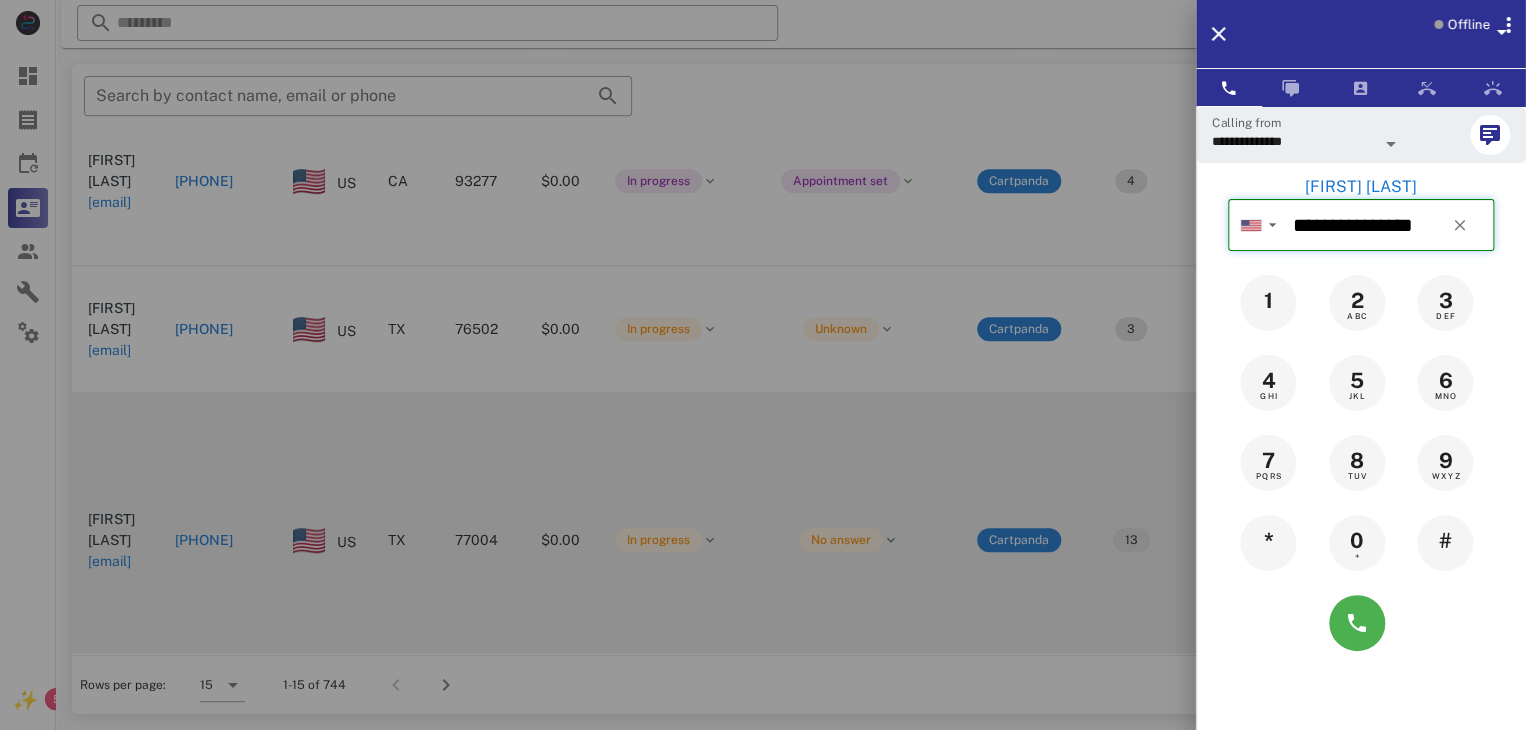 type 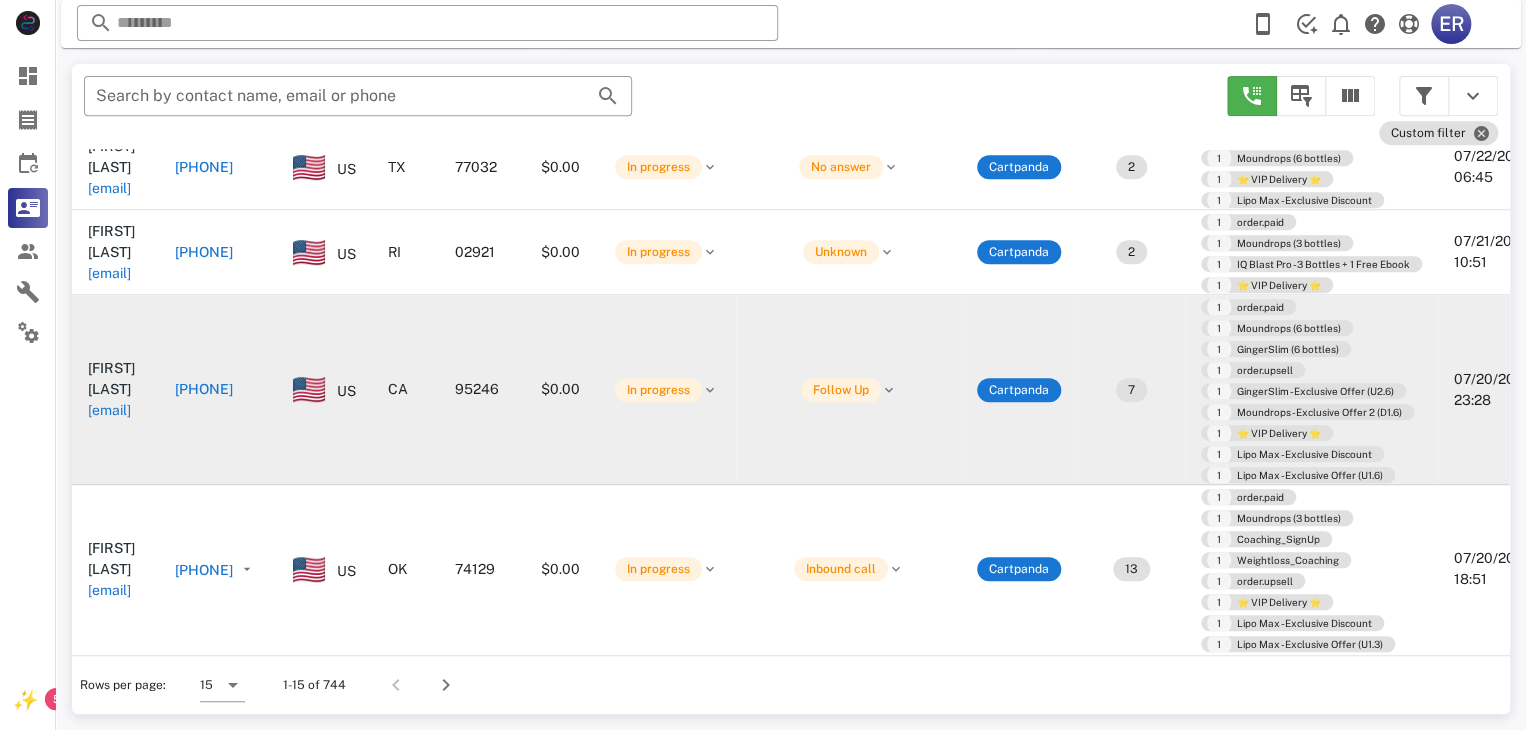 scroll, scrollTop: 1665, scrollLeft: 0, axis: vertical 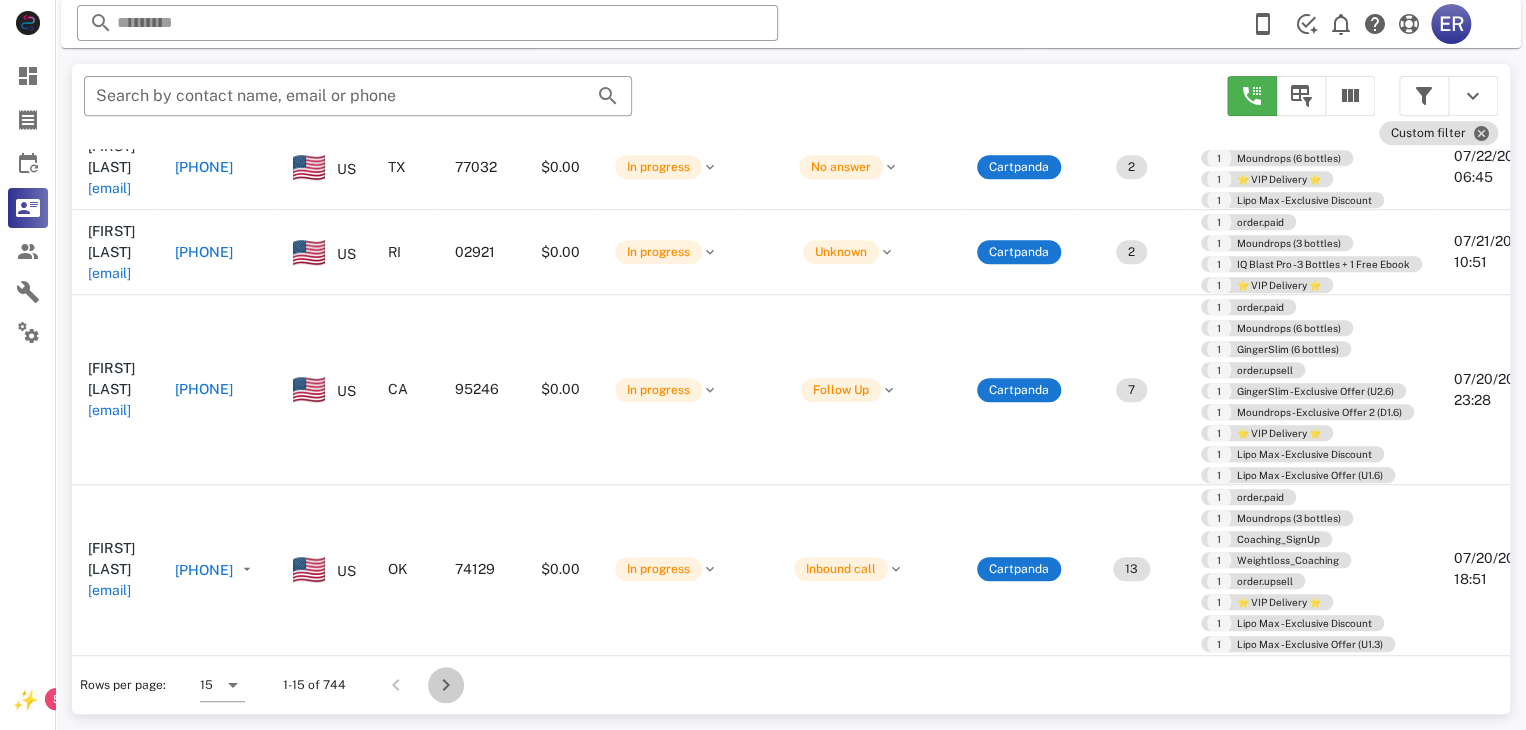 click at bounding box center (446, 685) 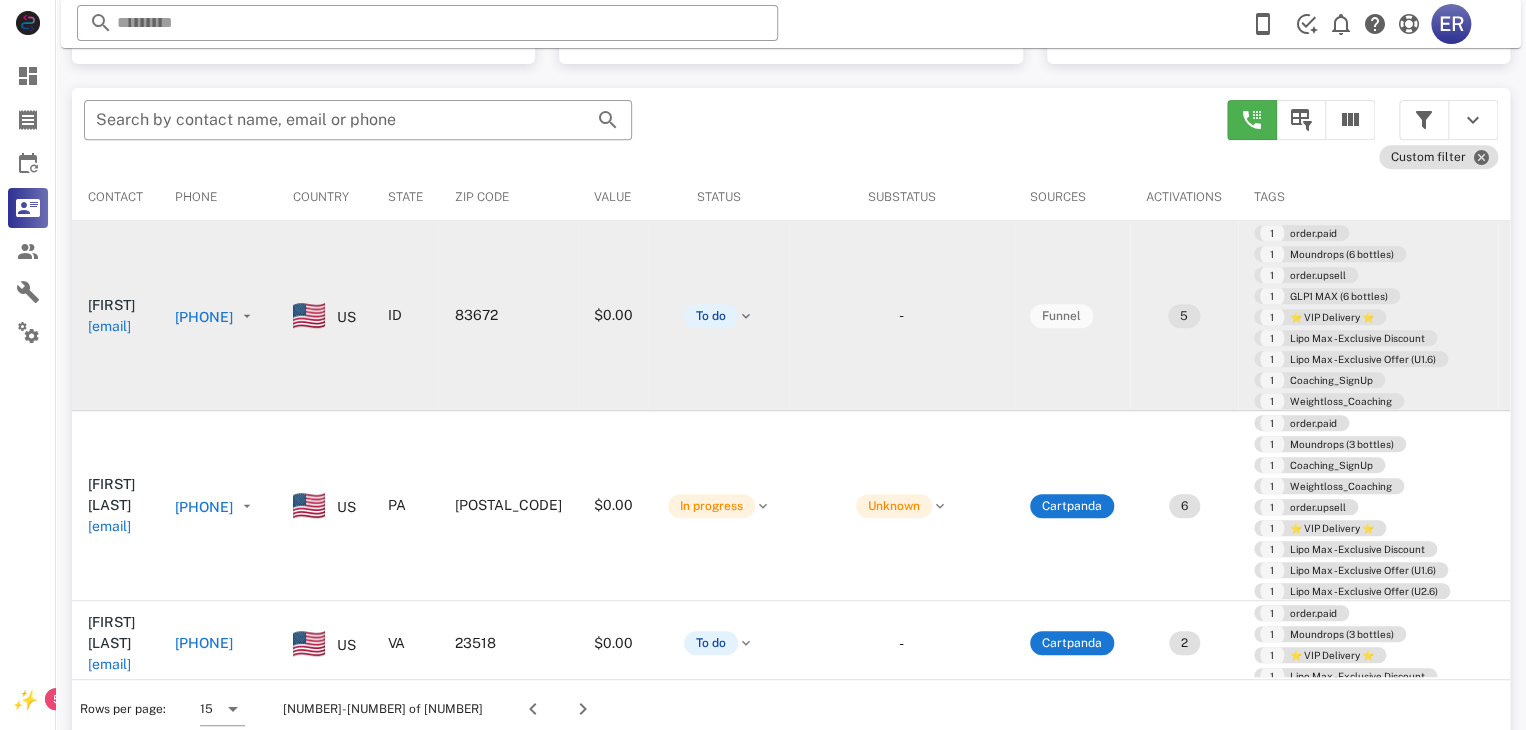 scroll, scrollTop: 380, scrollLeft: 0, axis: vertical 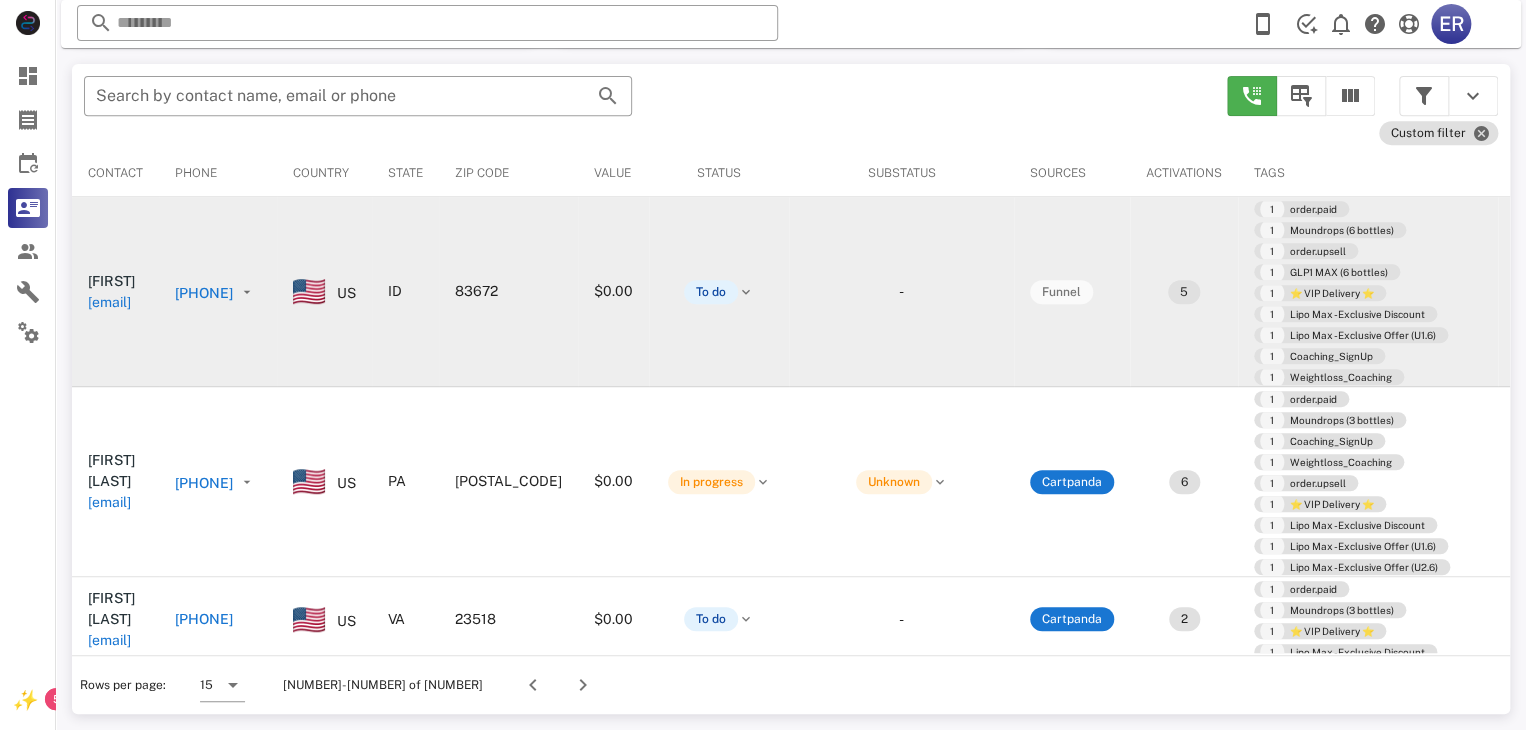 click on "[PHONE]" at bounding box center (204, 293) 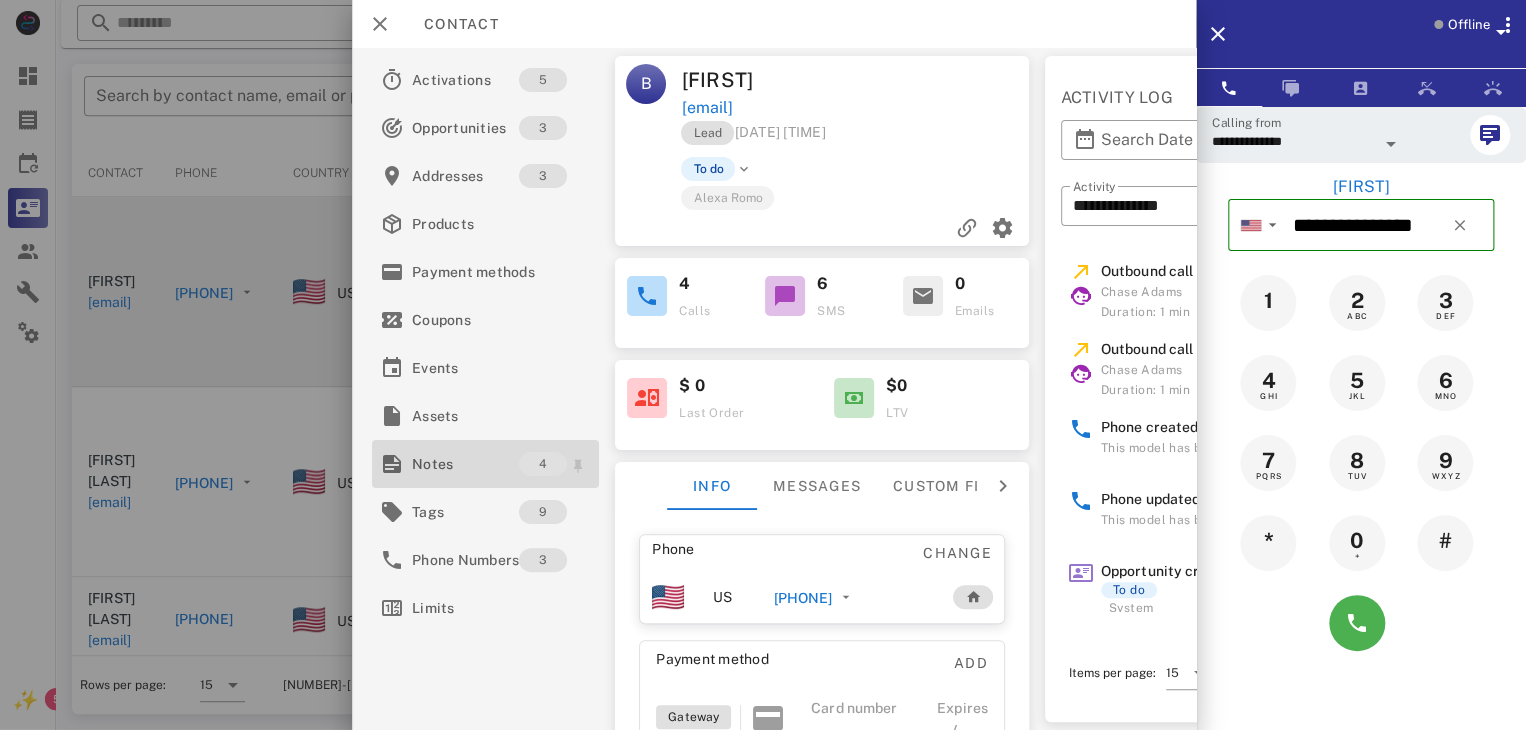click on "Notes" at bounding box center [465, 464] 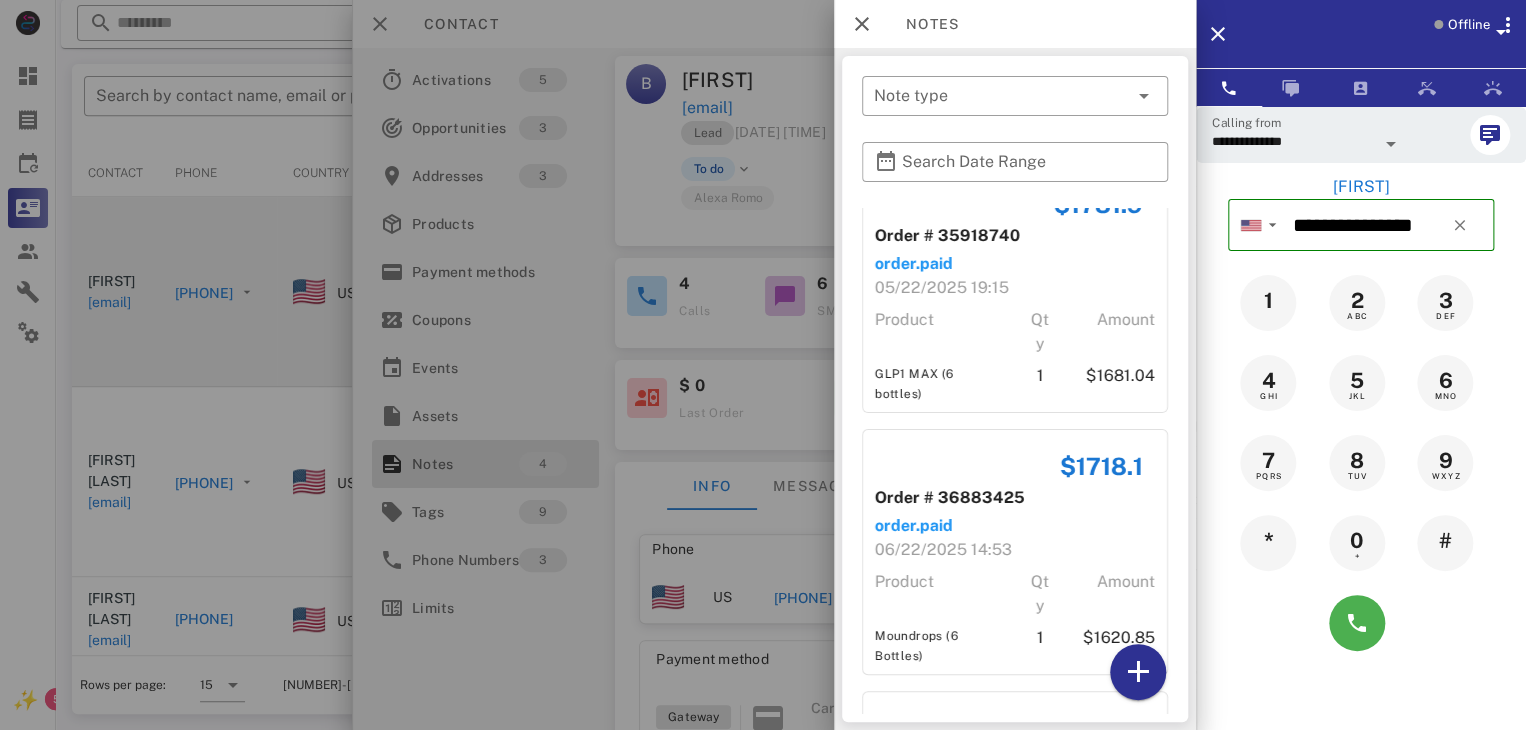 scroll, scrollTop: 0, scrollLeft: 0, axis: both 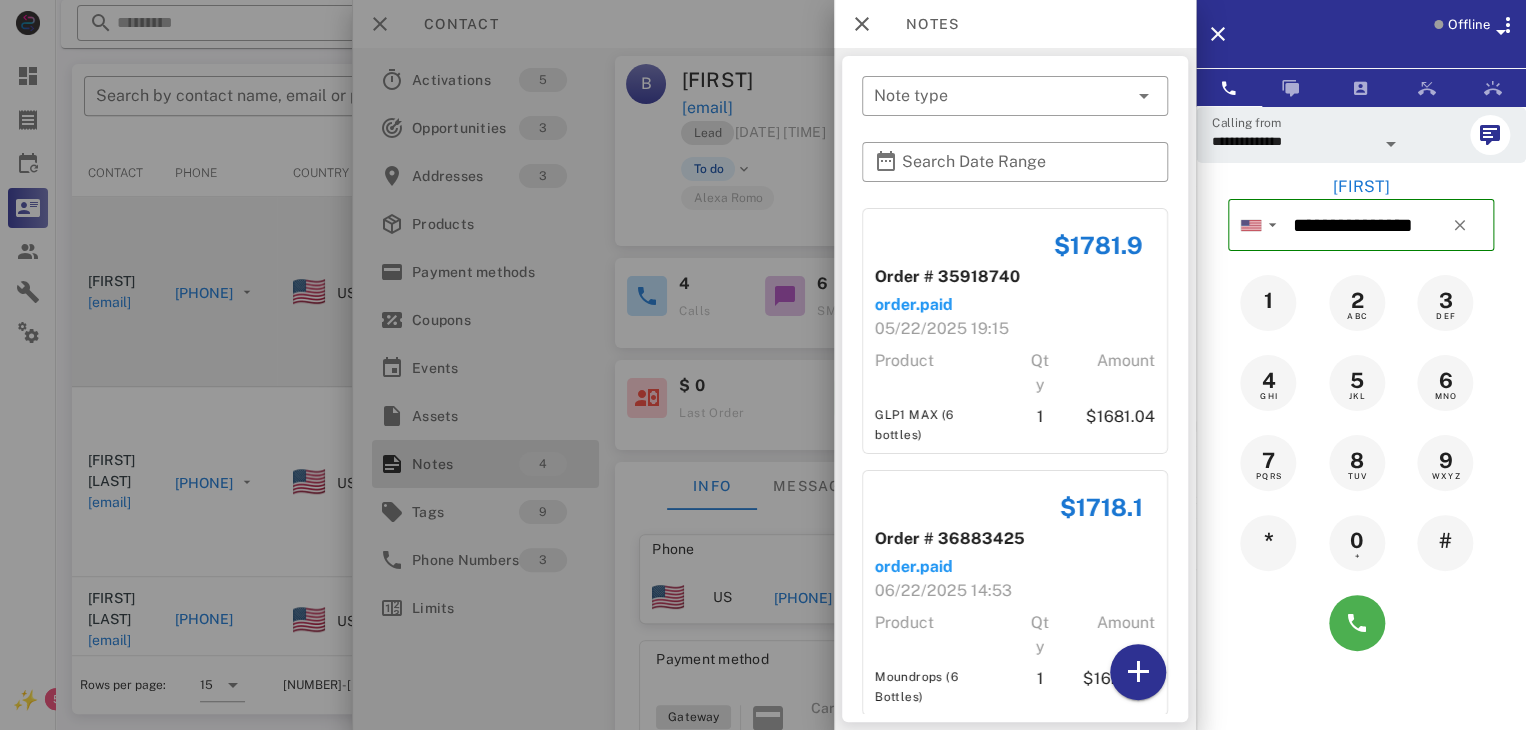 click at bounding box center (763, 365) 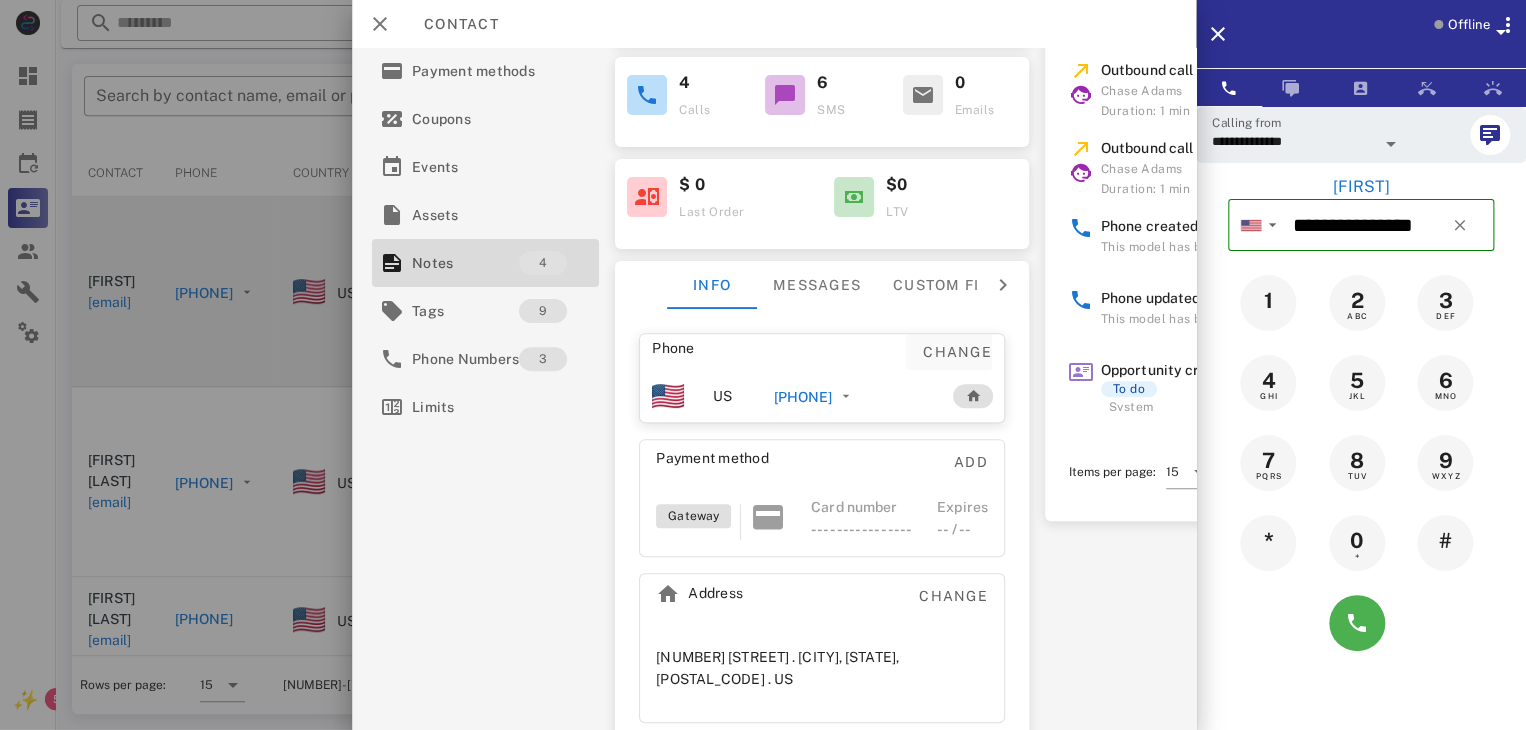 scroll, scrollTop: 207, scrollLeft: 0, axis: vertical 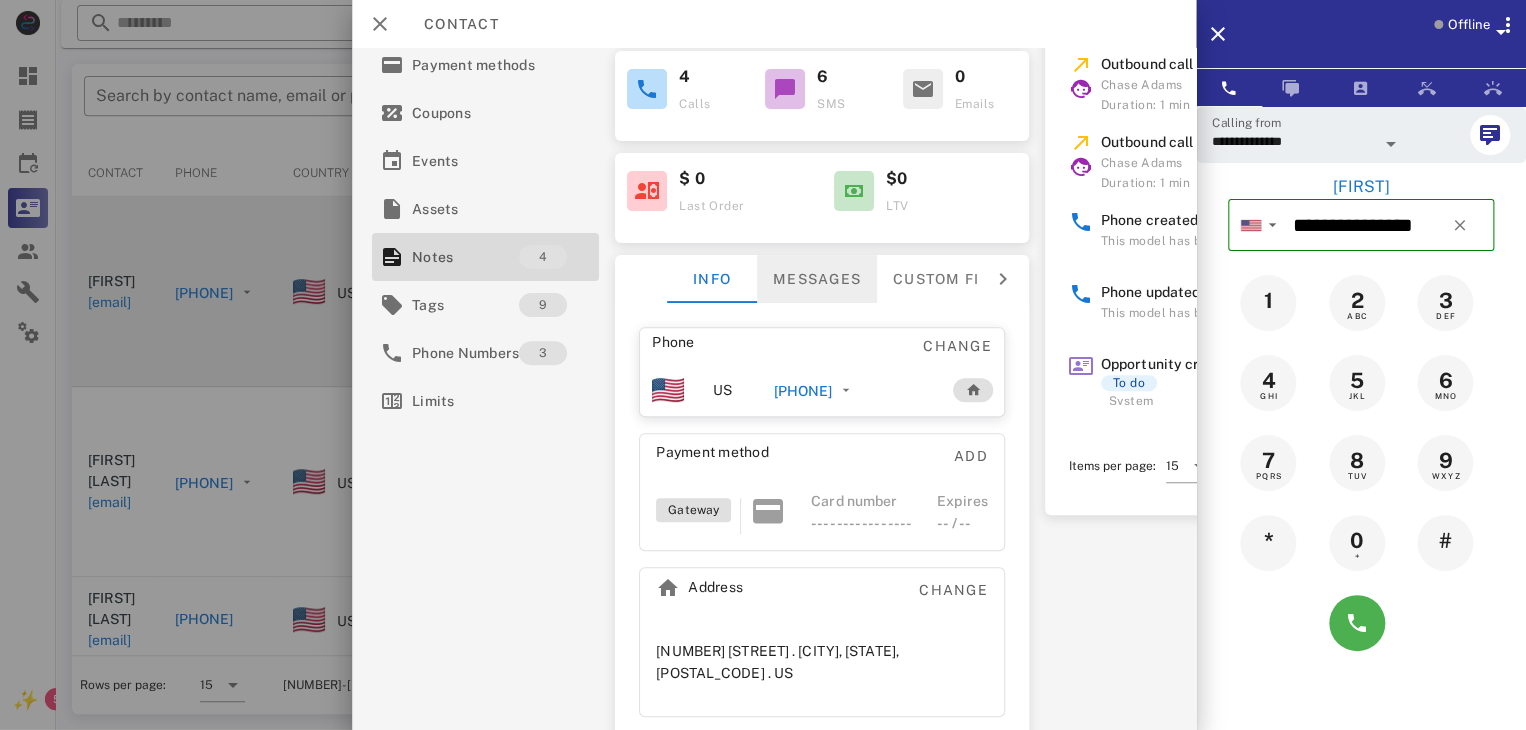 click on "Messages" at bounding box center (817, 279) 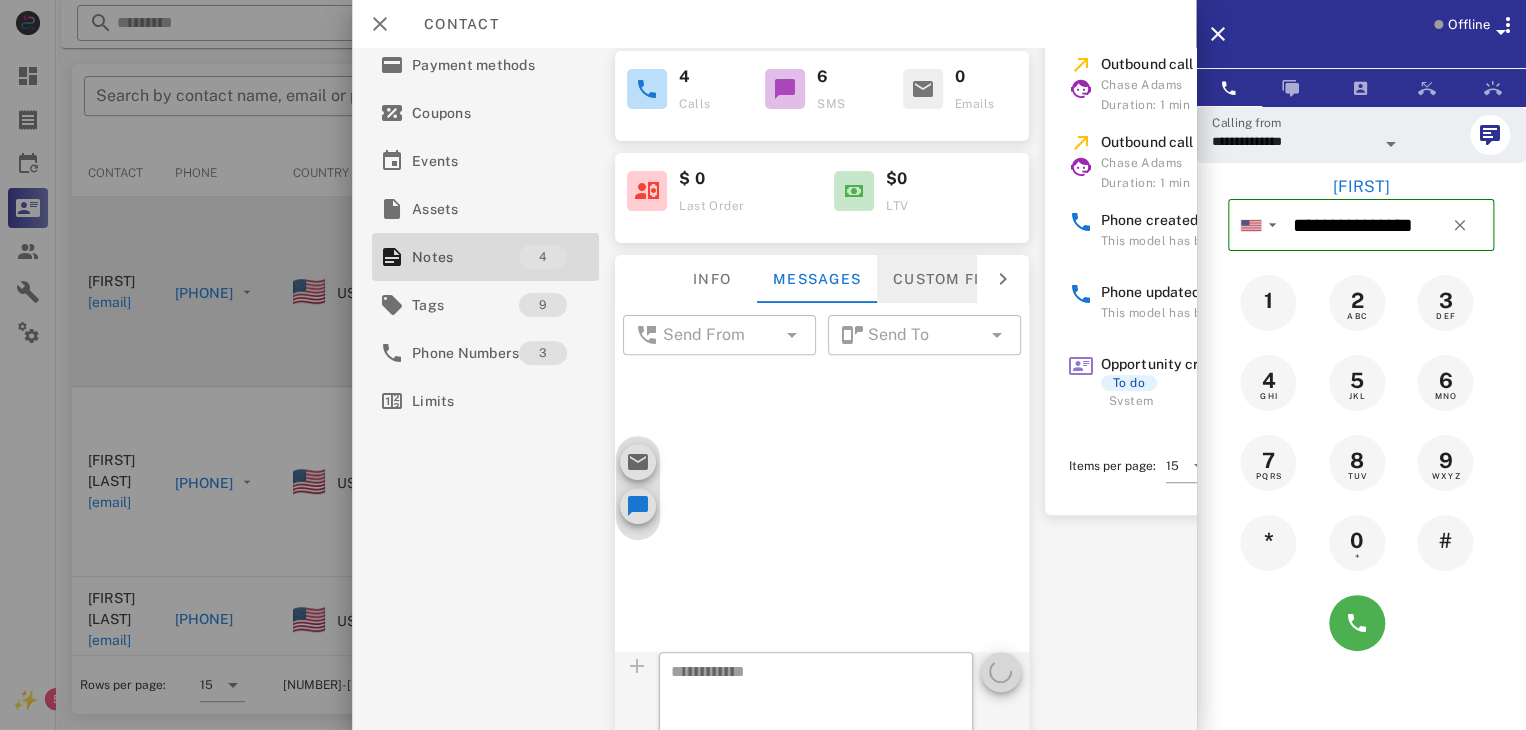 click on "Custom fields" at bounding box center (956, 279) 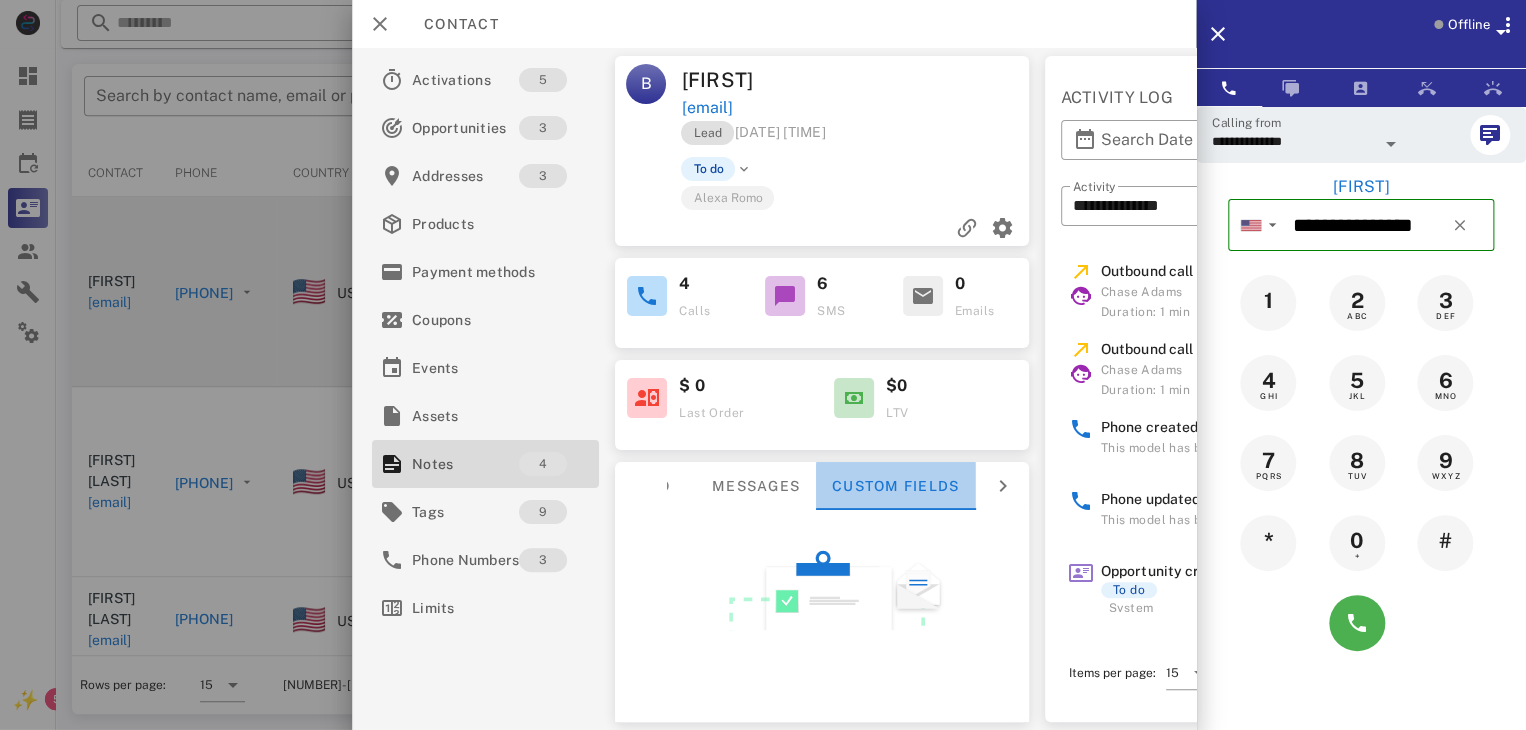 scroll, scrollTop: 0, scrollLeft: 0, axis: both 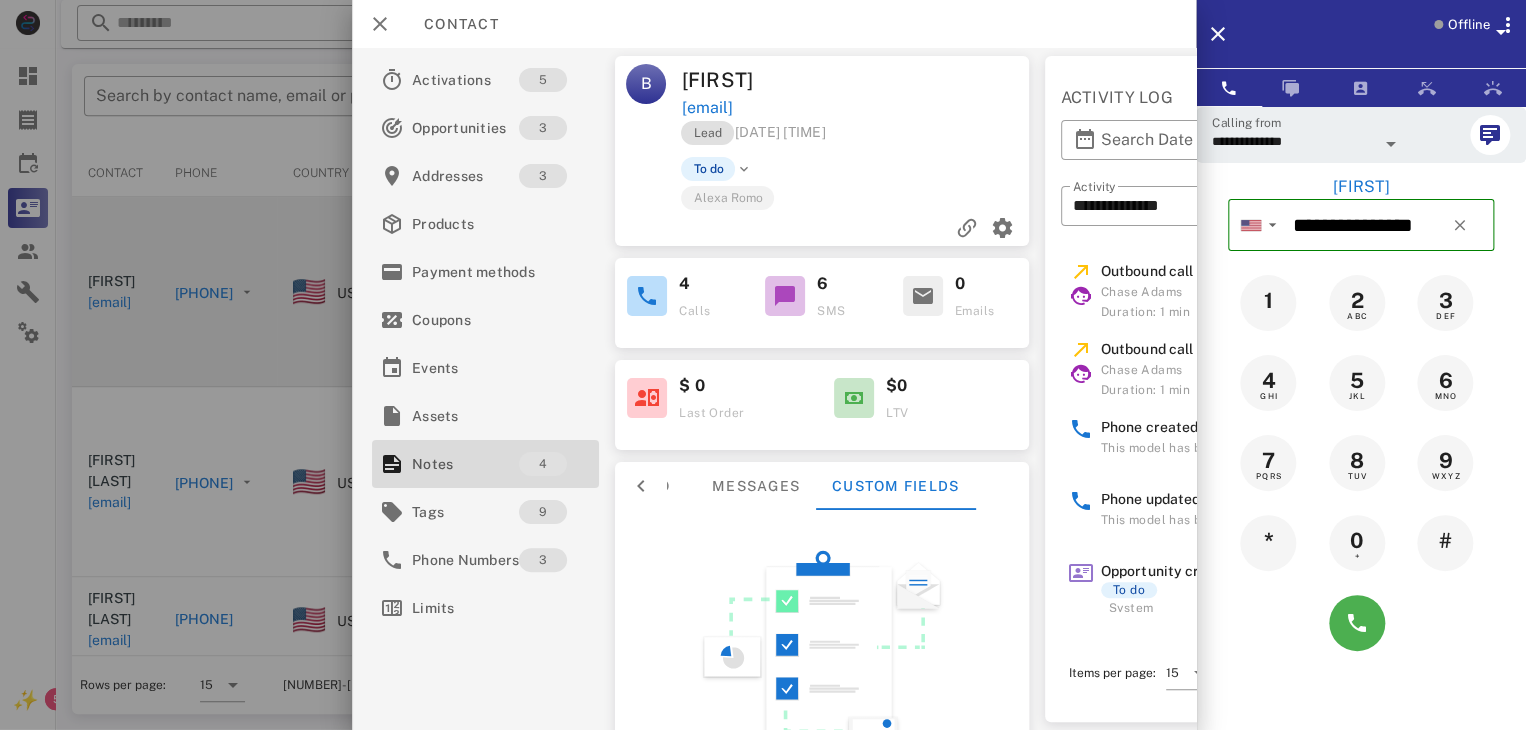 click at bounding box center [641, 486] 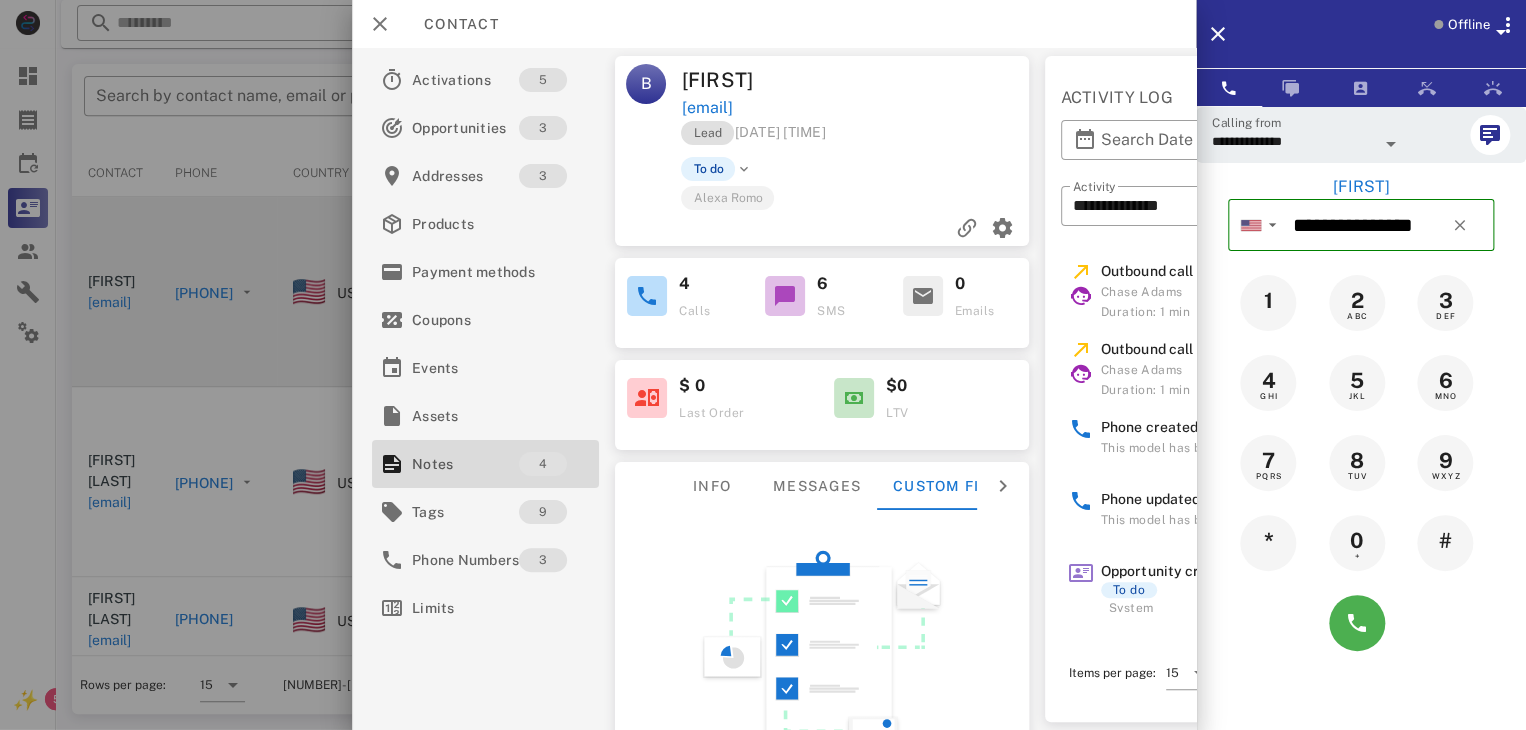 click on "Info   Messages   Custom fields" at bounding box center [822, 486] 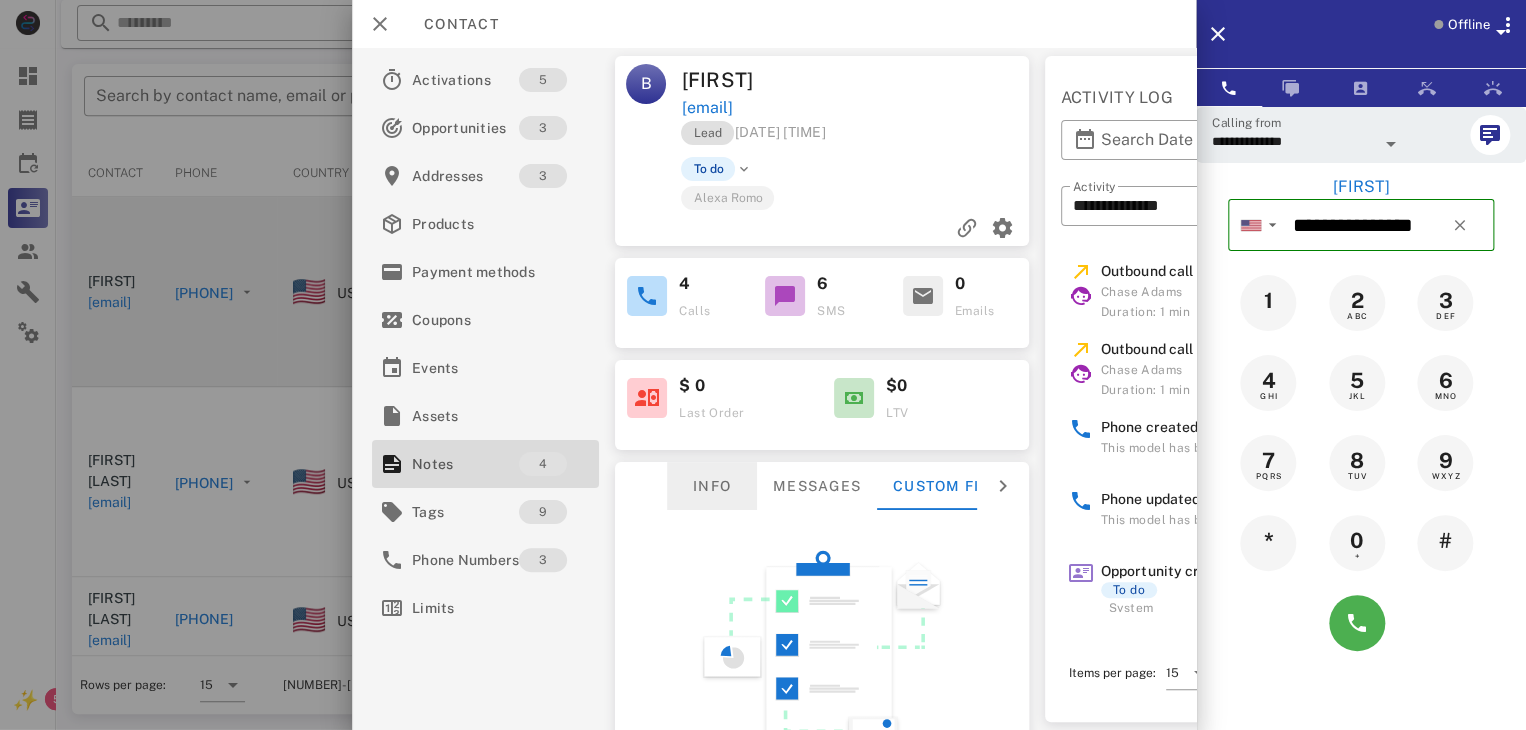 click on "Info" at bounding box center (712, 486) 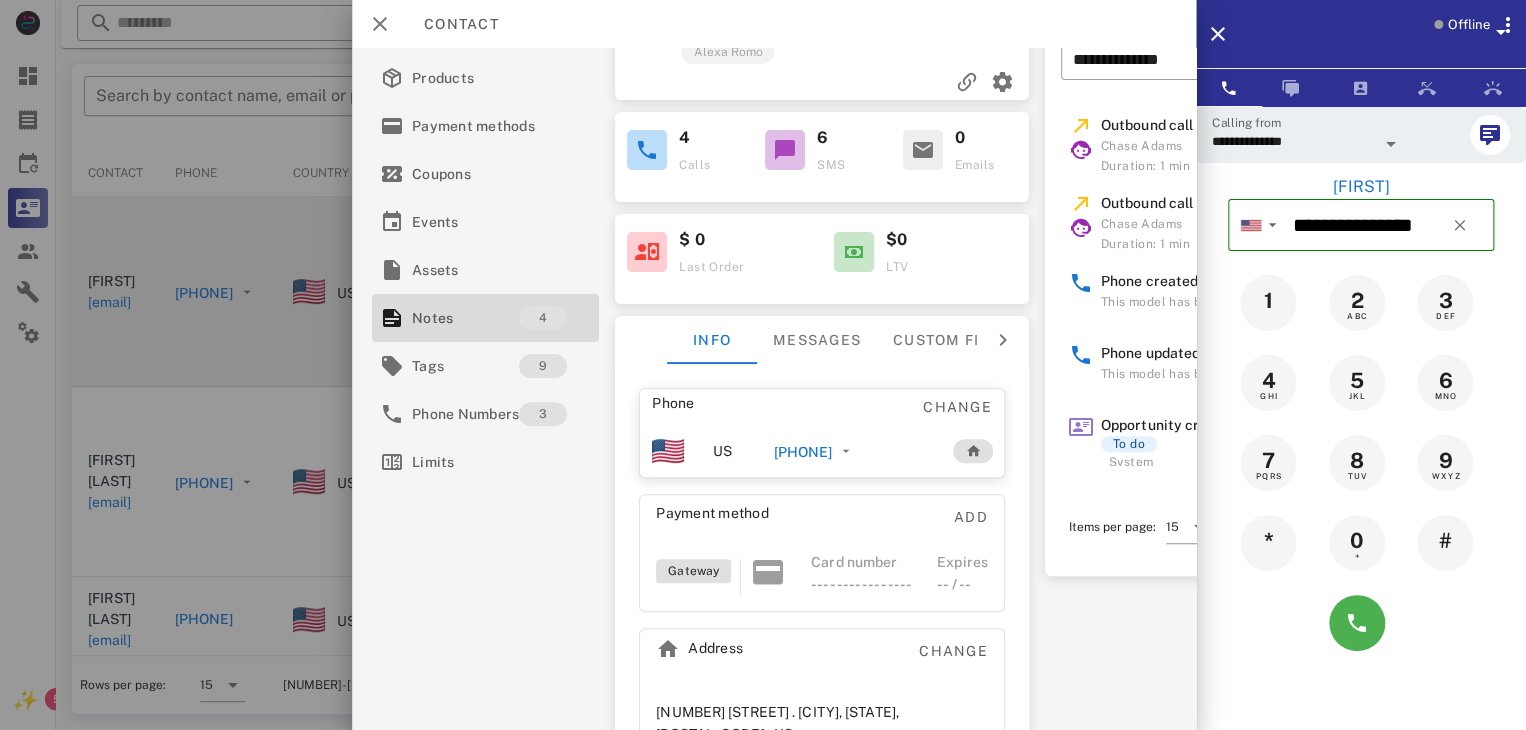 scroll, scrollTop: 0, scrollLeft: 0, axis: both 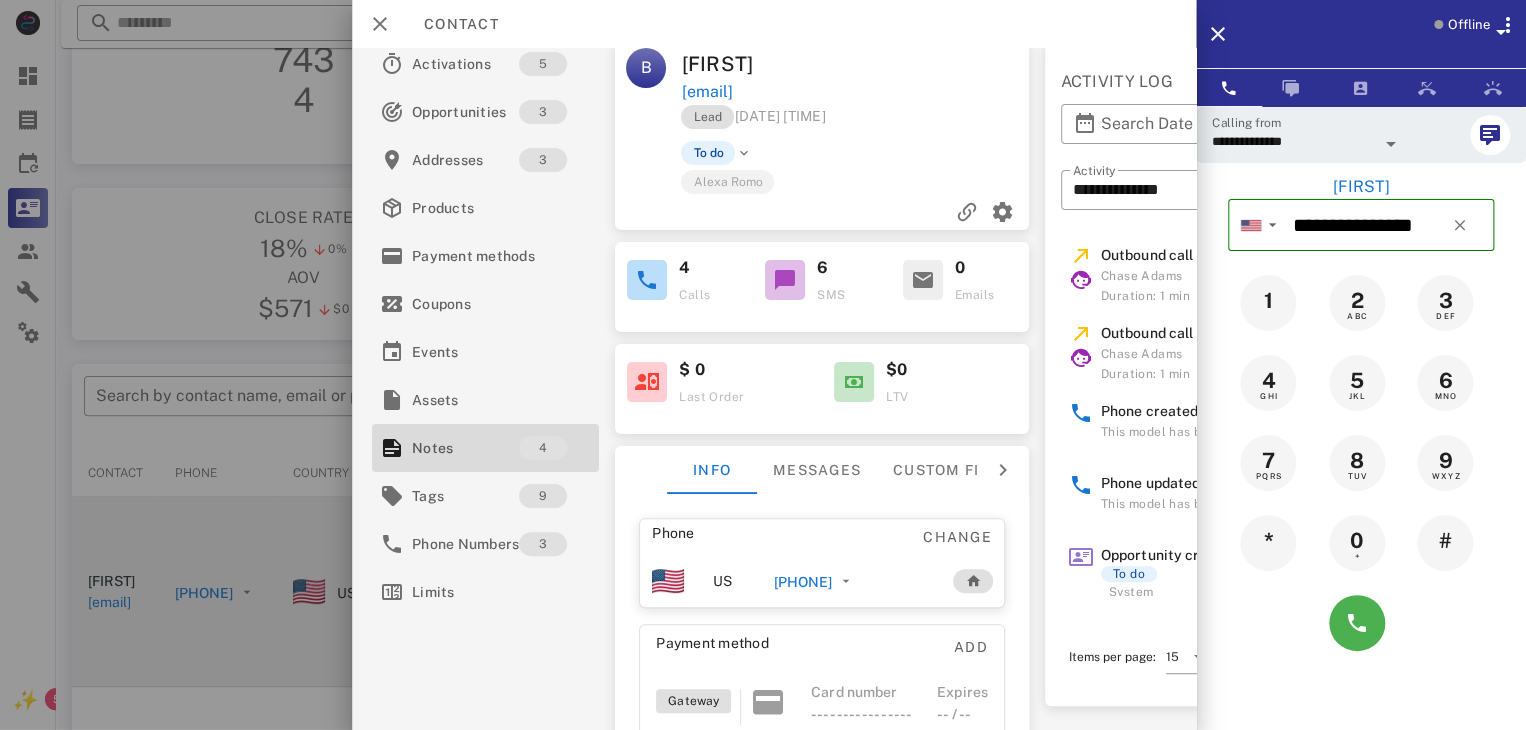 drag, startPoint x: 874, startPoint y: 19, endPoint x: 626, endPoint y: -7, distance: 249.35918 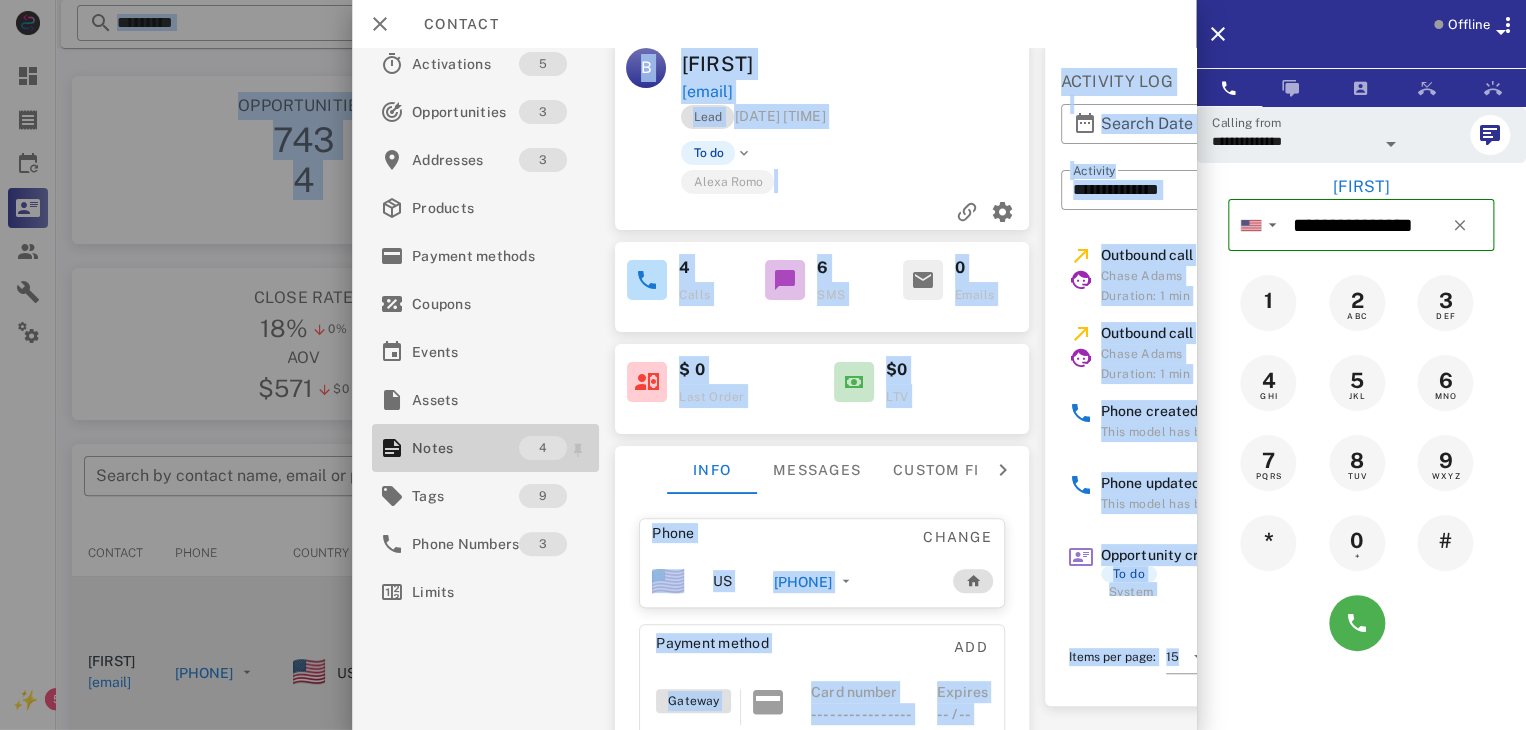 click on "Notes" at bounding box center (465, 448) 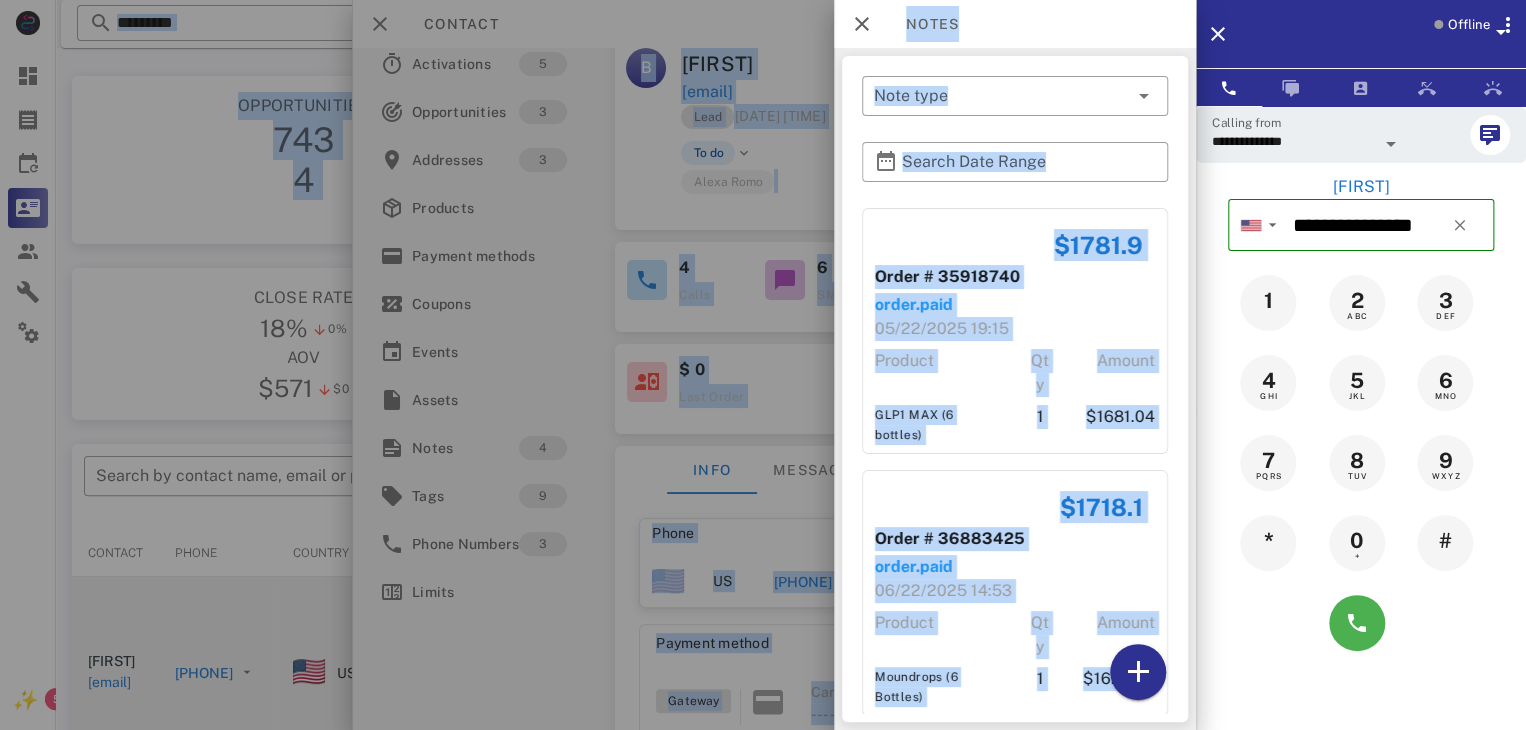 click on "05/22/2025 19:15" at bounding box center (1015, 329) 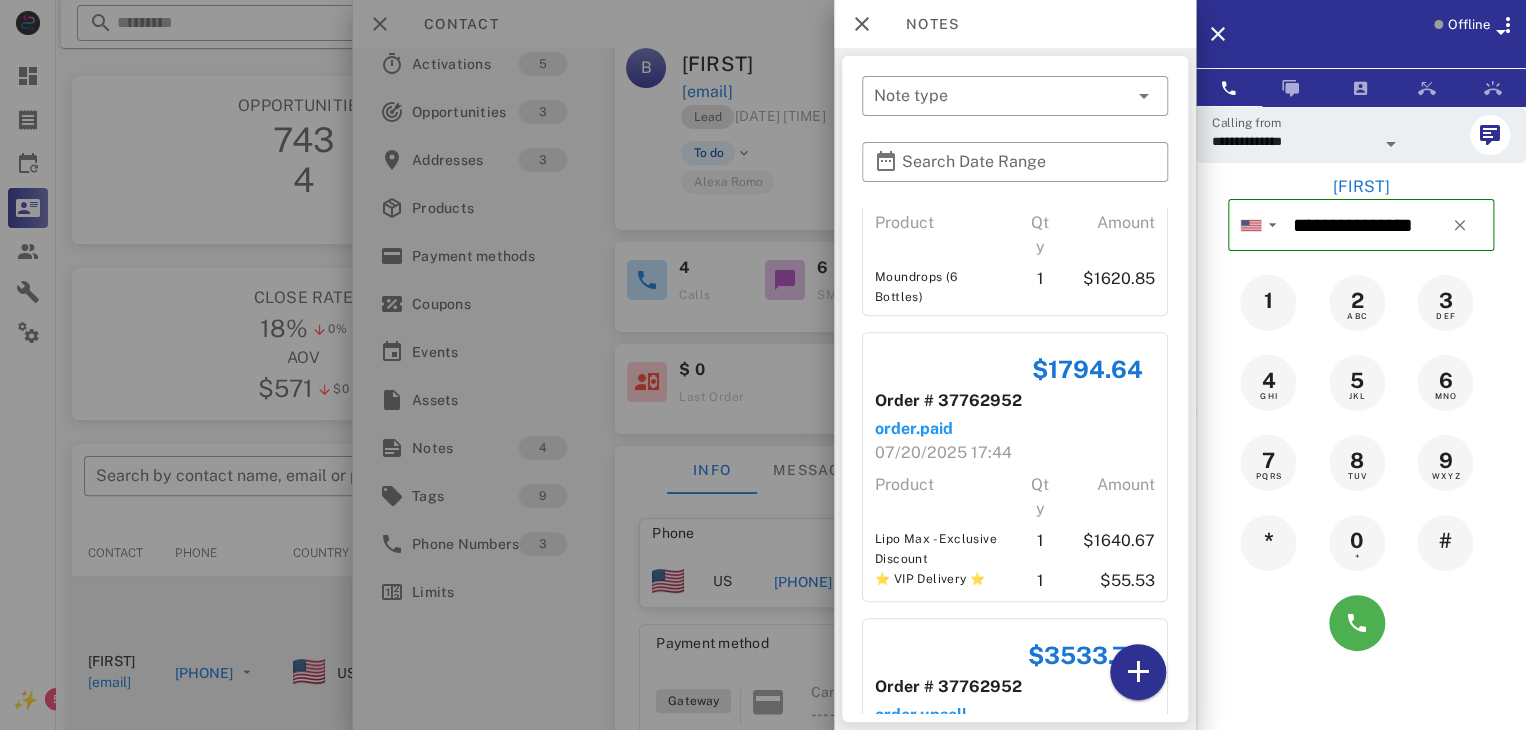 scroll, scrollTop: 0, scrollLeft: 0, axis: both 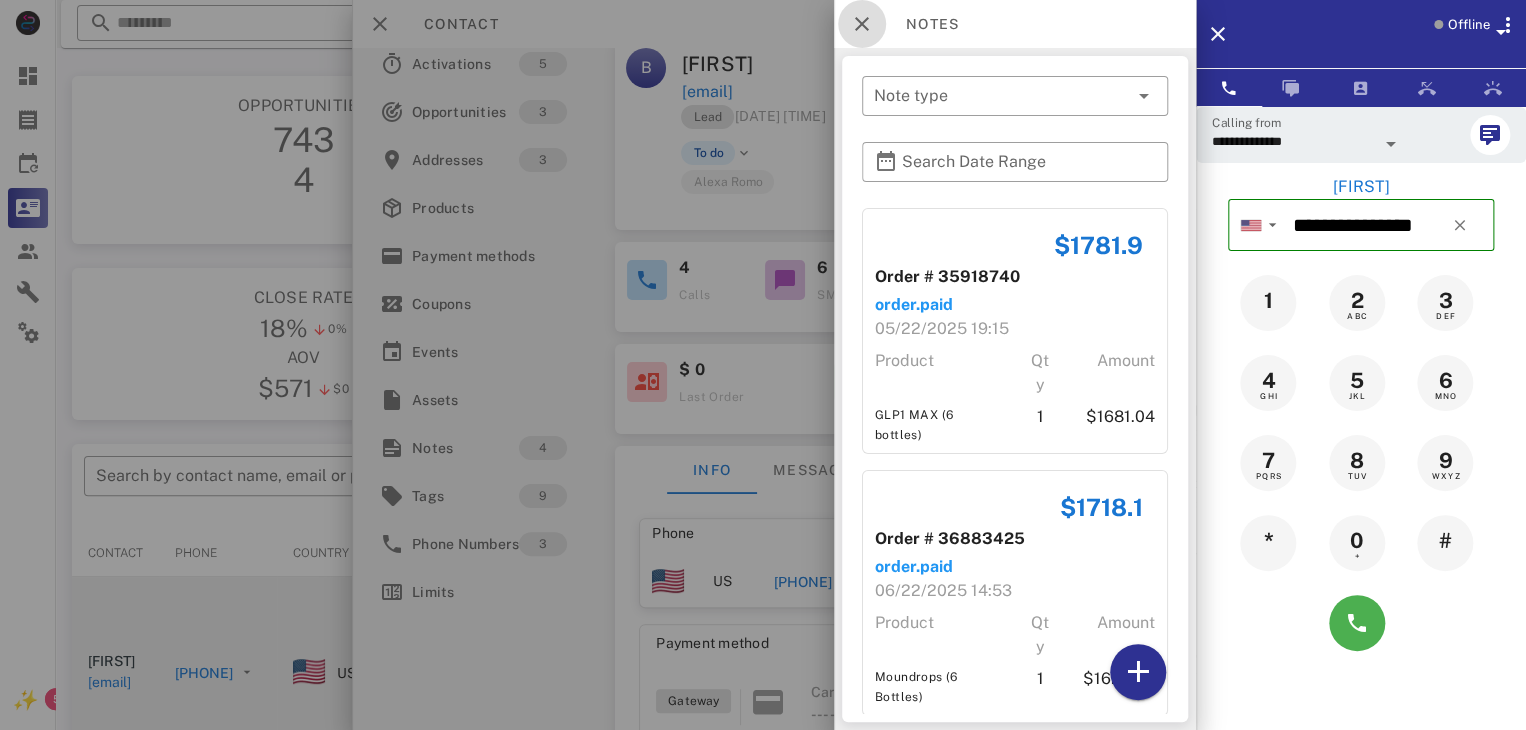 click at bounding box center [862, 24] 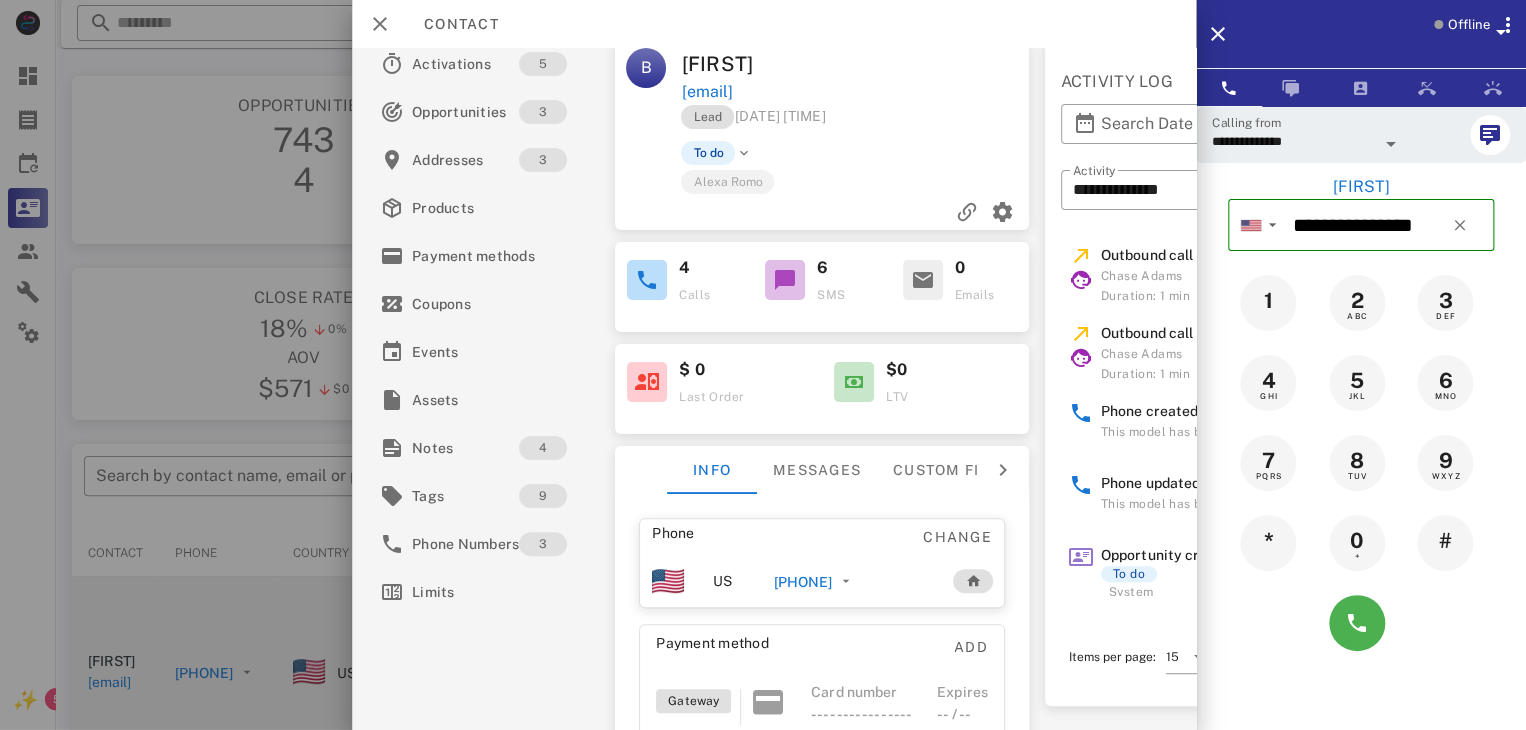 click on "Chase Adams" at bounding box center (1145, 276) 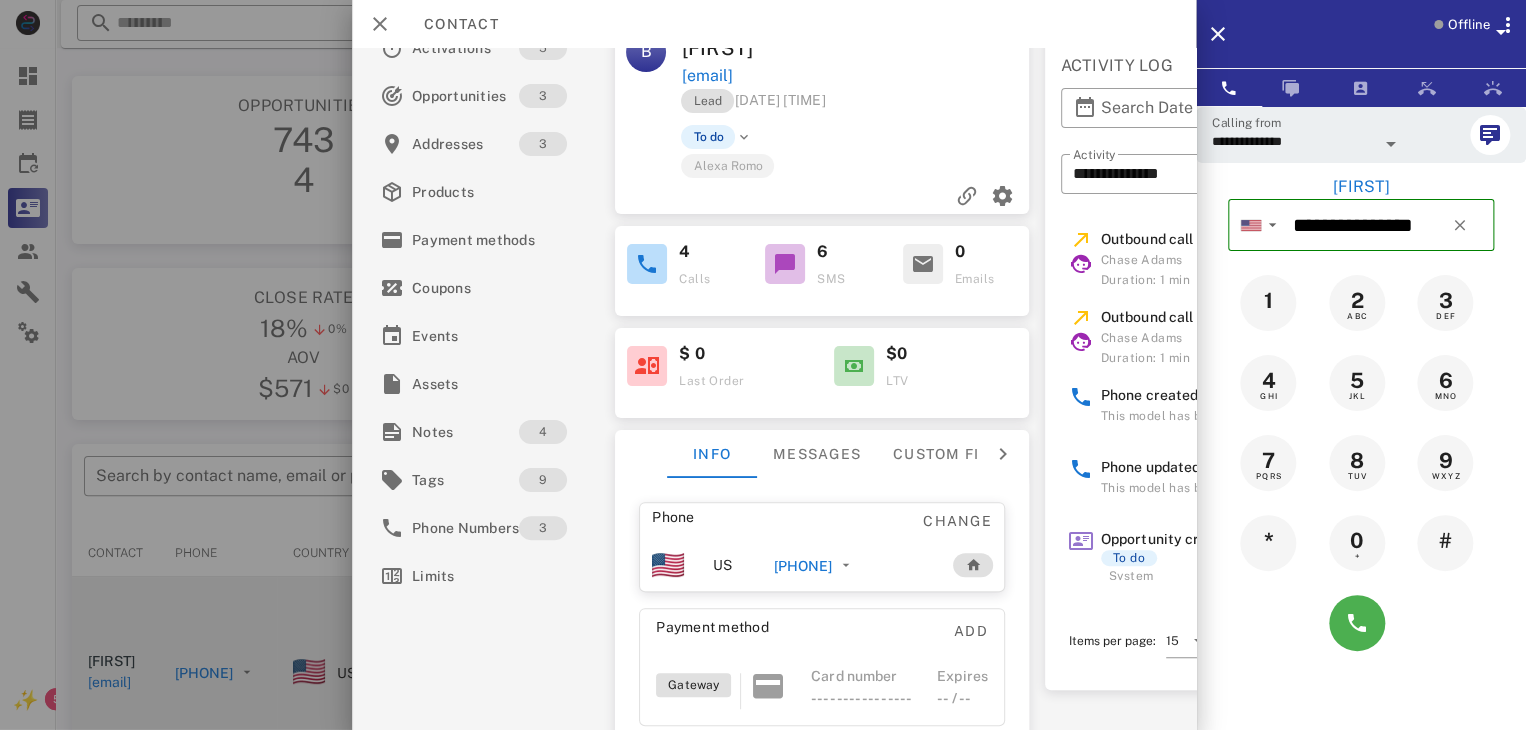 scroll, scrollTop: 35, scrollLeft: 0, axis: vertical 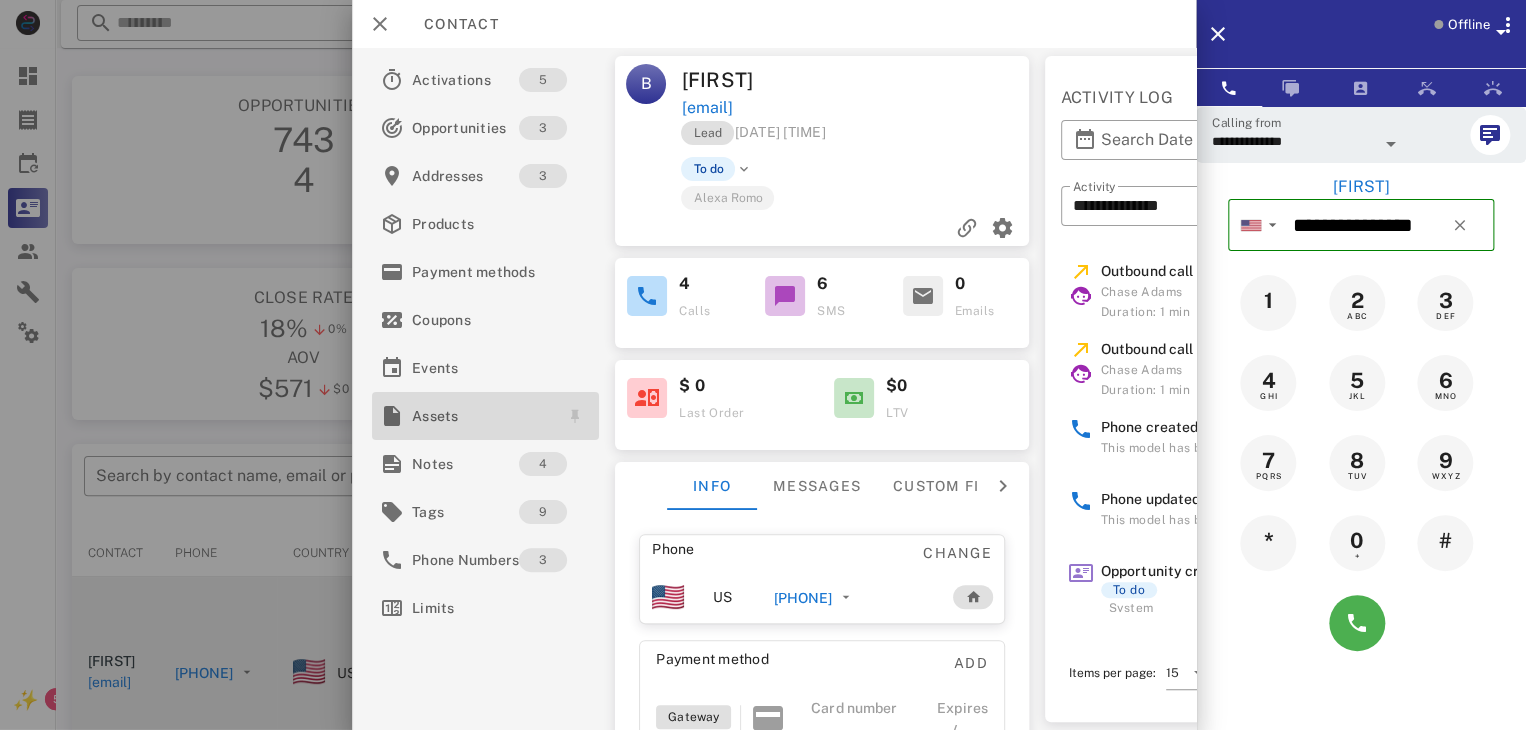 click on "Assets" at bounding box center [481, 416] 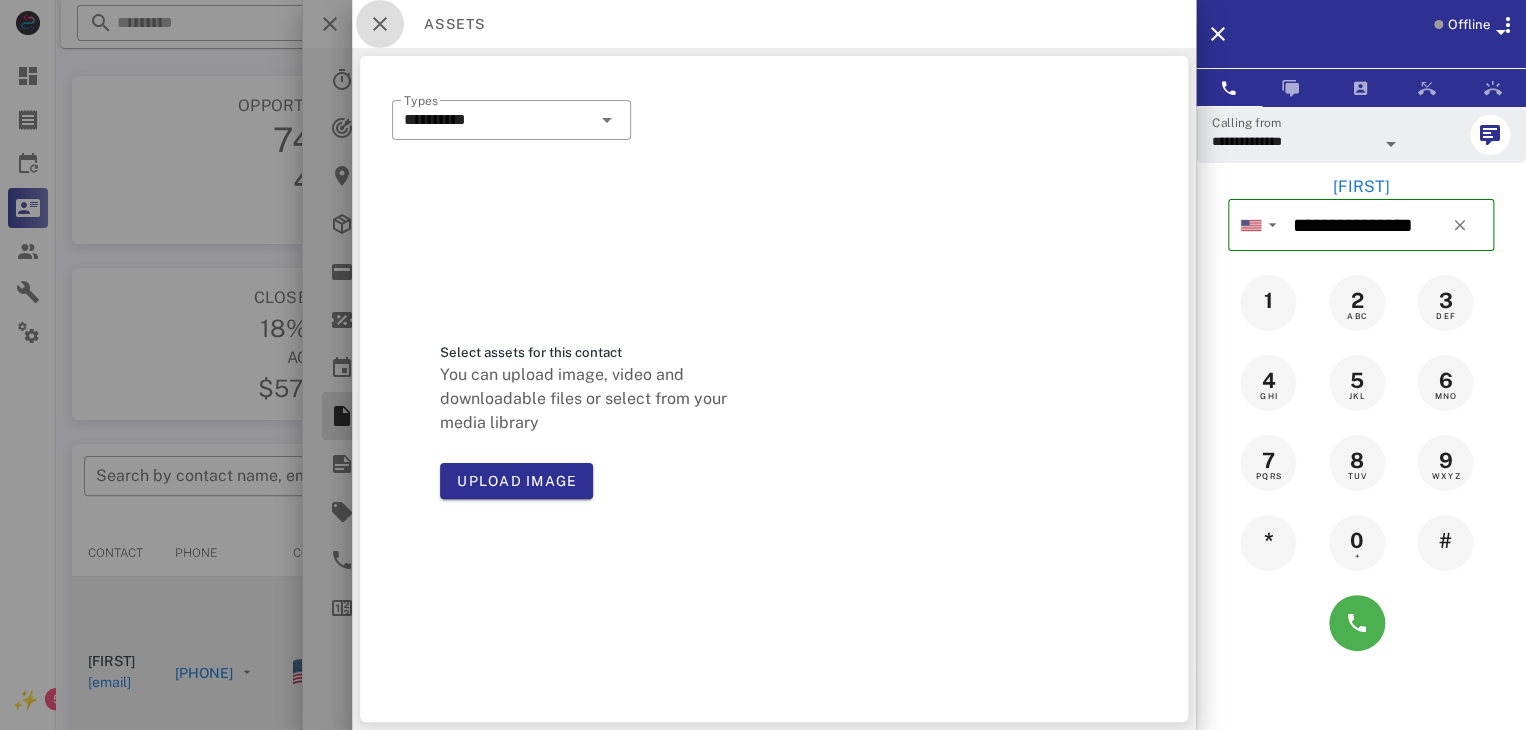 click at bounding box center [380, 24] 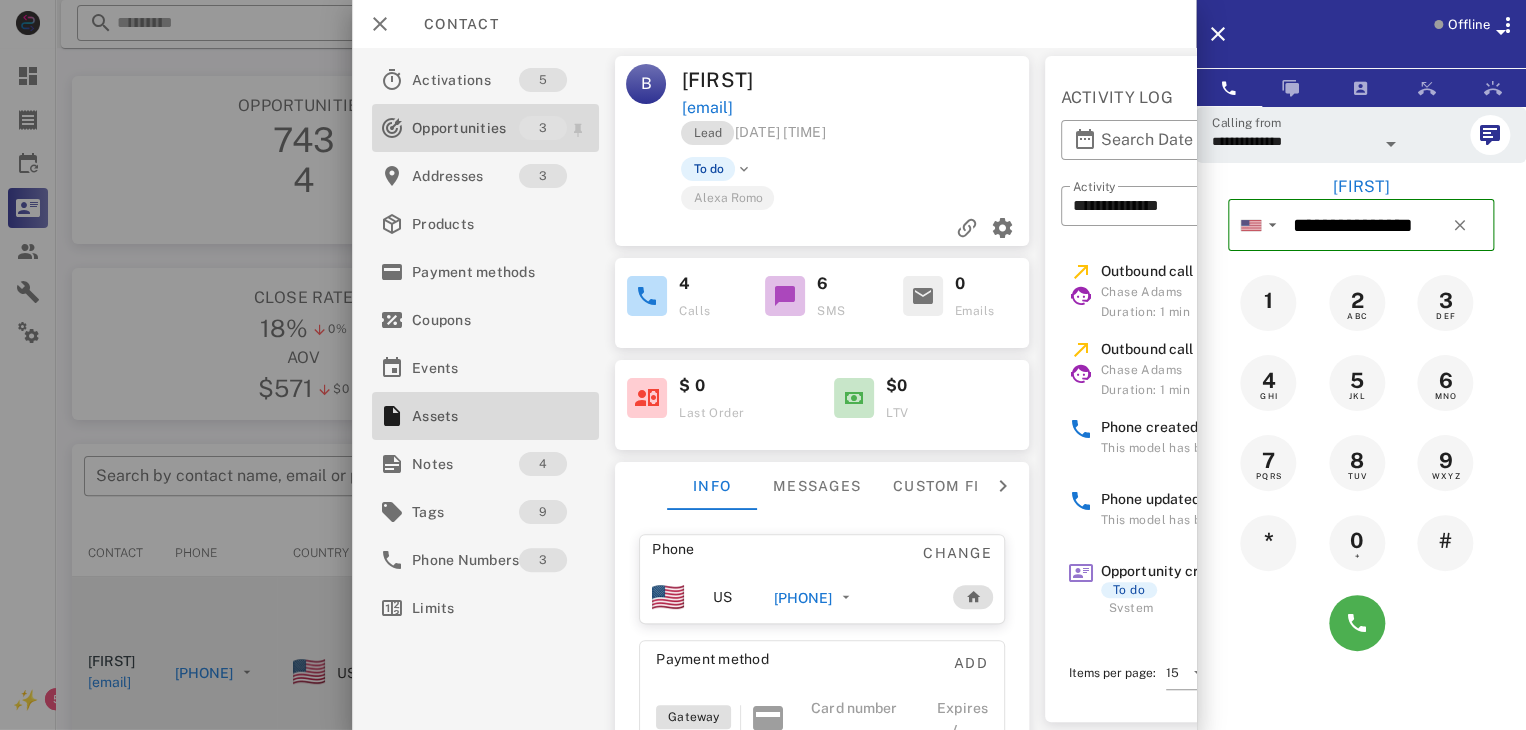 click on "Opportunities" at bounding box center [465, 128] 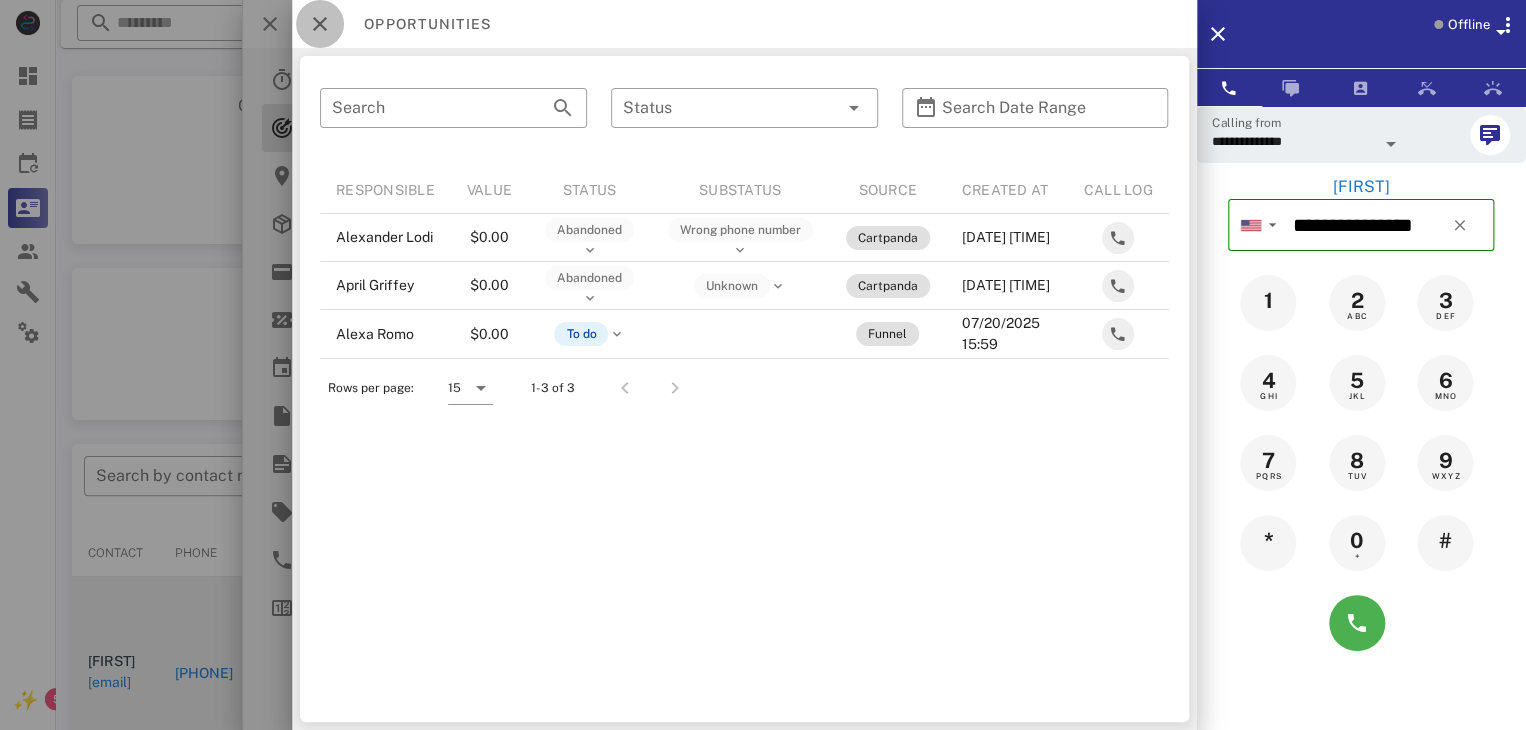 click at bounding box center (320, 24) 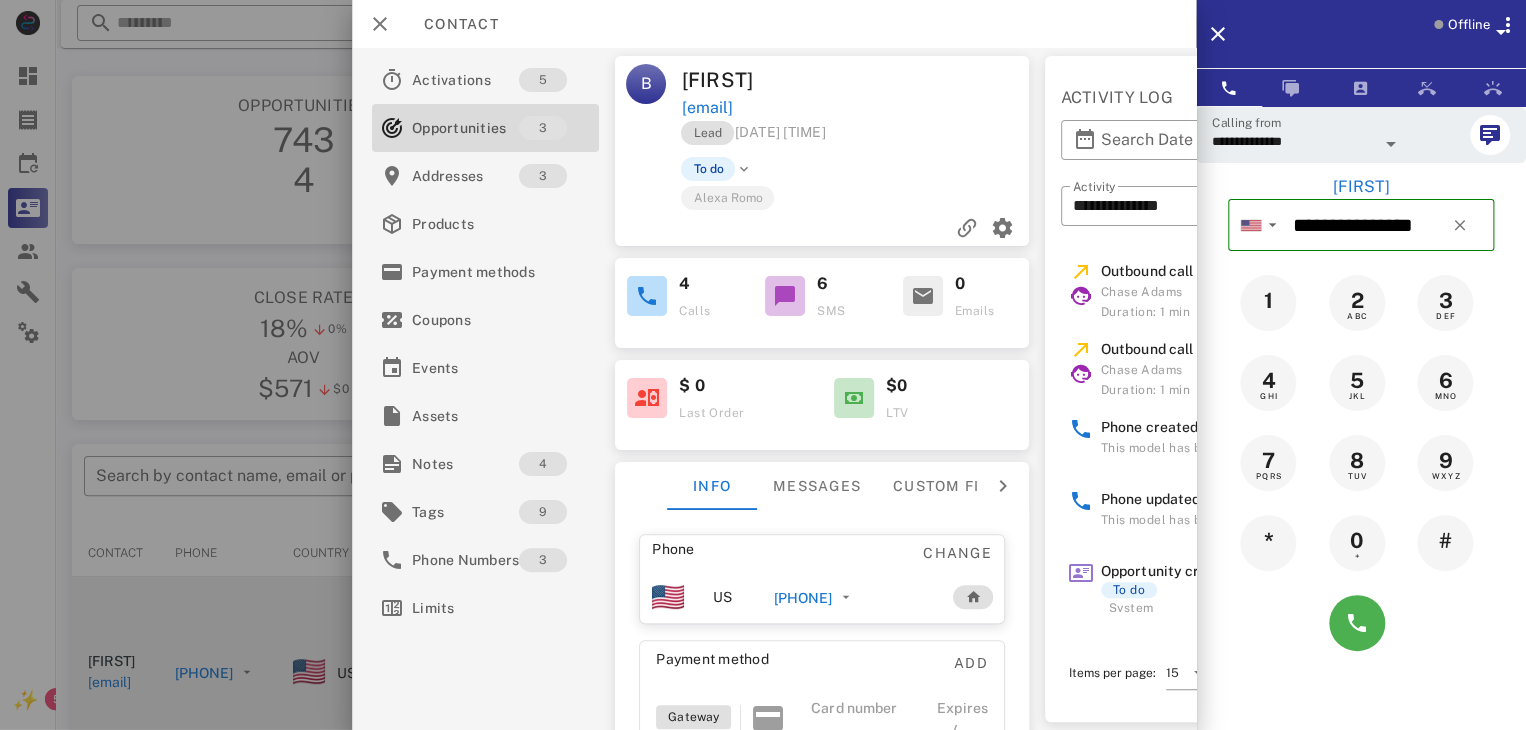 click on "Chase Adams" at bounding box center (1145, 292) 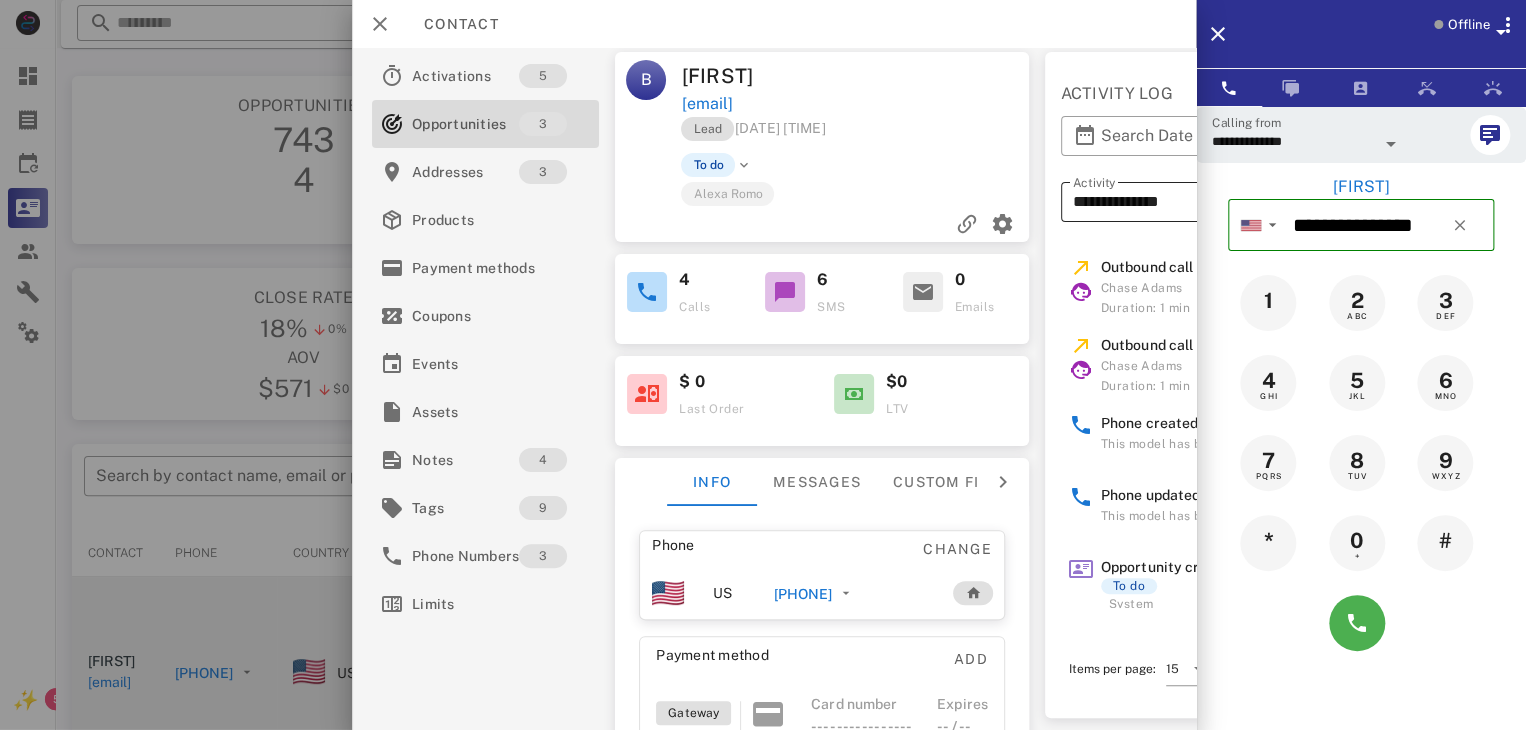 click on "**********" at bounding box center (1264, 202) 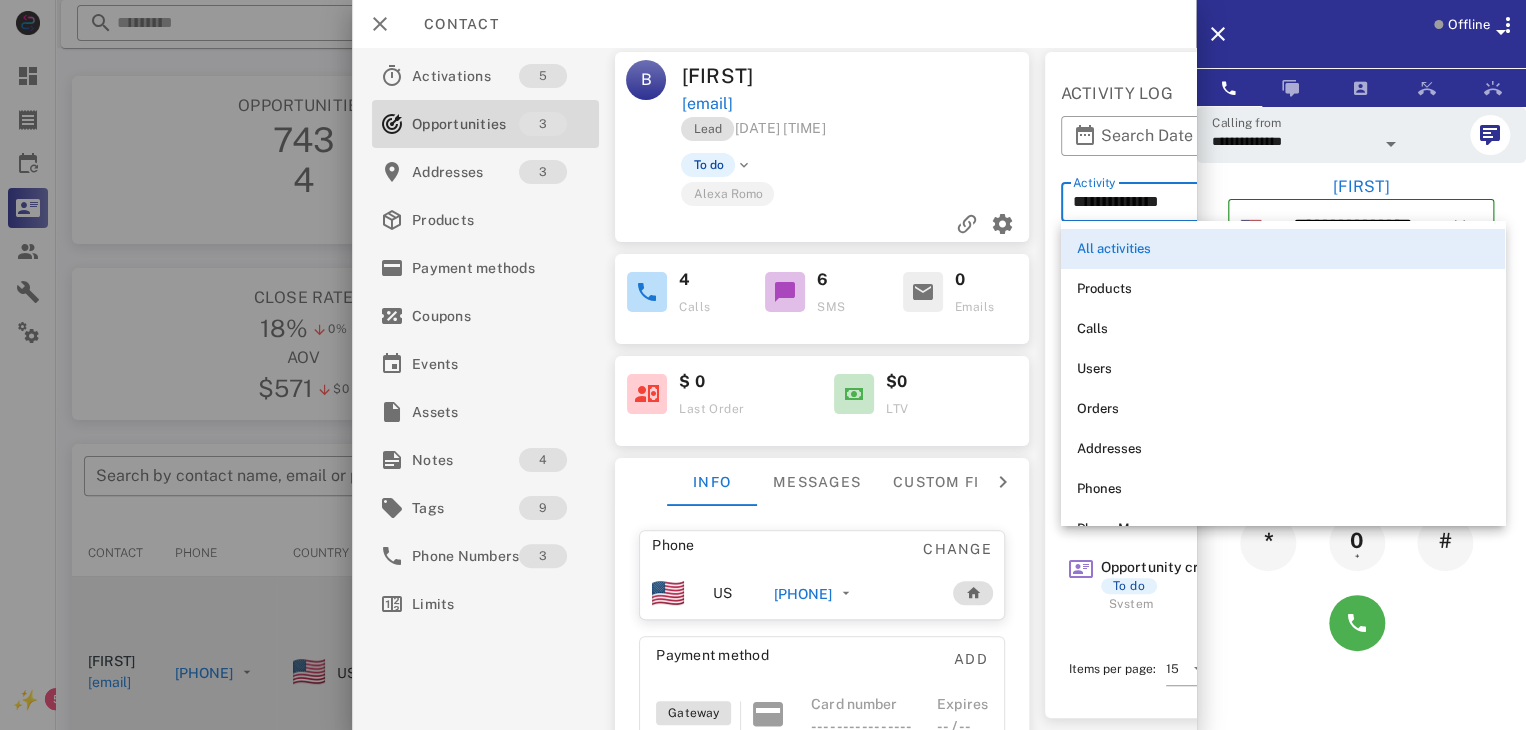 click on "**********" at bounding box center [1278, 338] 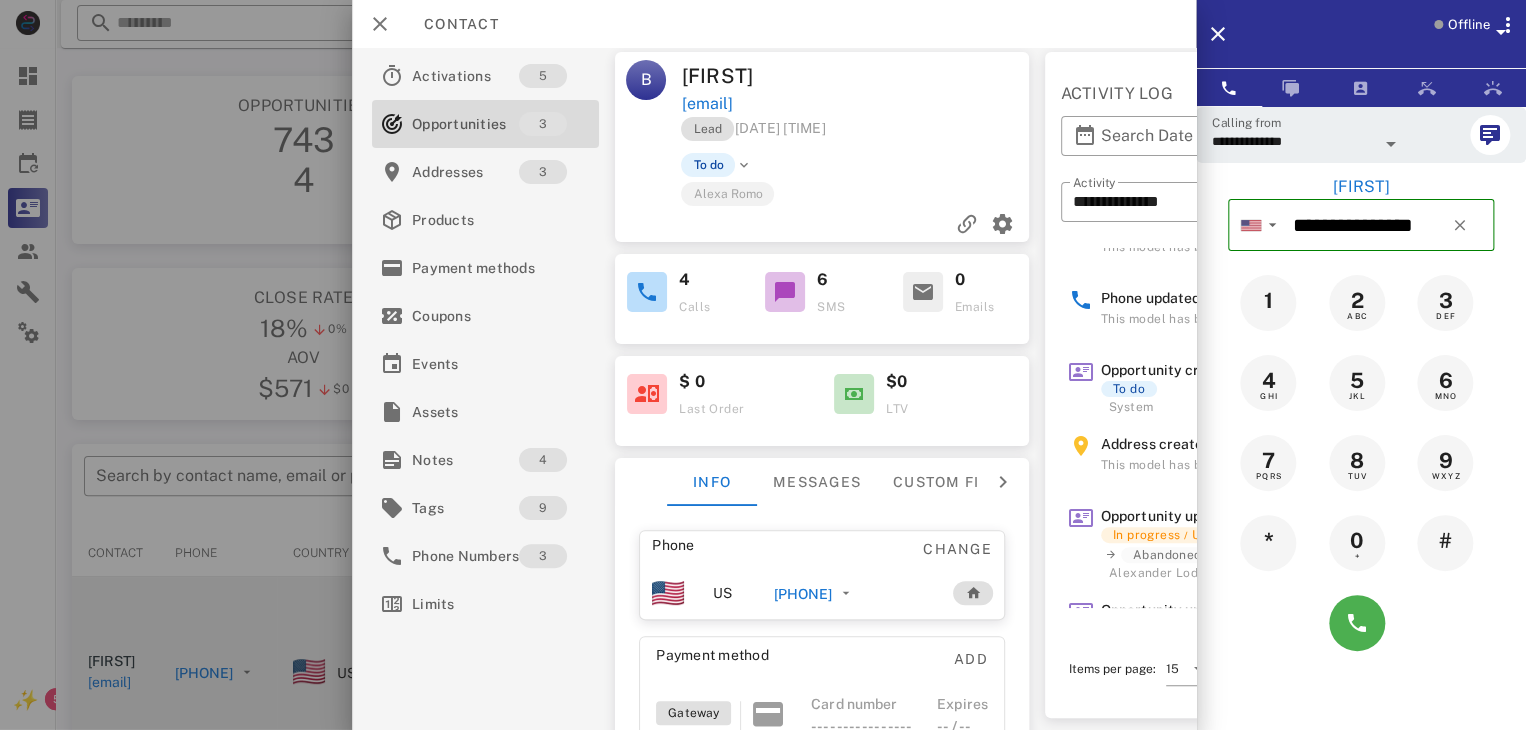 scroll, scrollTop: 0, scrollLeft: 0, axis: both 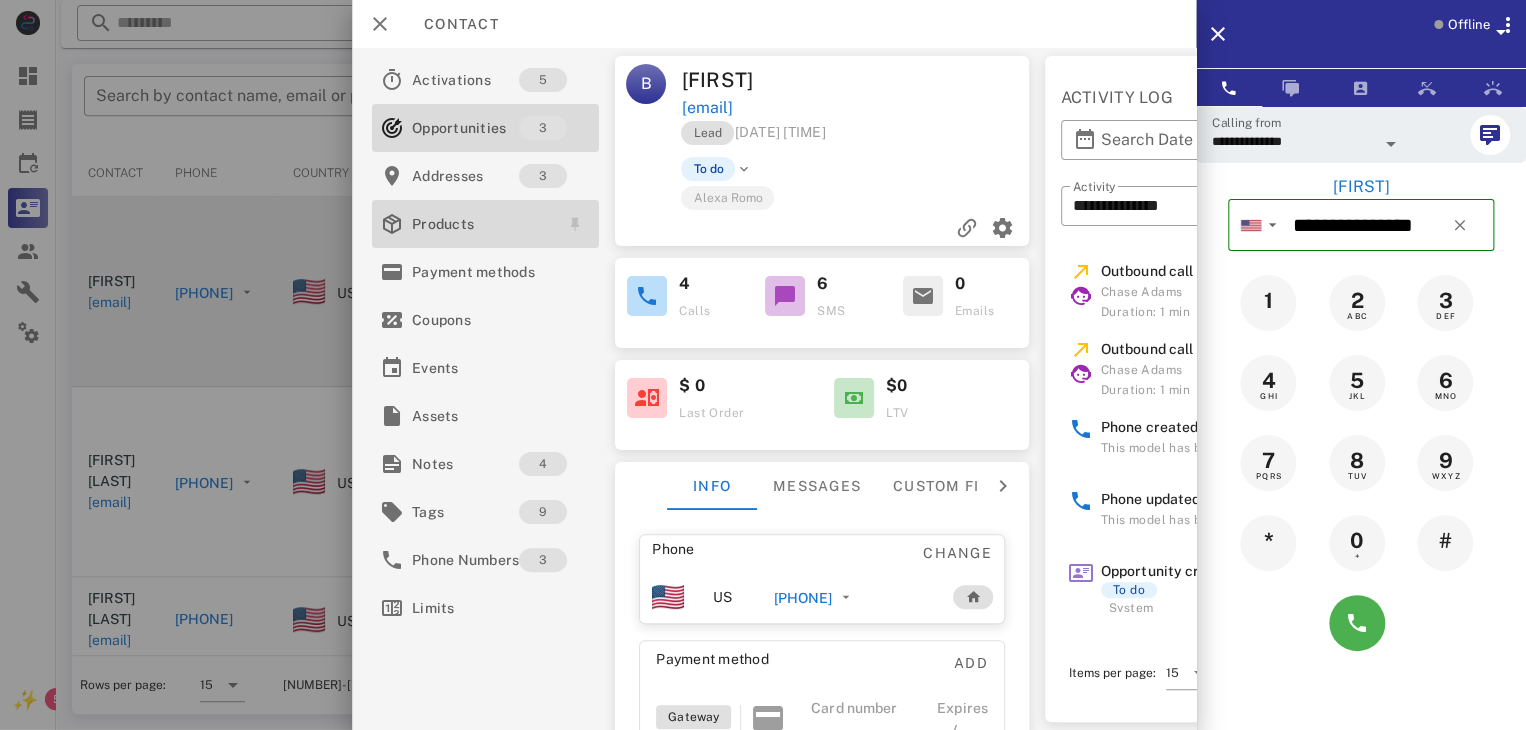 click on "Products" at bounding box center (481, 224) 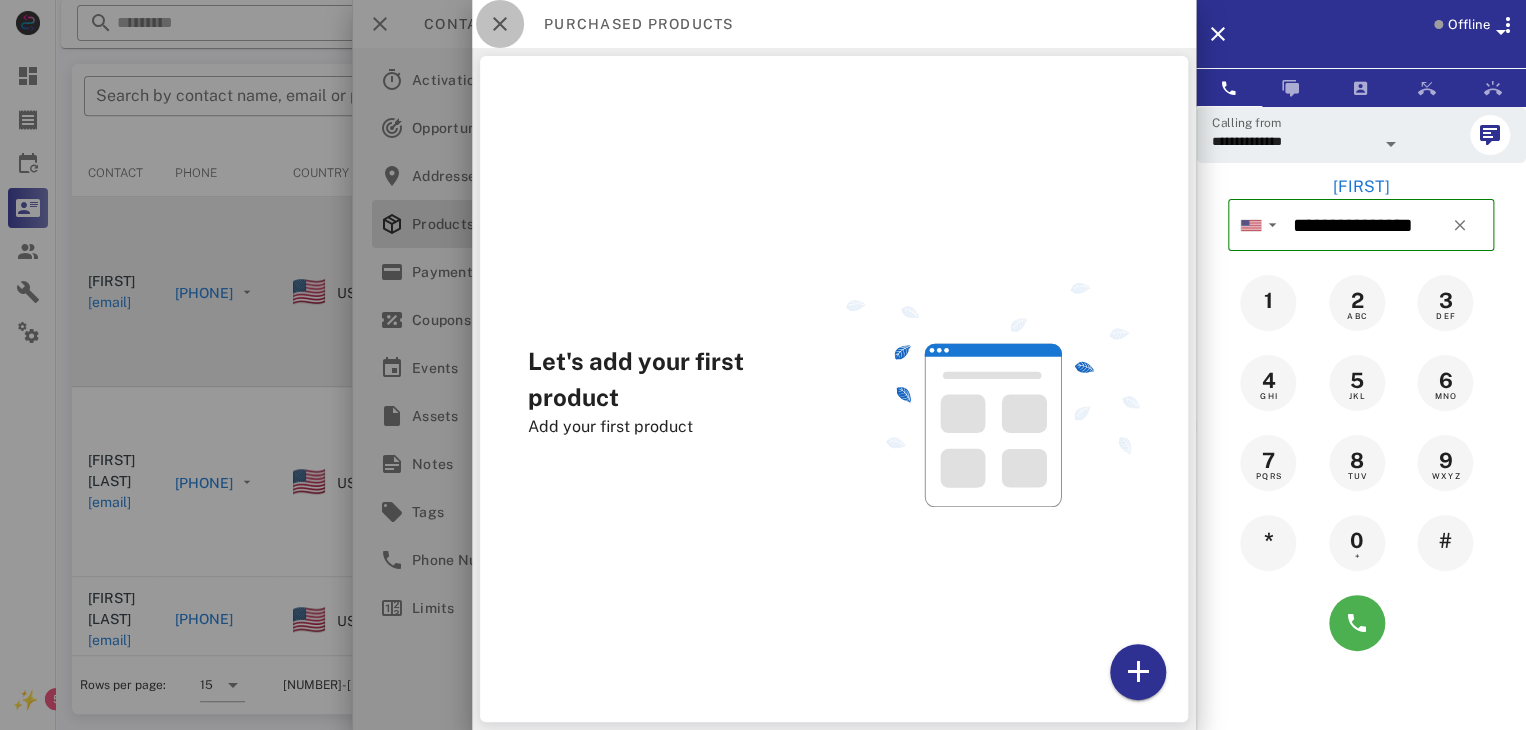 click at bounding box center [500, 24] 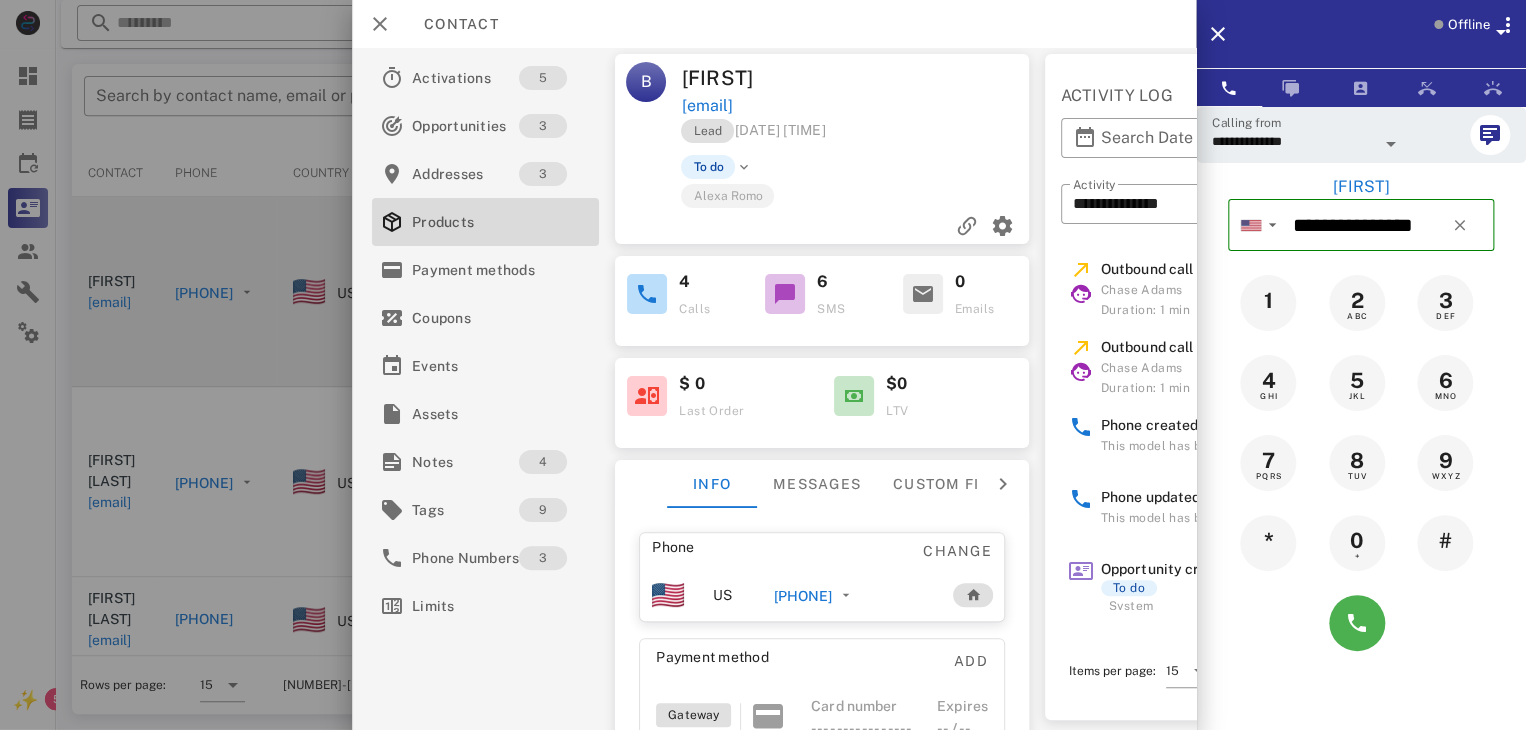 scroll, scrollTop: 0, scrollLeft: 0, axis: both 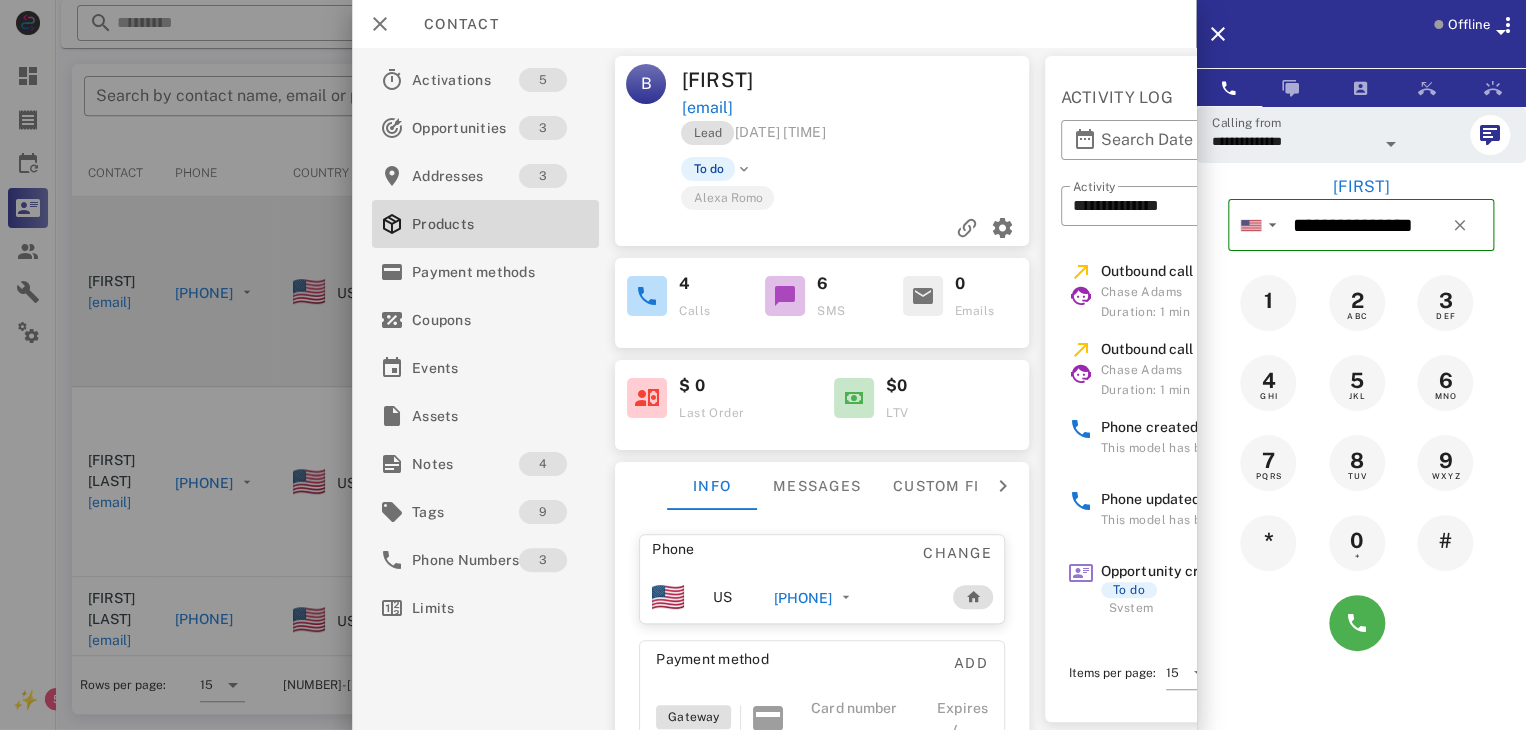 click on "To do" at bounding box center (892, 169) 